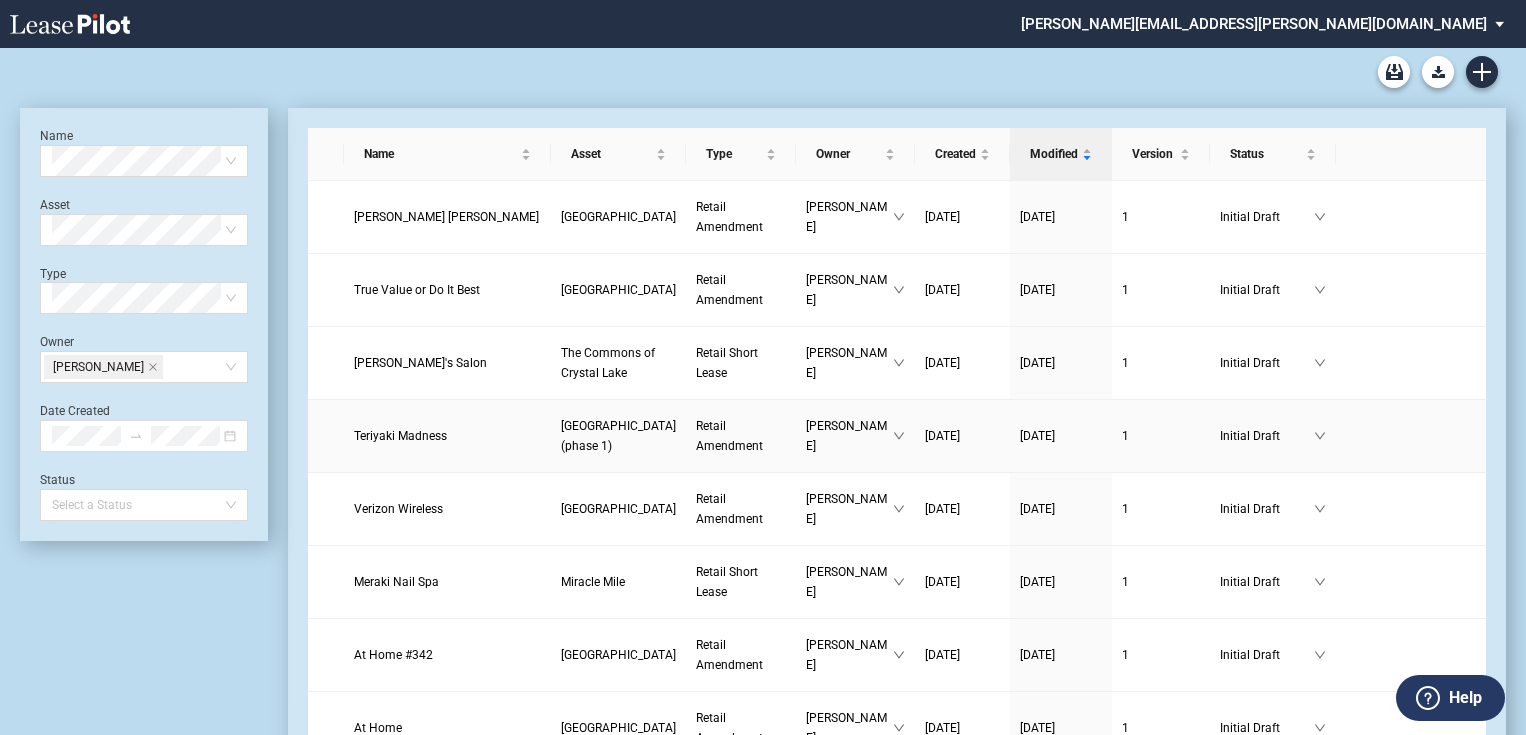 scroll, scrollTop: 0, scrollLeft: 0, axis: both 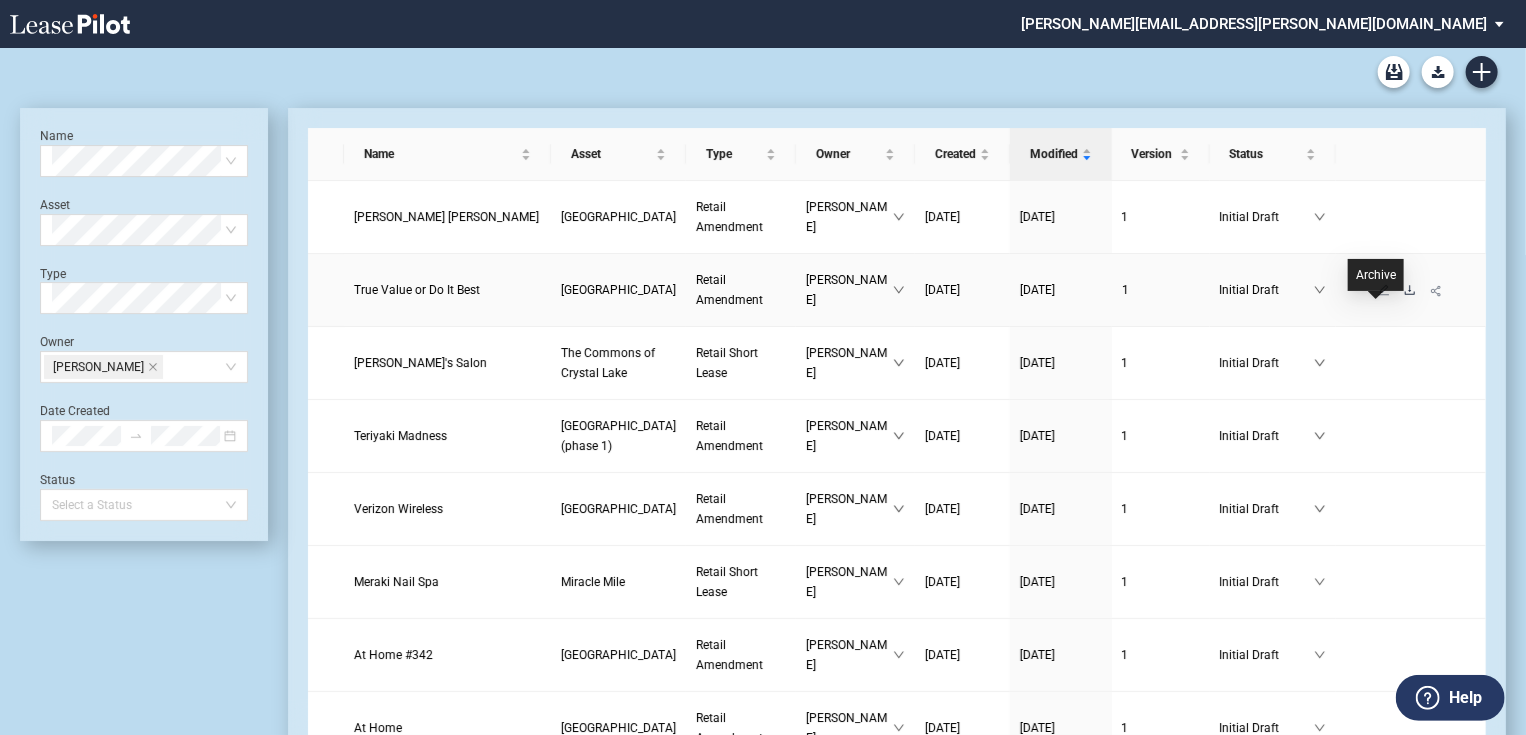 click 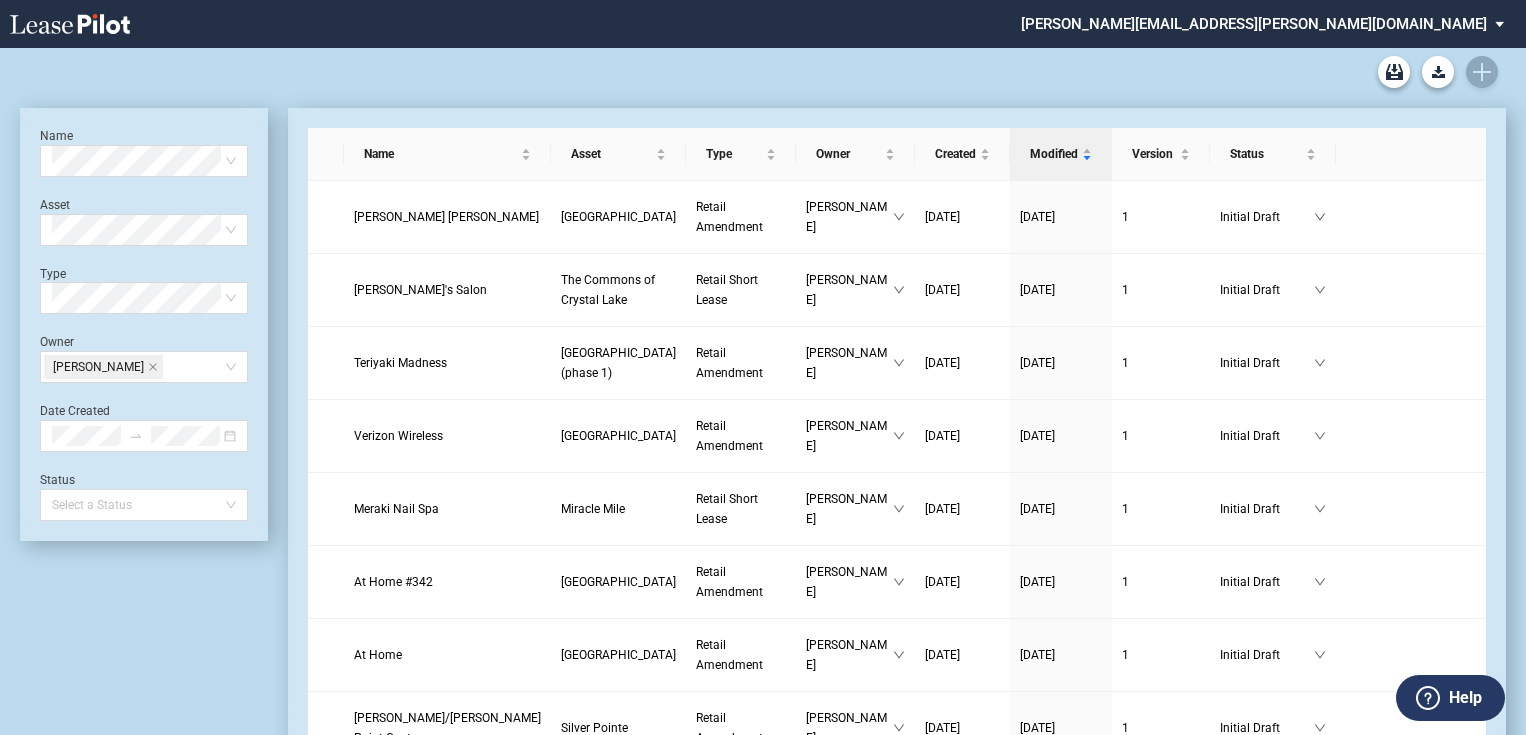 scroll, scrollTop: 0, scrollLeft: 0, axis: both 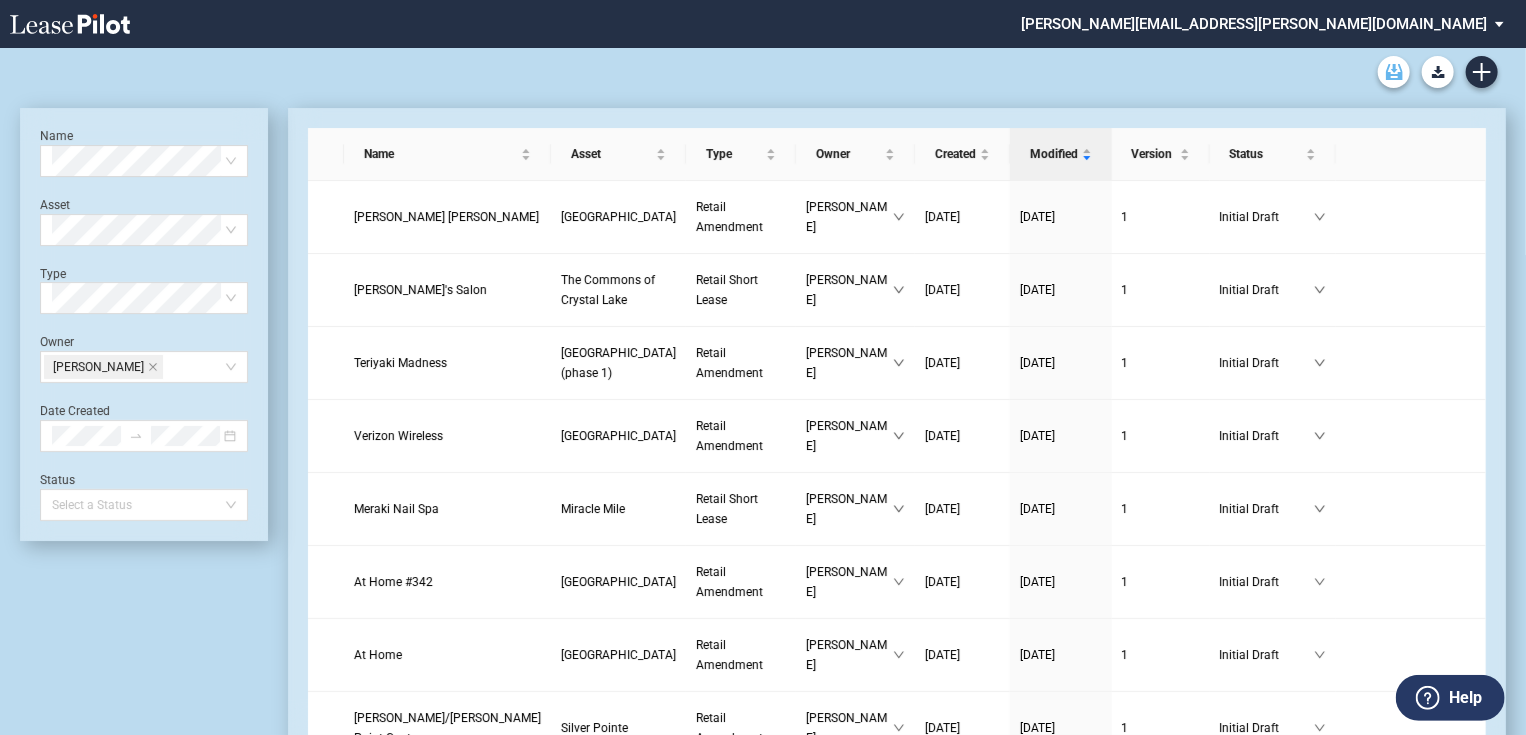 click at bounding box center [1394, 72] 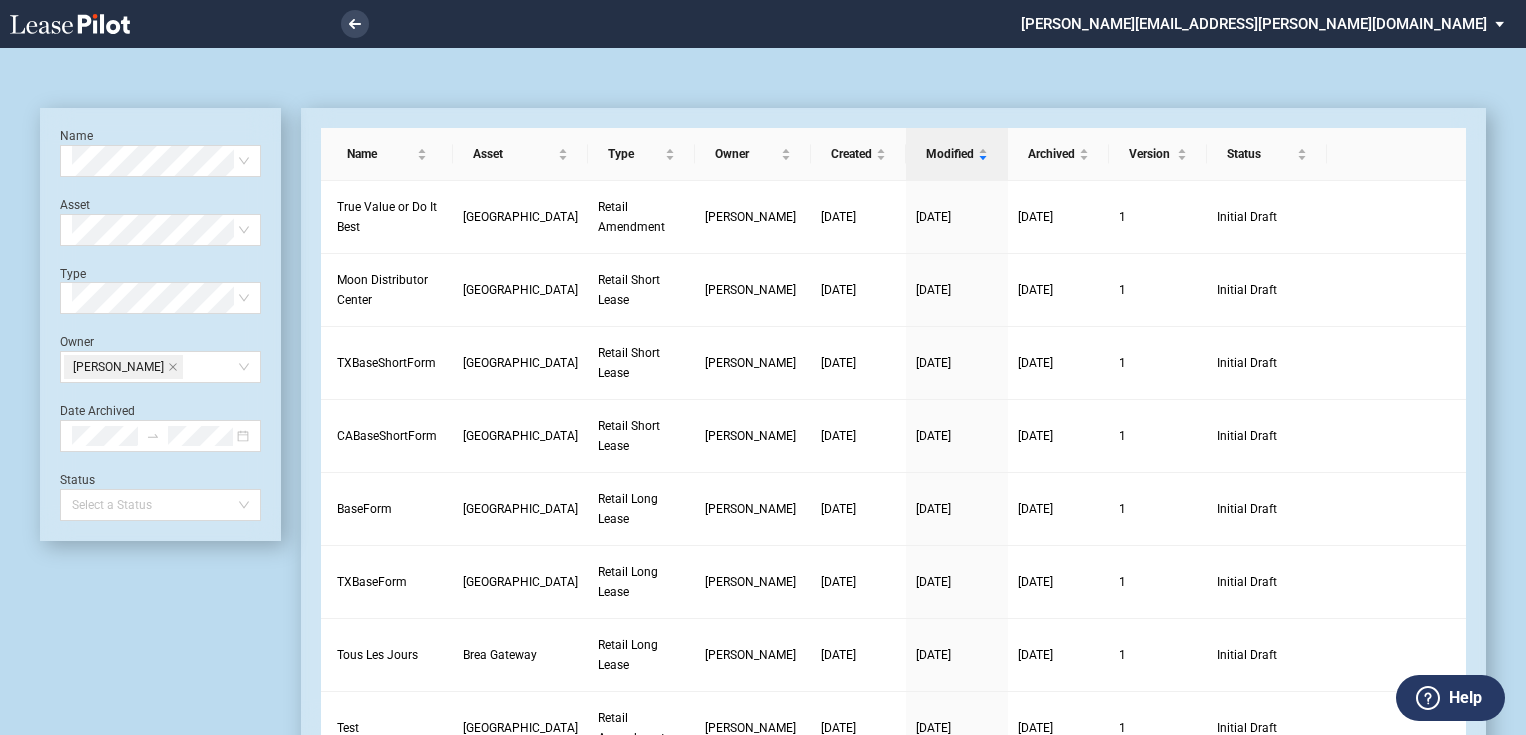 scroll, scrollTop: 0, scrollLeft: 0, axis: both 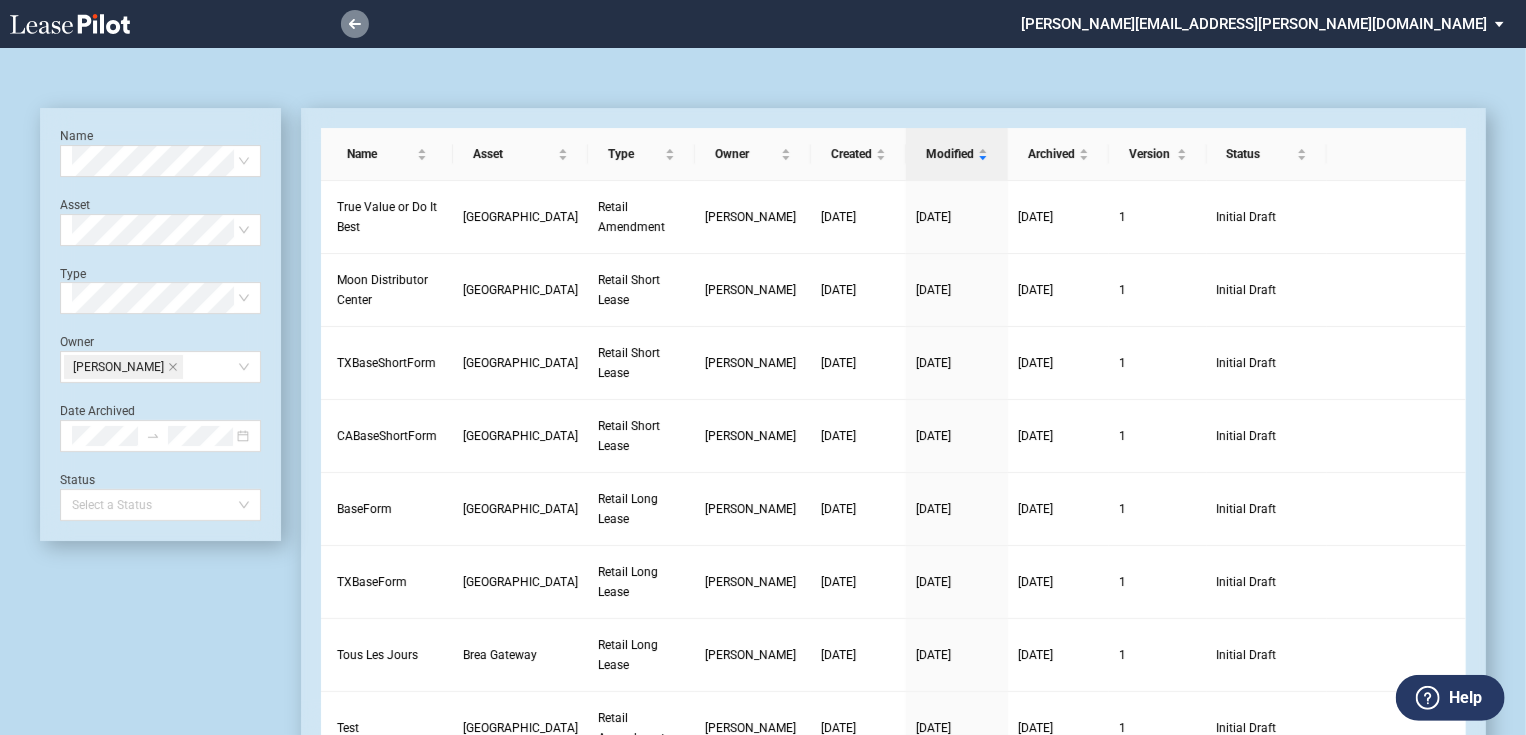 click at bounding box center (355, 24) 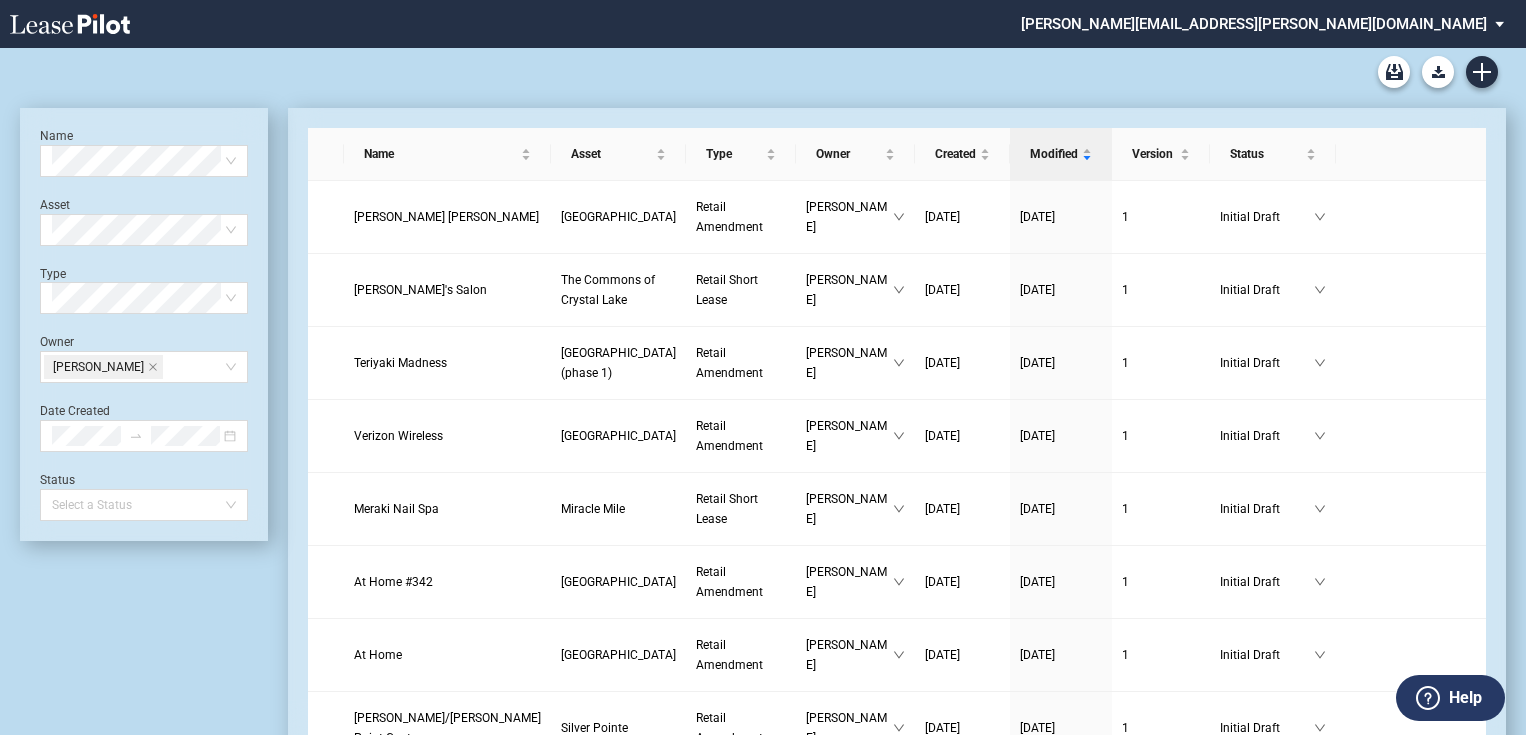 scroll, scrollTop: 0, scrollLeft: 0, axis: both 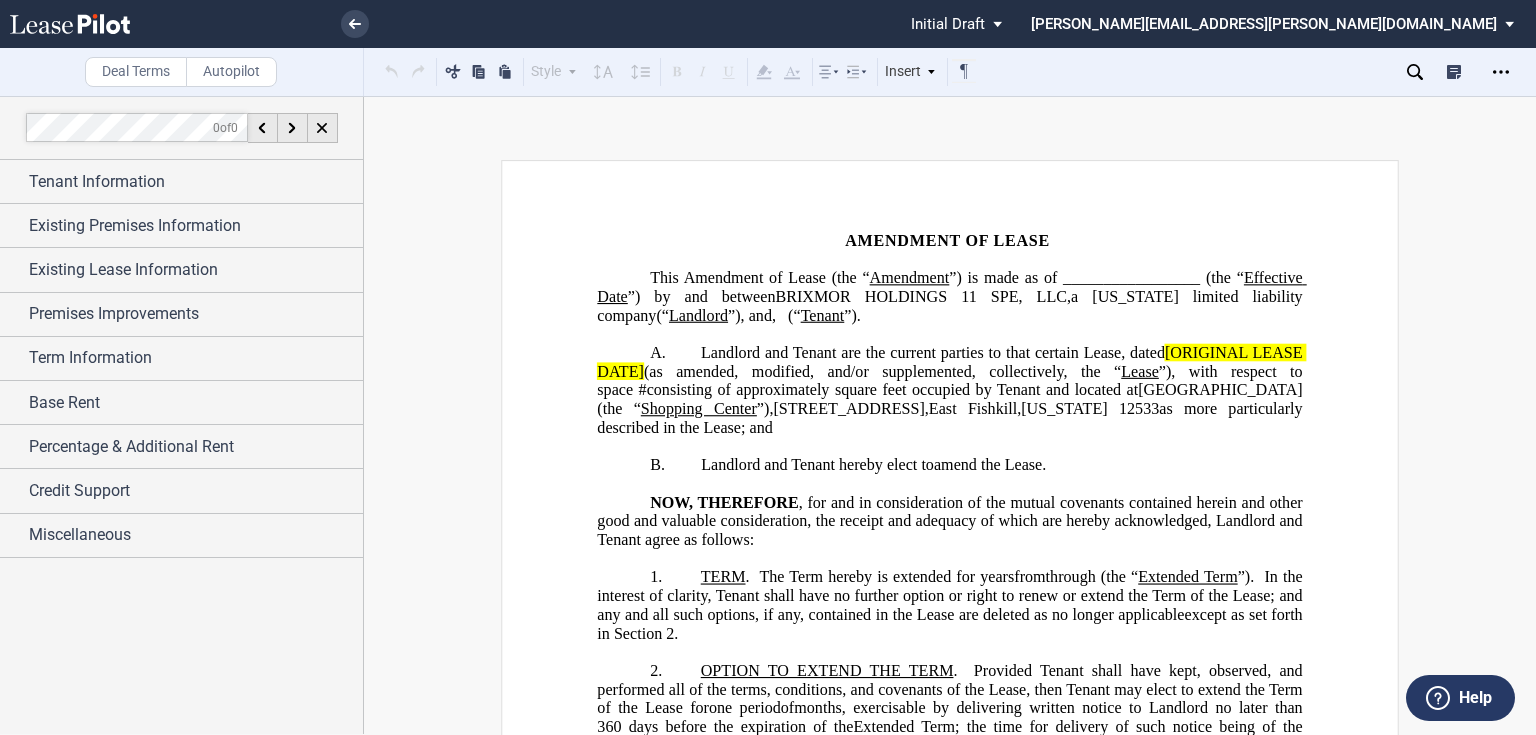 click on "”) is made as of _________________ (the “" 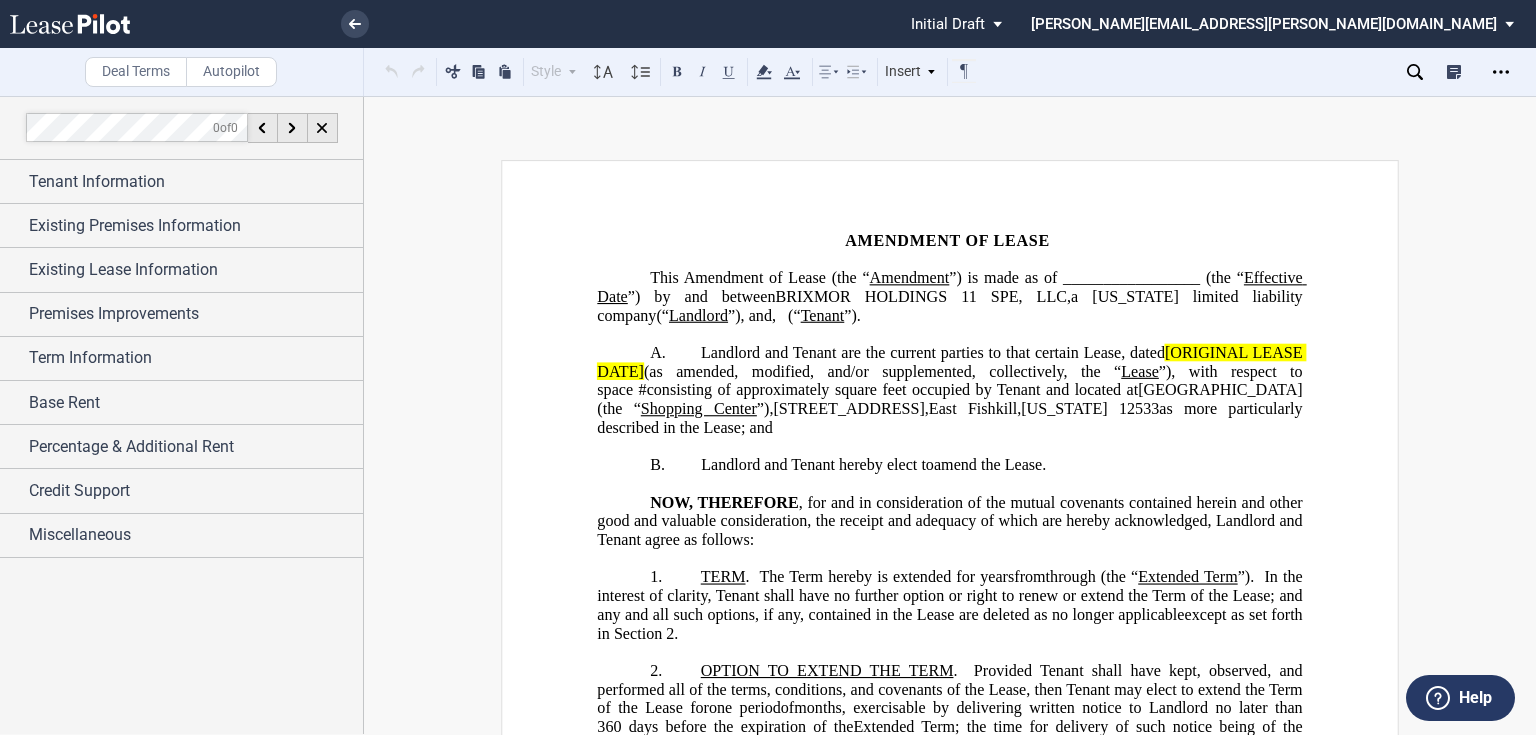 type 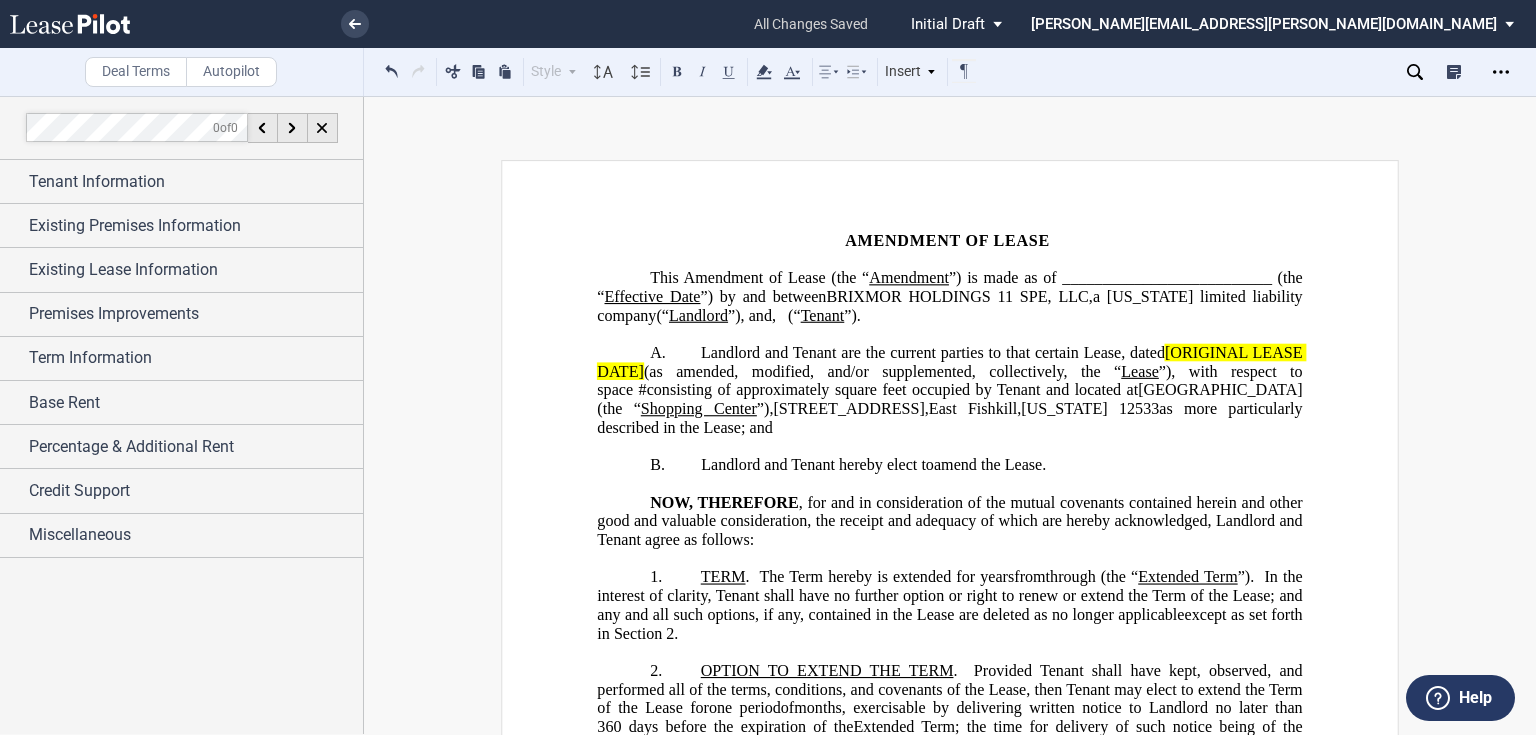 click on "[ORIGINAL LEASE DATE]" 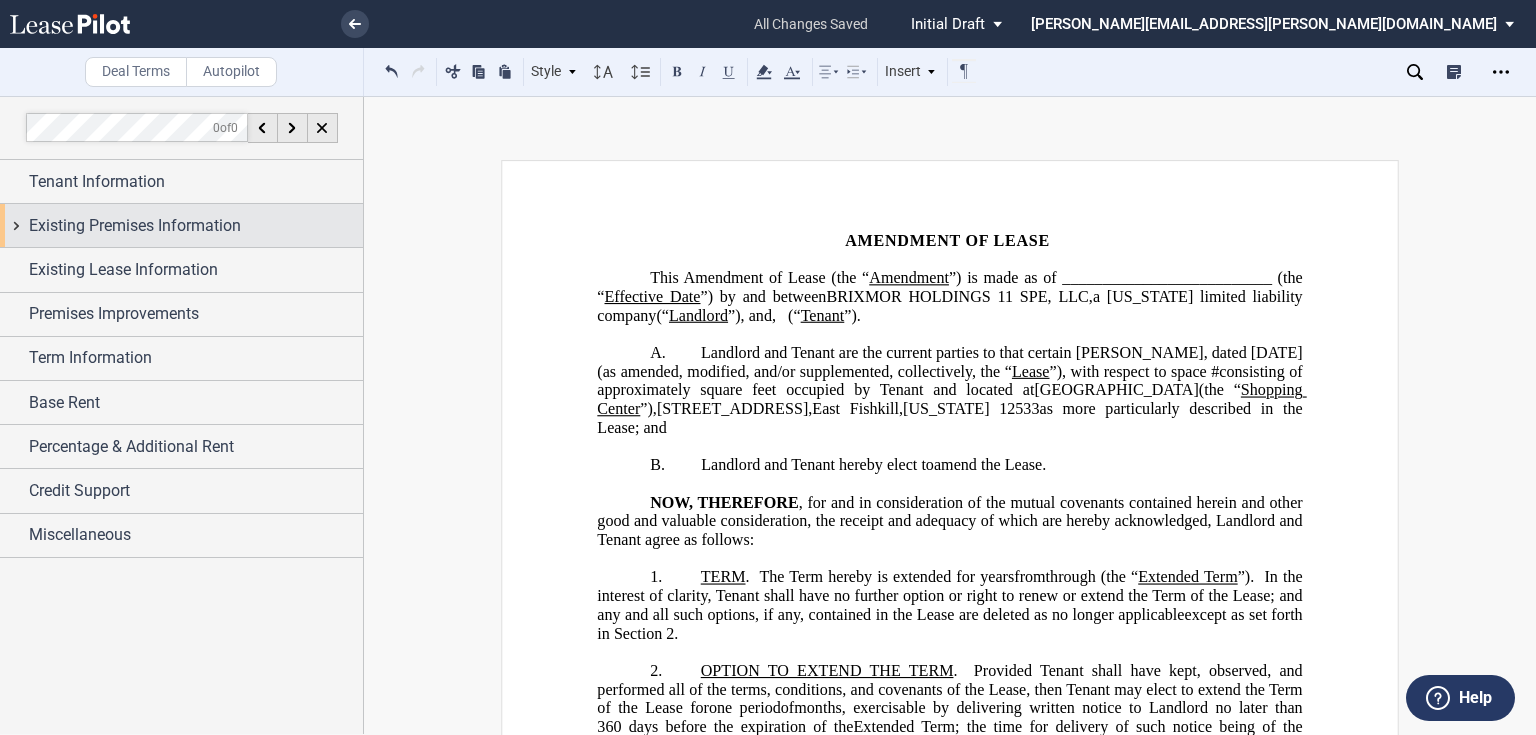 click on "Existing Premises Information" at bounding box center (135, 226) 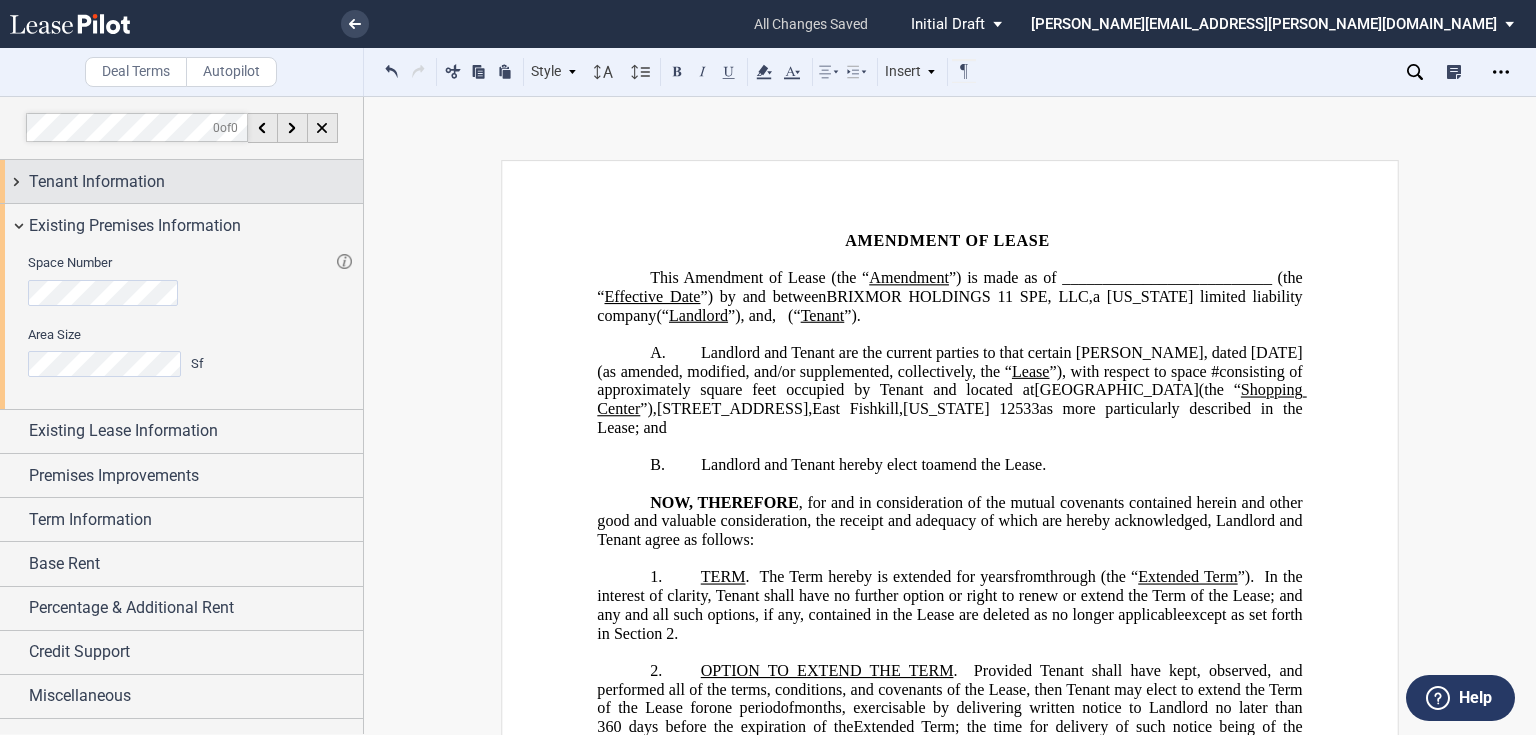 click on "Tenant Information" at bounding box center [97, 182] 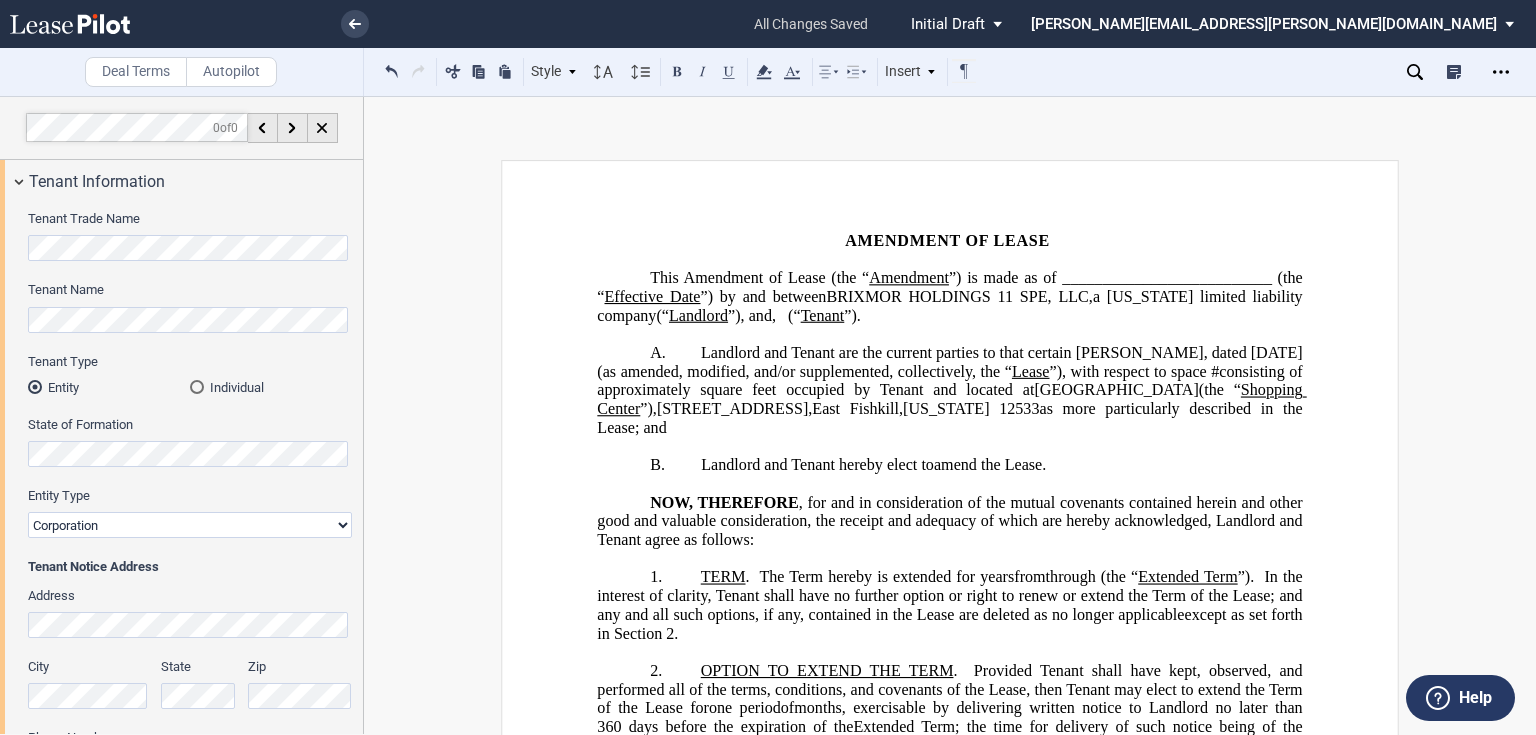 click on ", for and in consideration of the mutual covenants contained herein and other good and valuable consideration, the receipt and adequacy of which are hereby acknowledged, Landlord and Tenant agree as follows:" 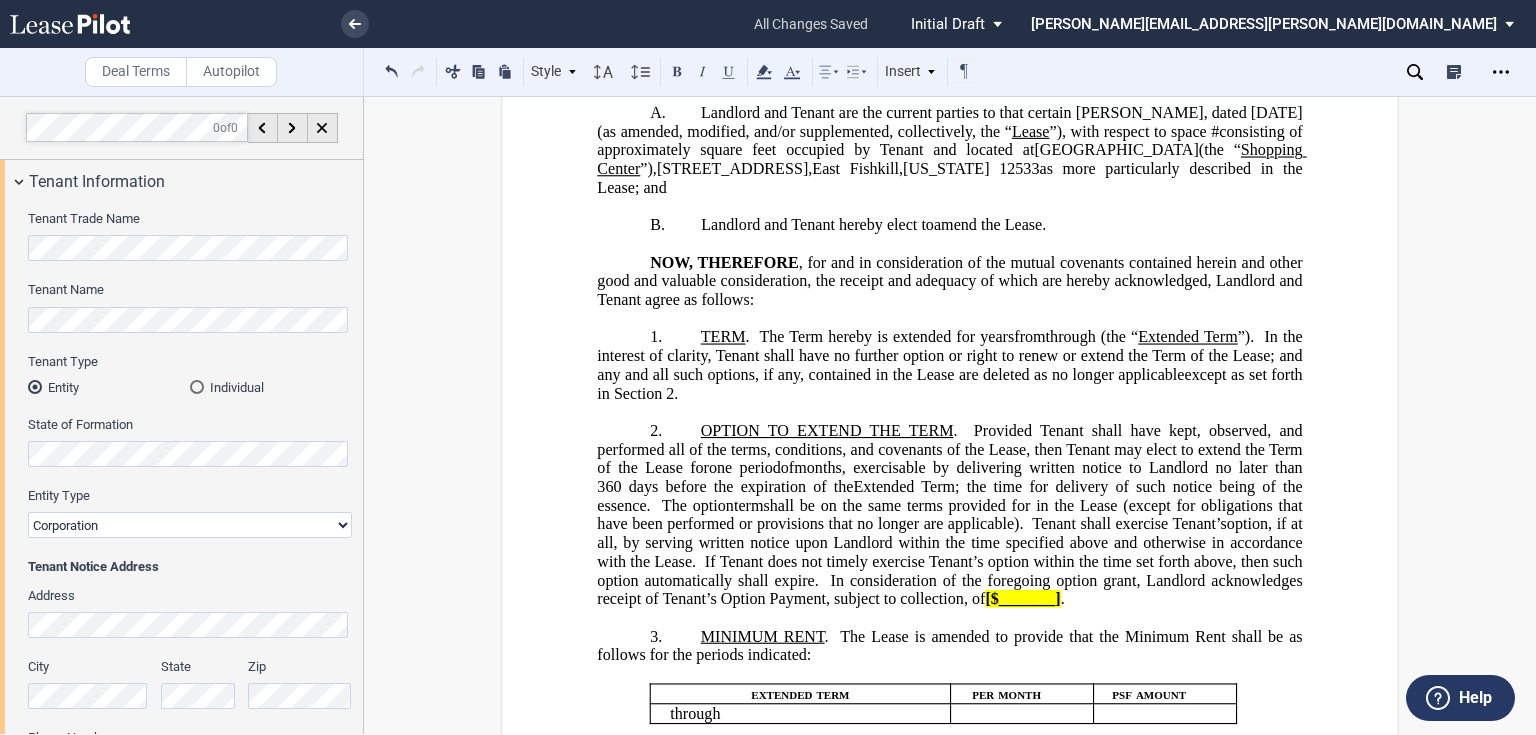 scroll, scrollTop: 320, scrollLeft: 0, axis: vertical 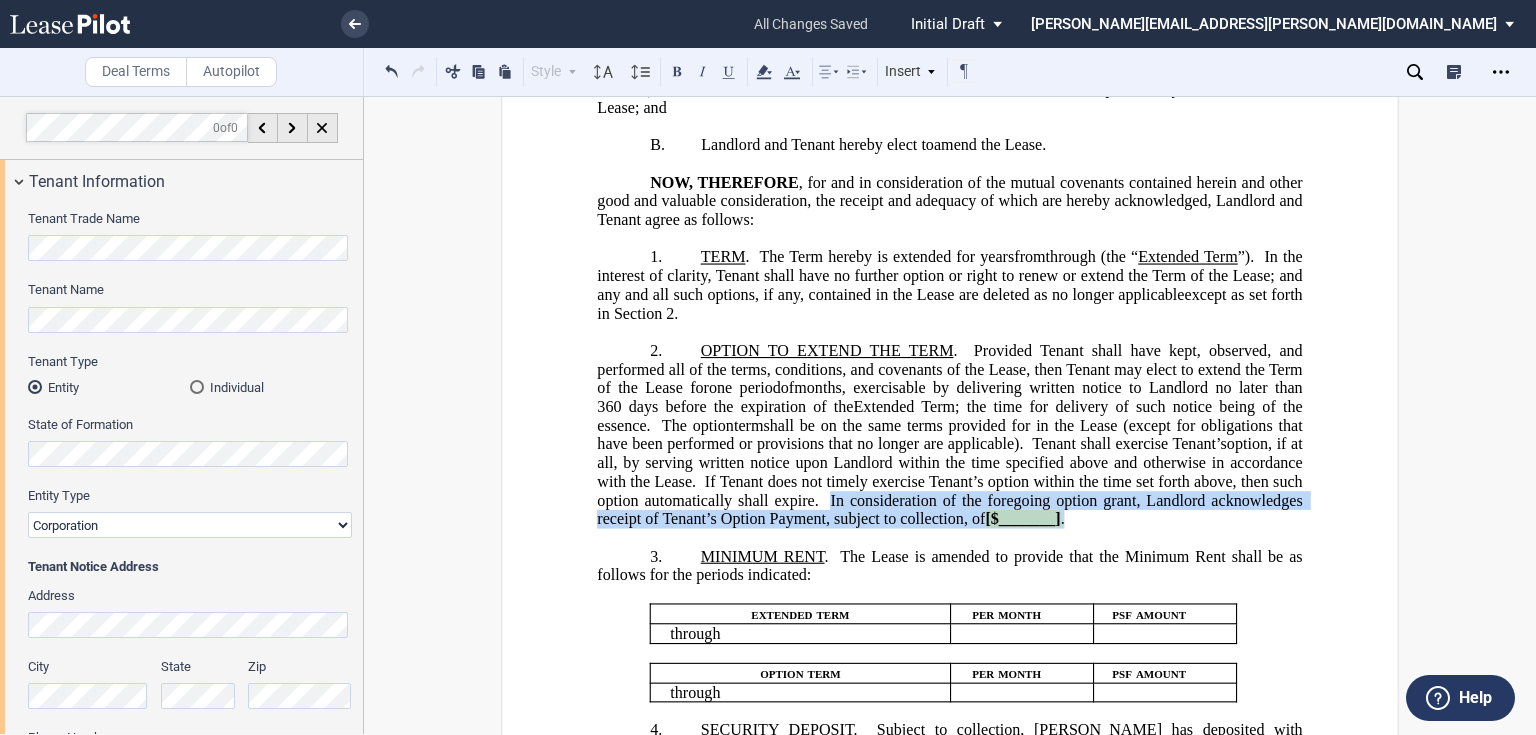 drag, startPoint x: 824, startPoint y: 472, endPoint x: 1062, endPoint y: 485, distance: 238.35478 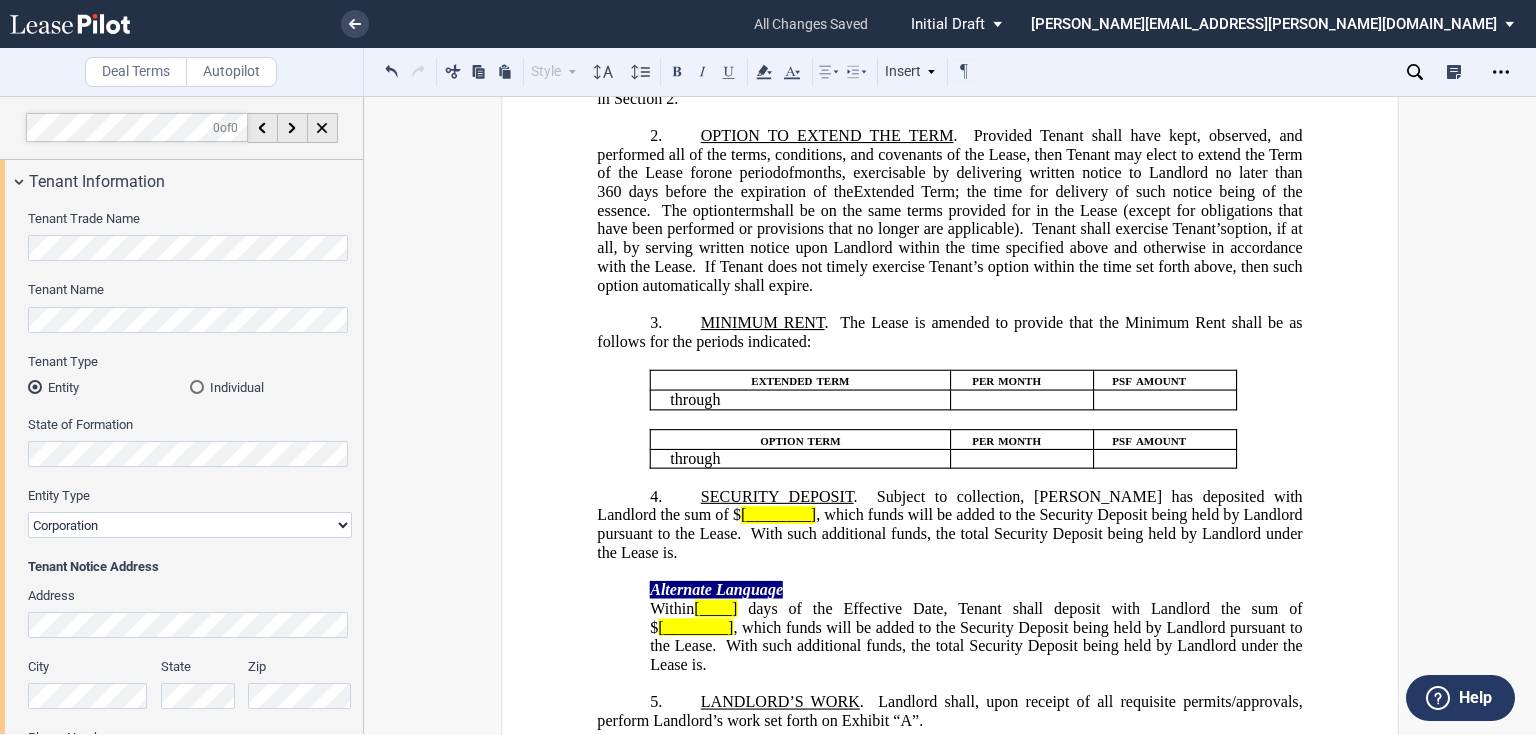 scroll, scrollTop: 560, scrollLeft: 0, axis: vertical 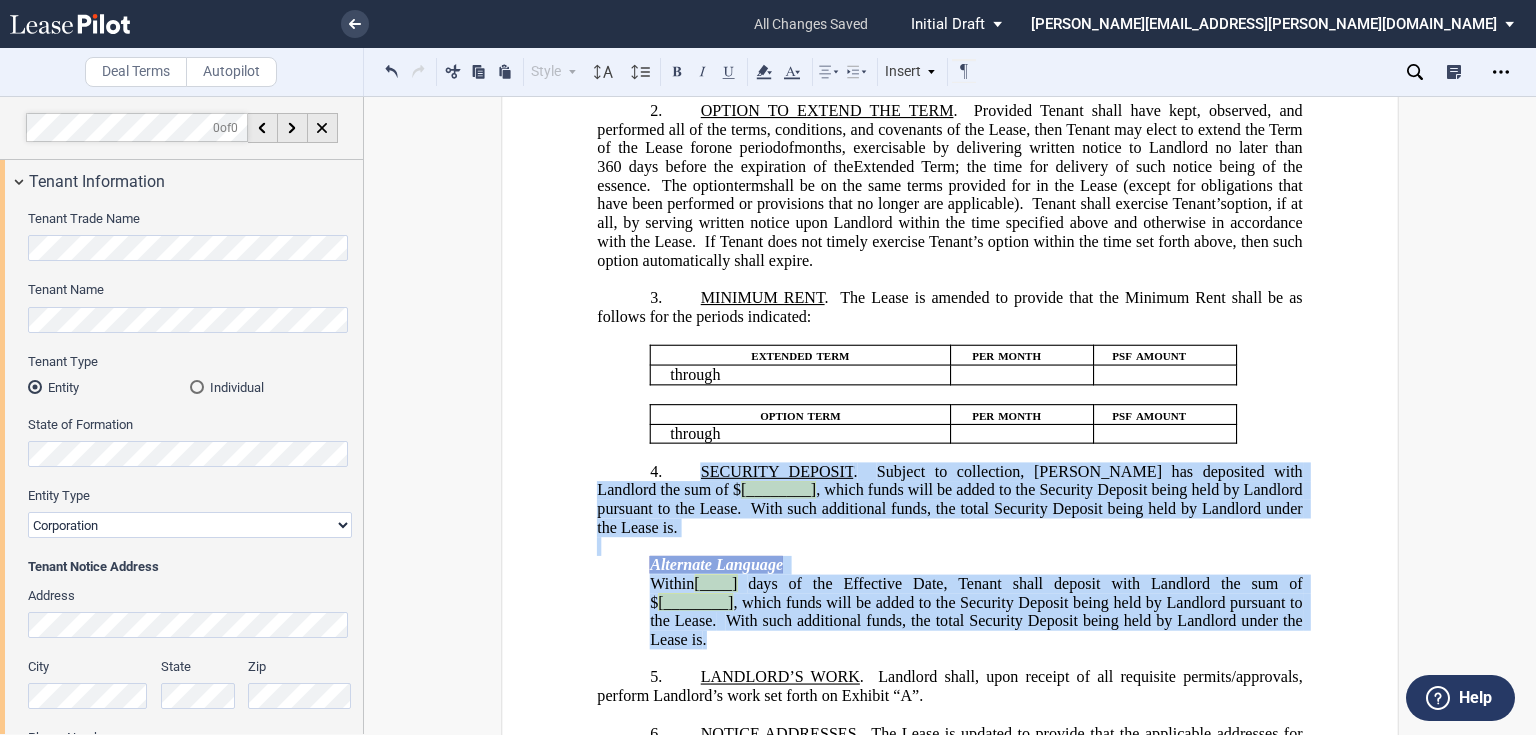drag, startPoint x: 696, startPoint y: 477, endPoint x: 932, endPoint y: 644, distance: 289.11072 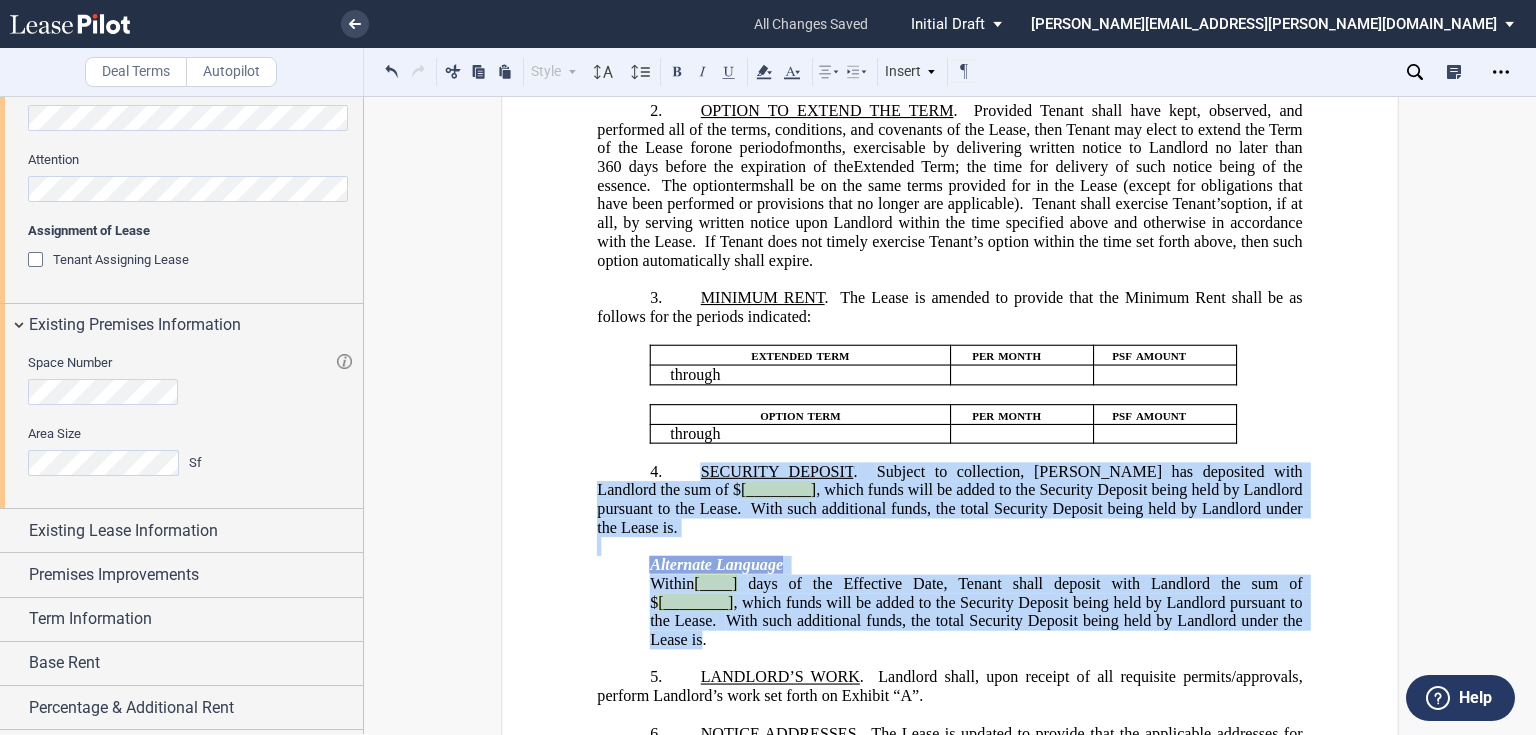 scroll, scrollTop: 802, scrollLeft: 0, axis: vertical 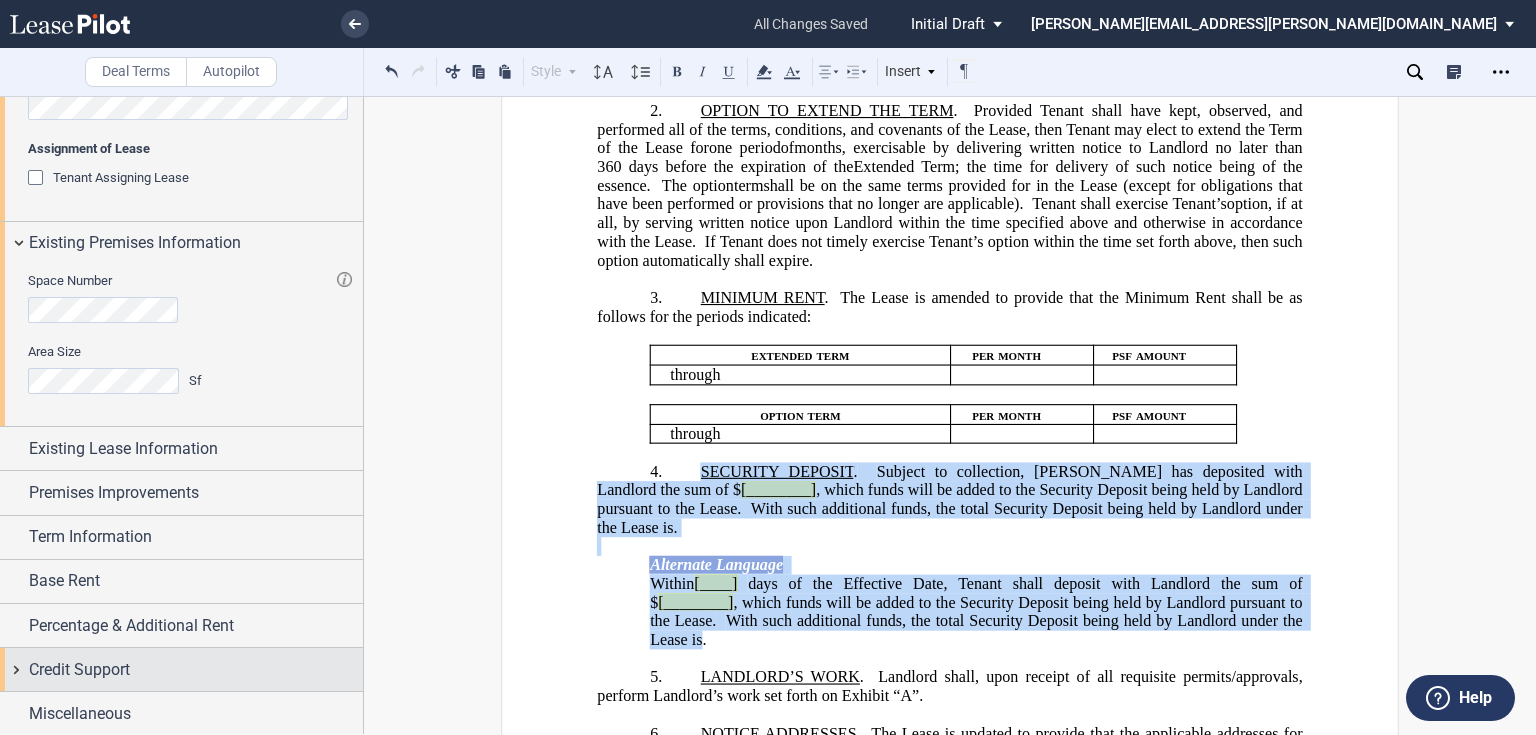 click on "Credit Support" at bounding box center [79, 670] 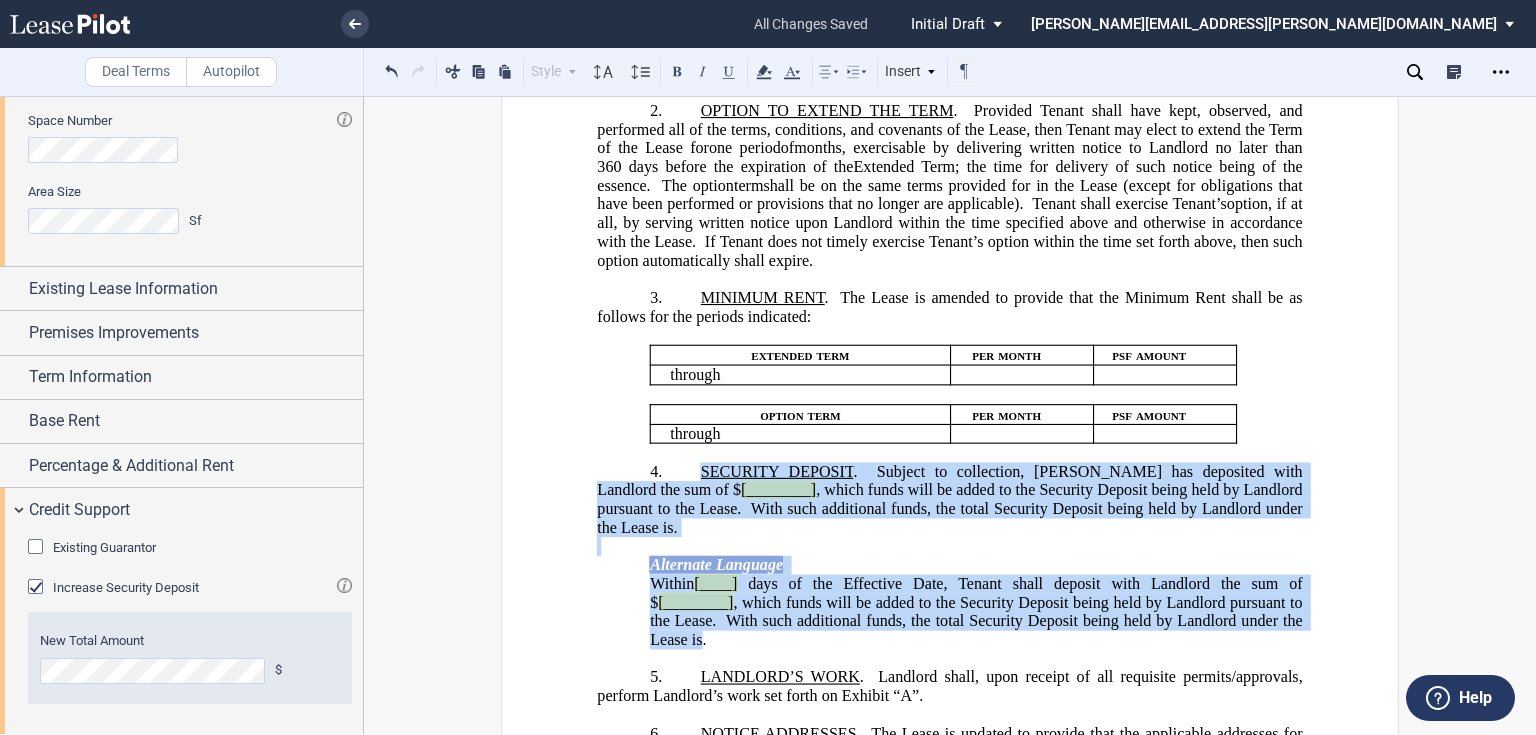 click 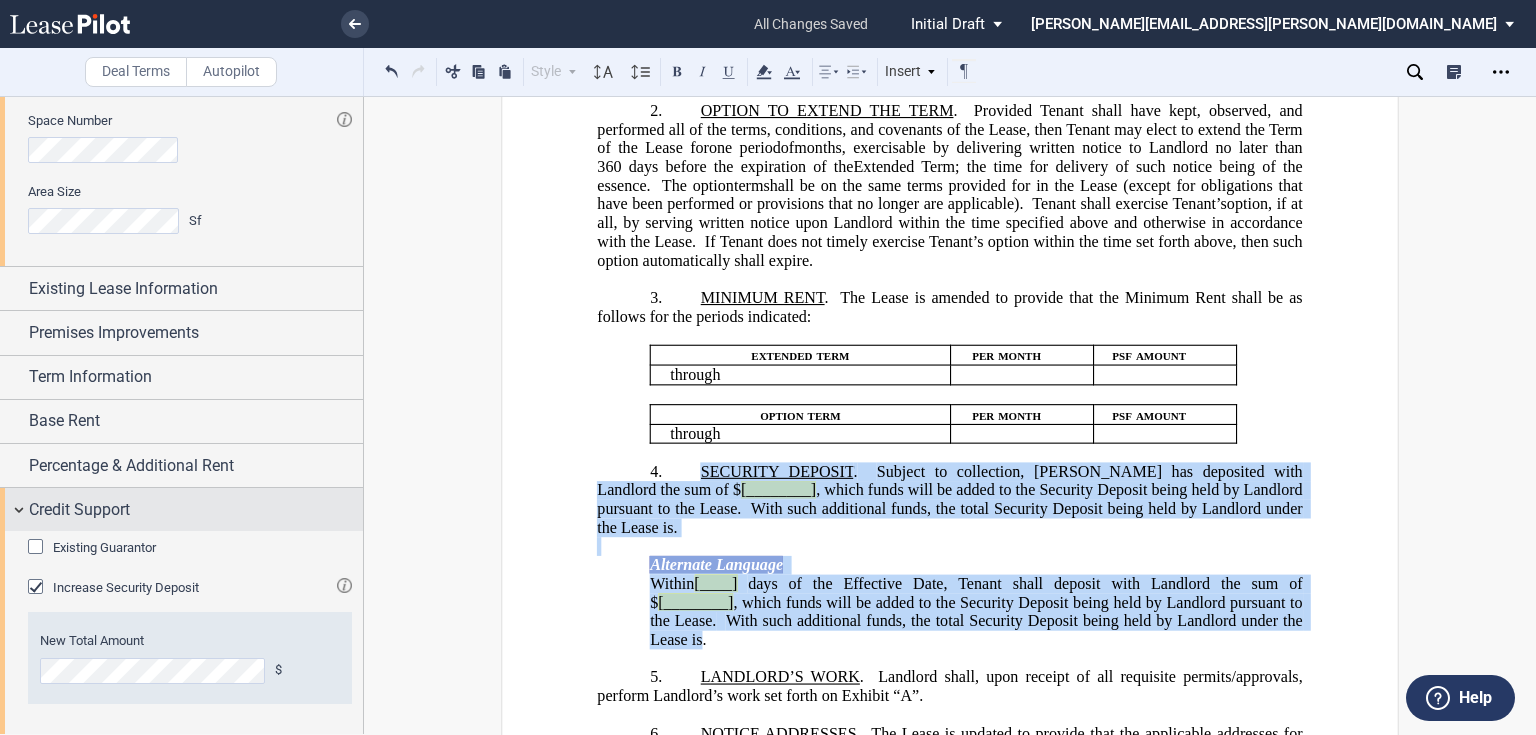 scroll, scrollTop: 901, scrollLeft: 0, axis: vertical 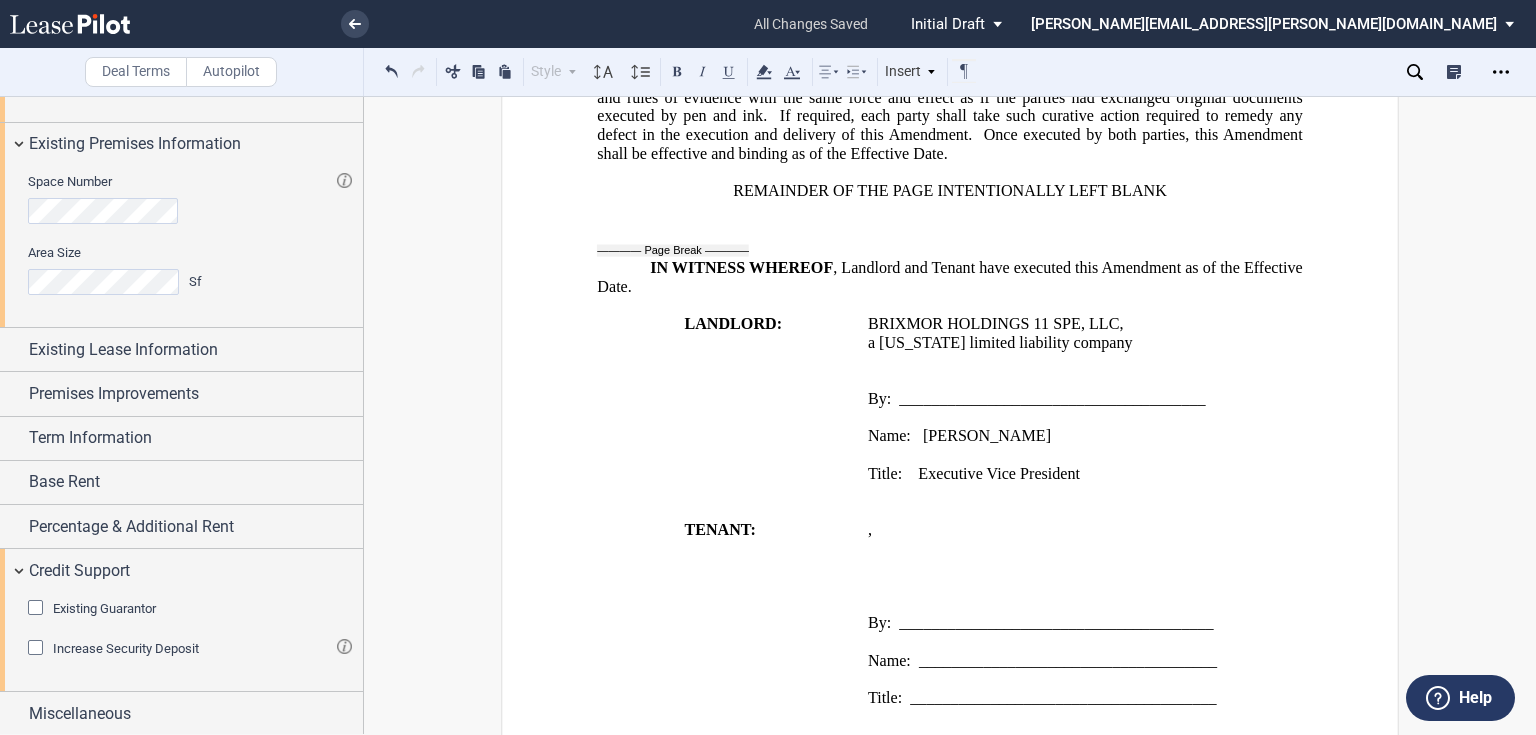 click on "﻿" at bounding box center [1086, 362] 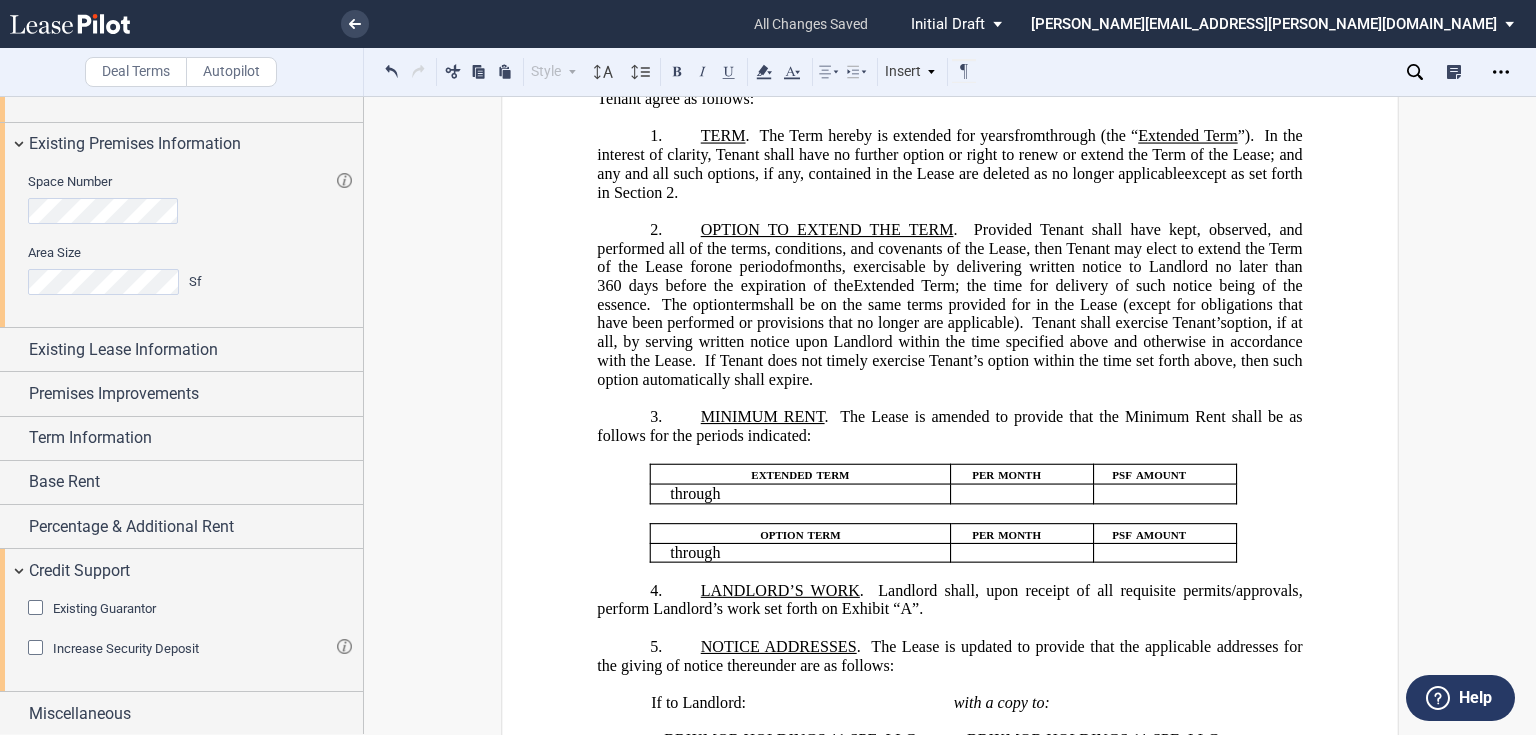 scroll, scrollTop: 352, scrollLeft: 0, axis: vertical 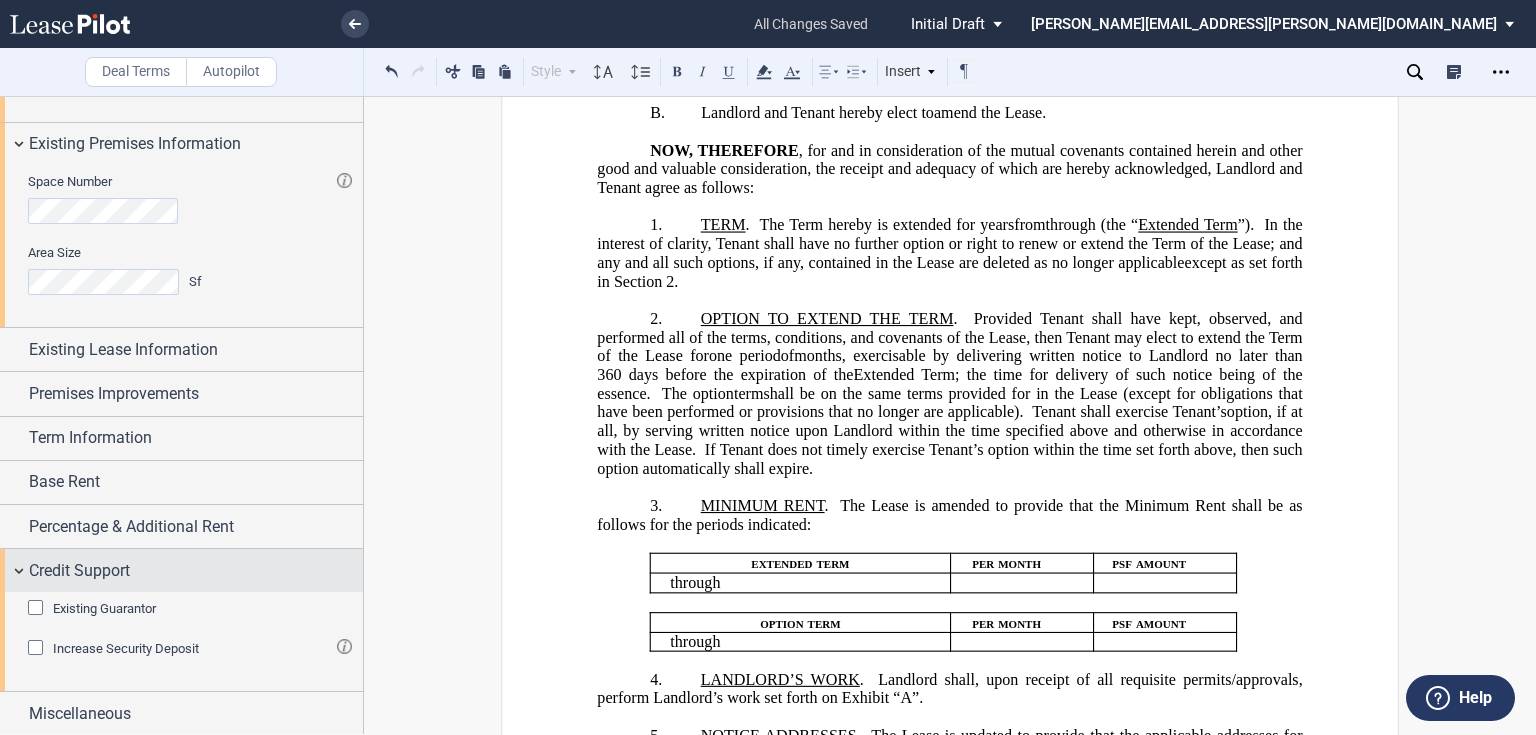 click on "Credit Support" at bounding box center [79, 571] 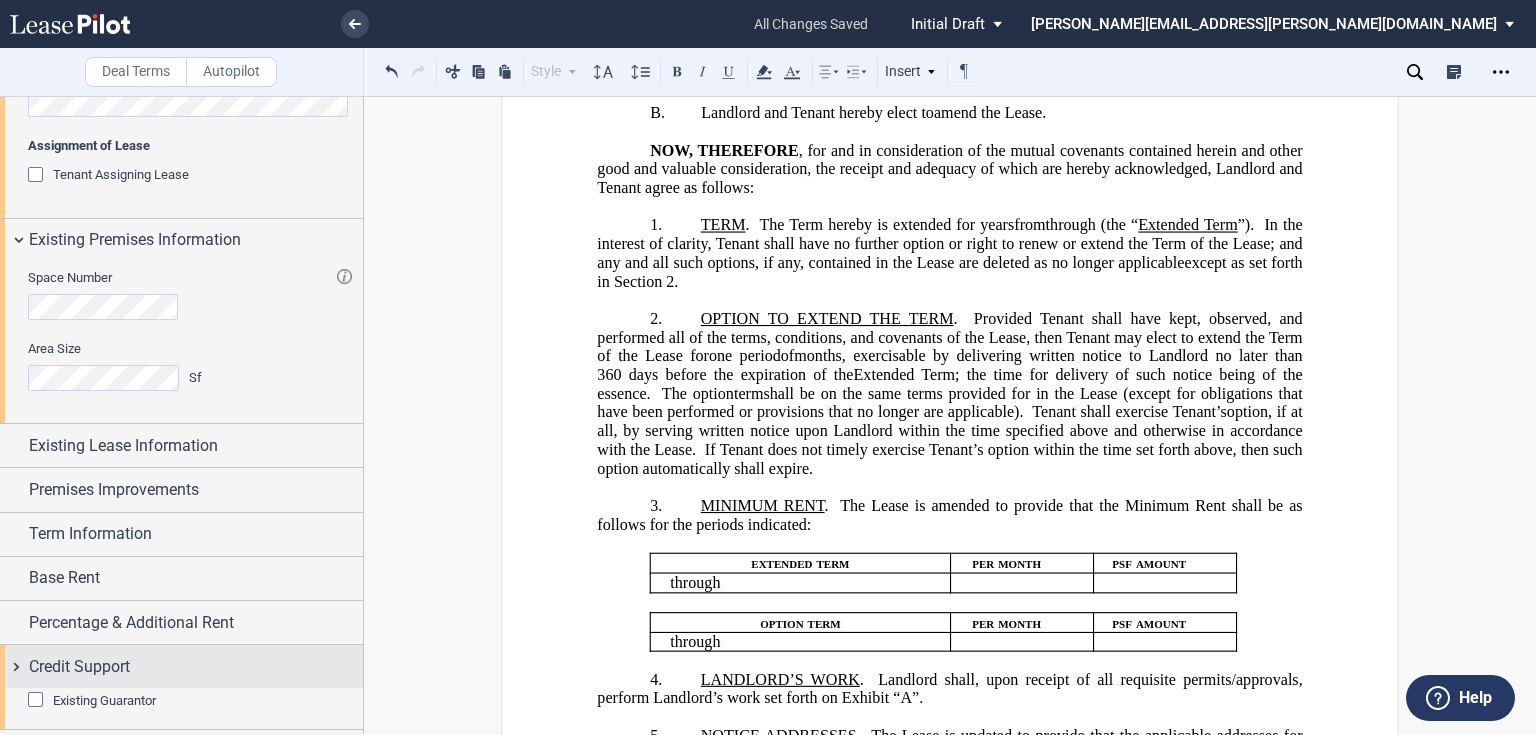 scroll, scrollTop: 802, scrollLeft: 0, axis: vertical 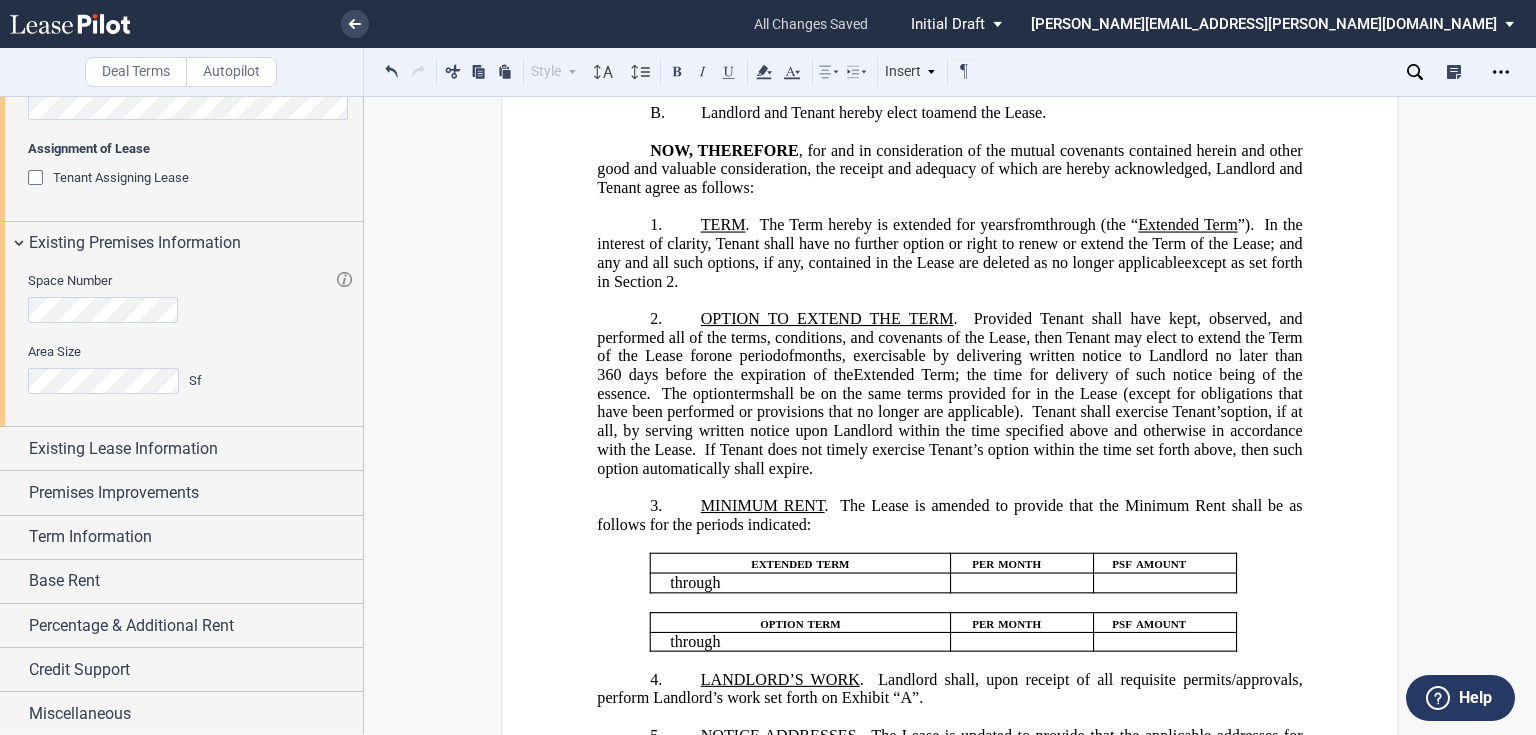 click on "﻿ ﻿  through  ﻿ ﻿" at bounding box center (806, 582) 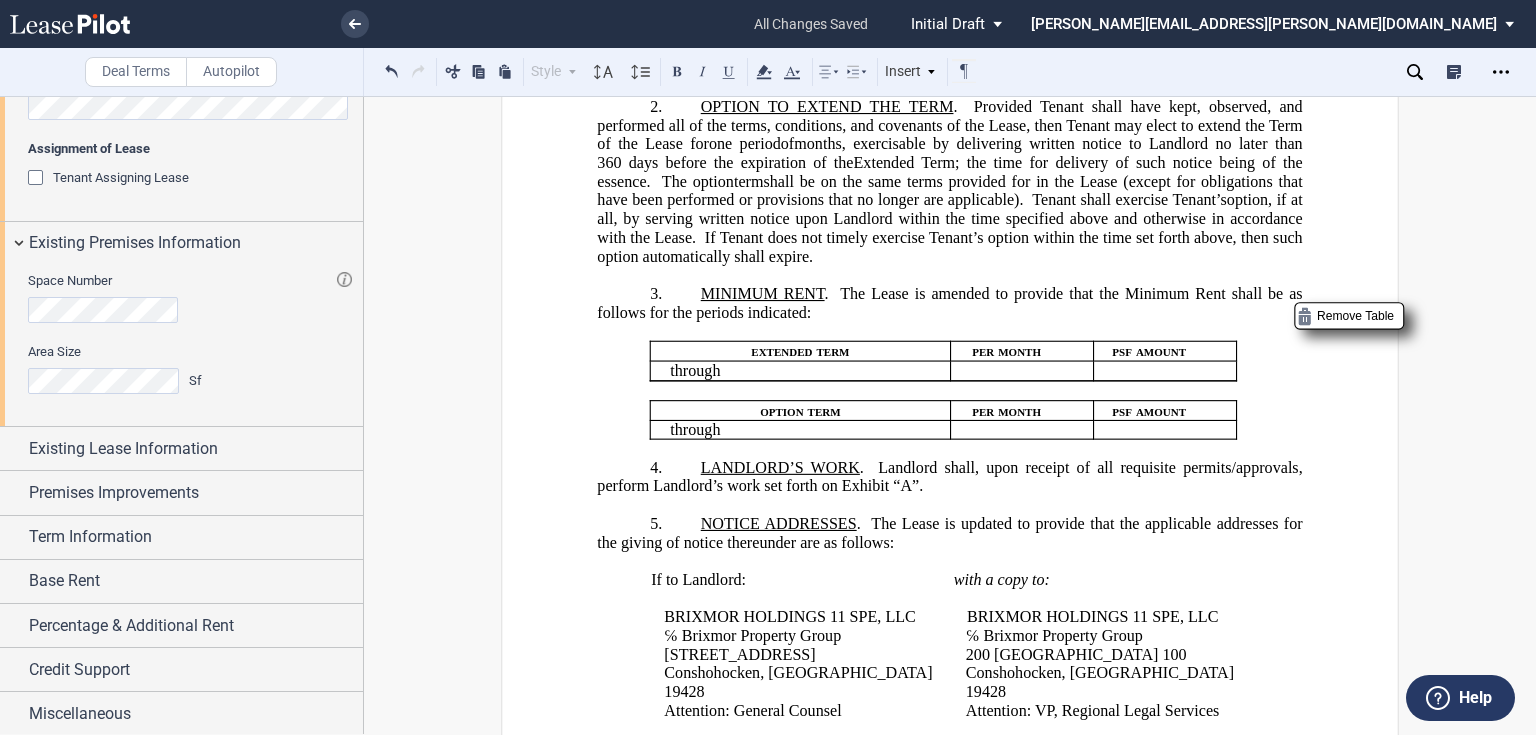 scroll, scrollTop: 592, scrollLeft: 0, axis: vertical 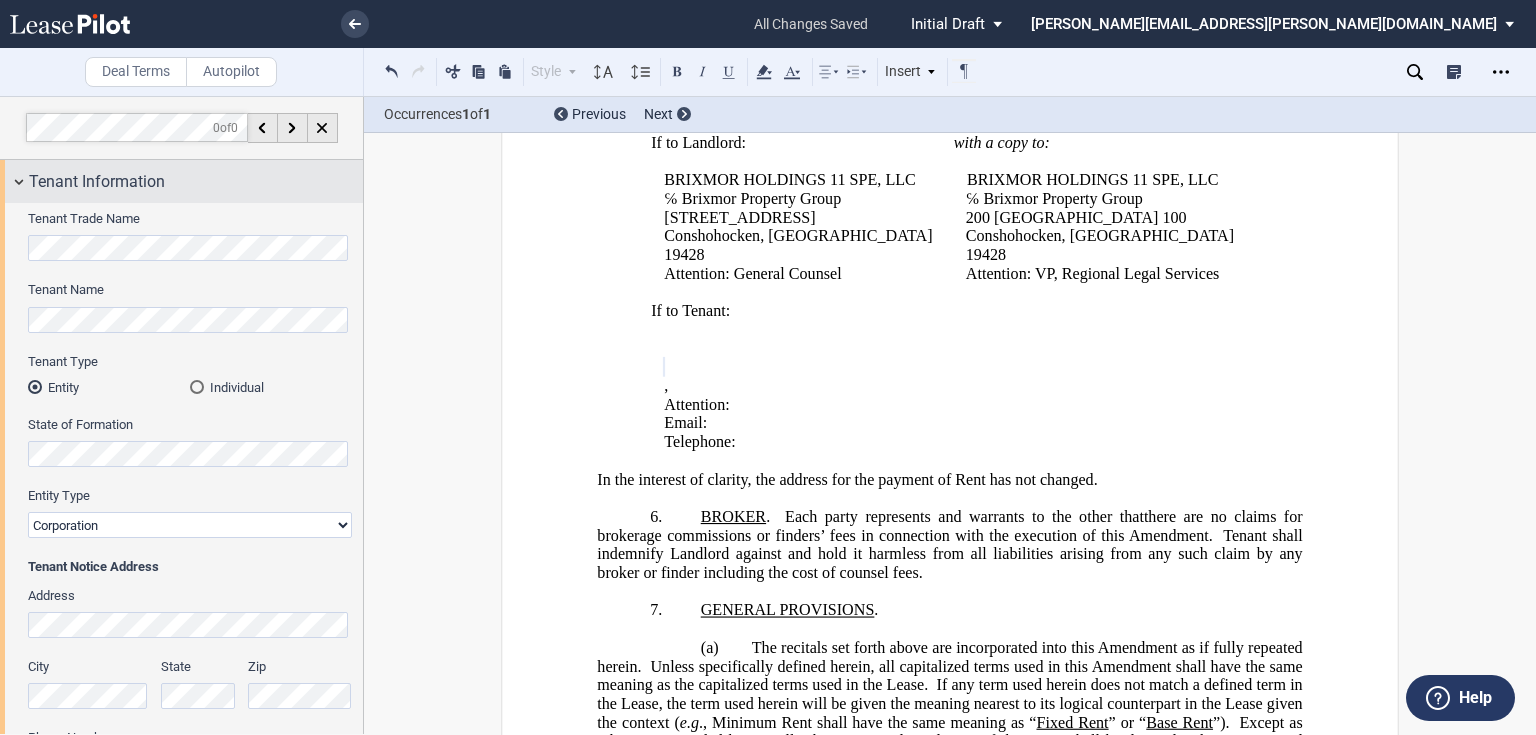 click on "Tenant Information" at bounding box center (97, 182) 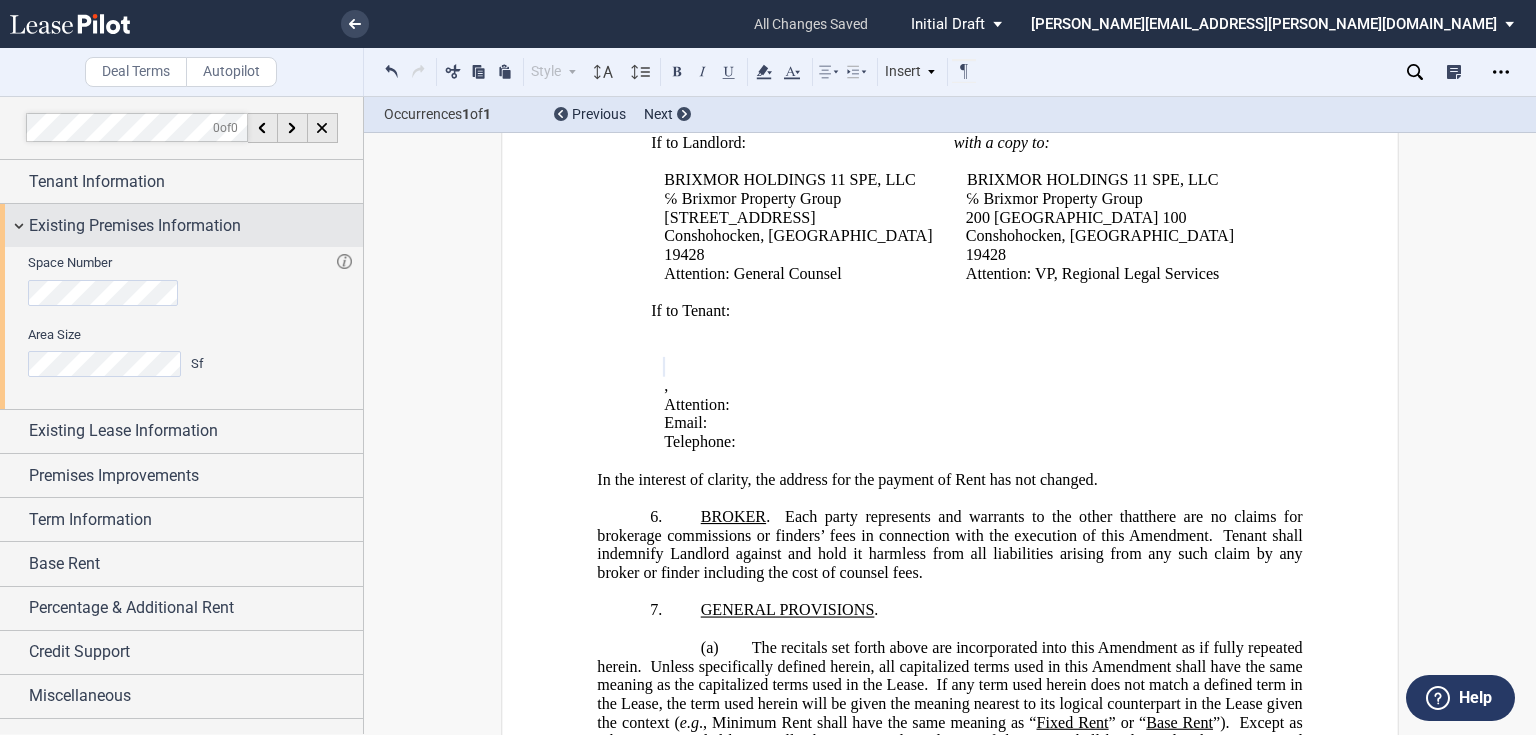 click on "Existing Premises Information" at bounding box center [135, 226] 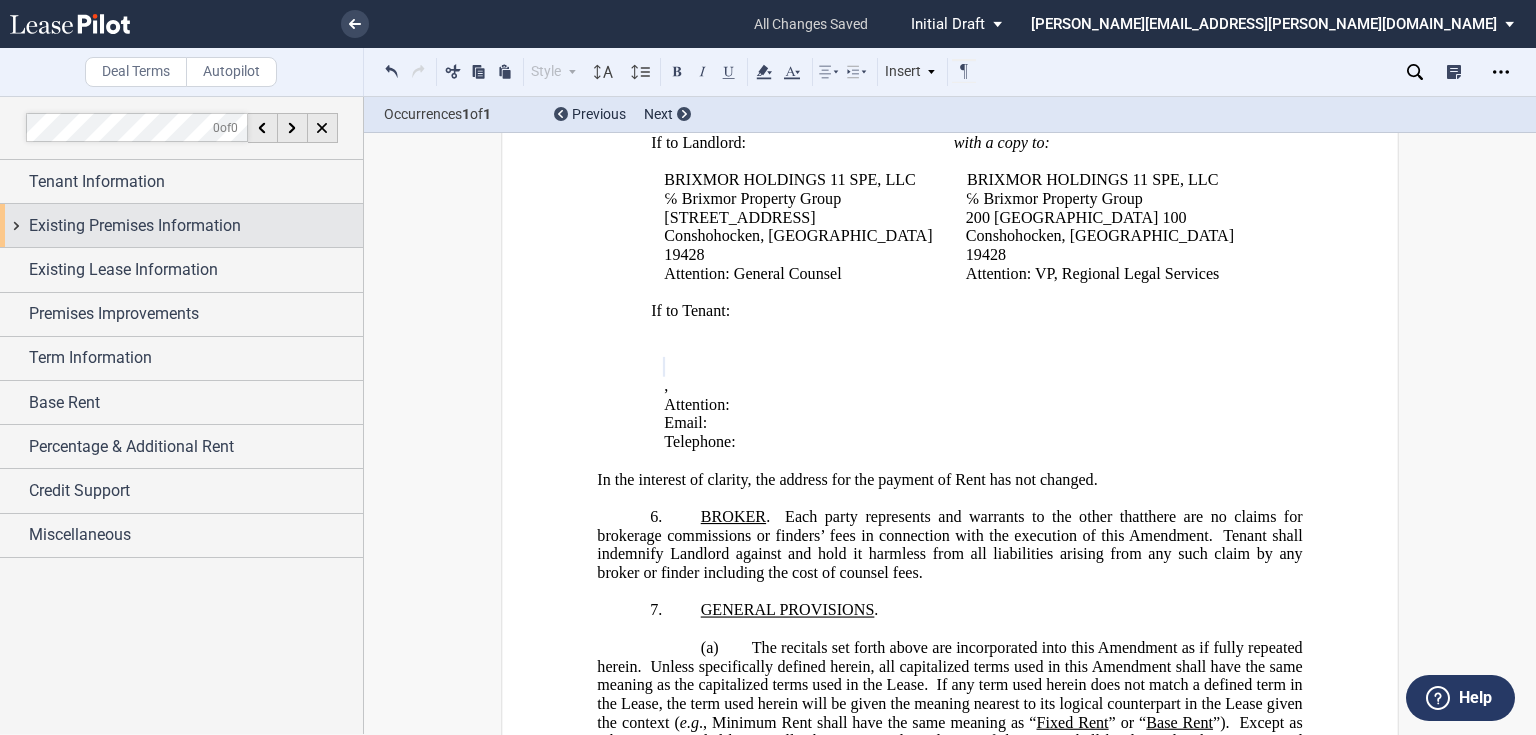 click on "Existing Premises Information" at bounding box center [135, 226] 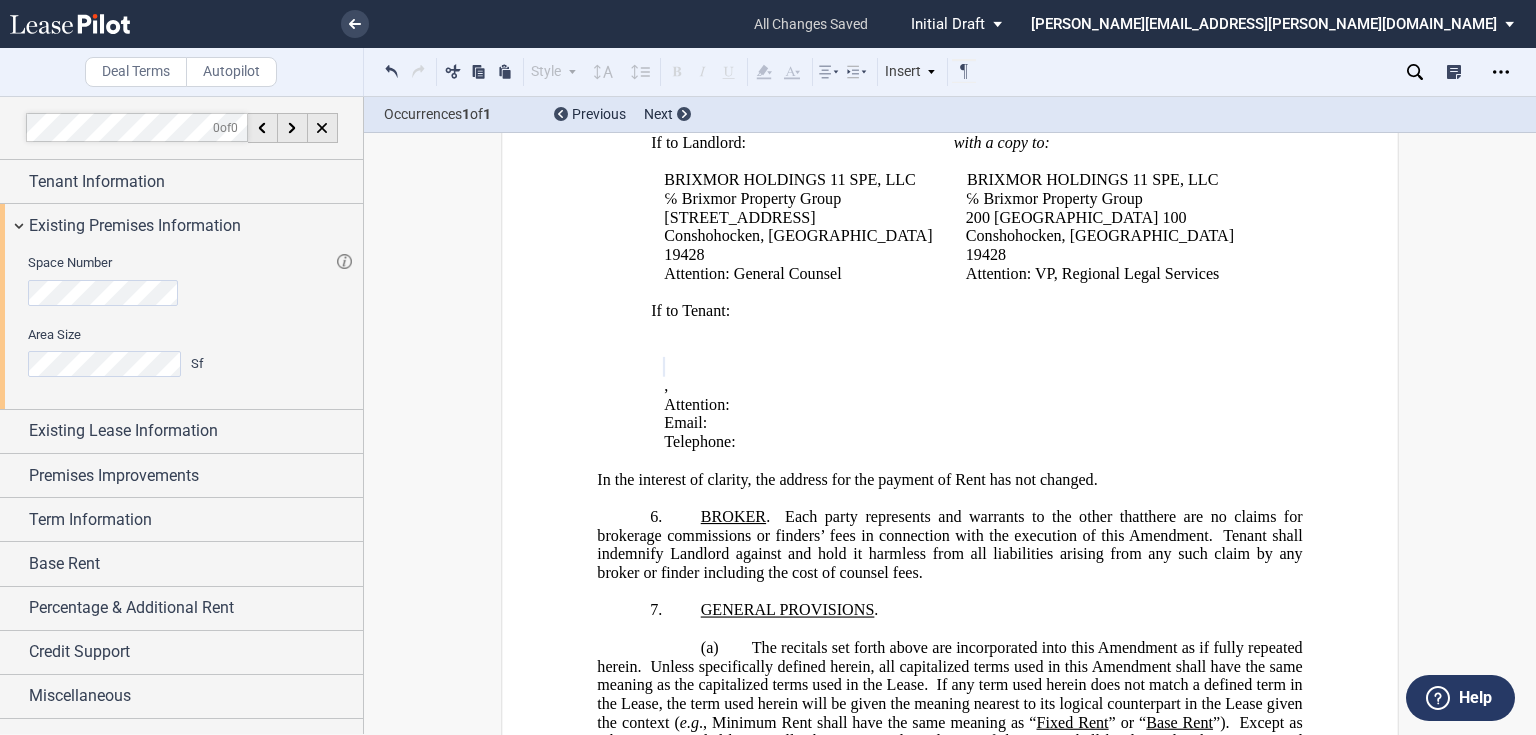 click on "Area Size
Sf" at bounding box center (117, 361) 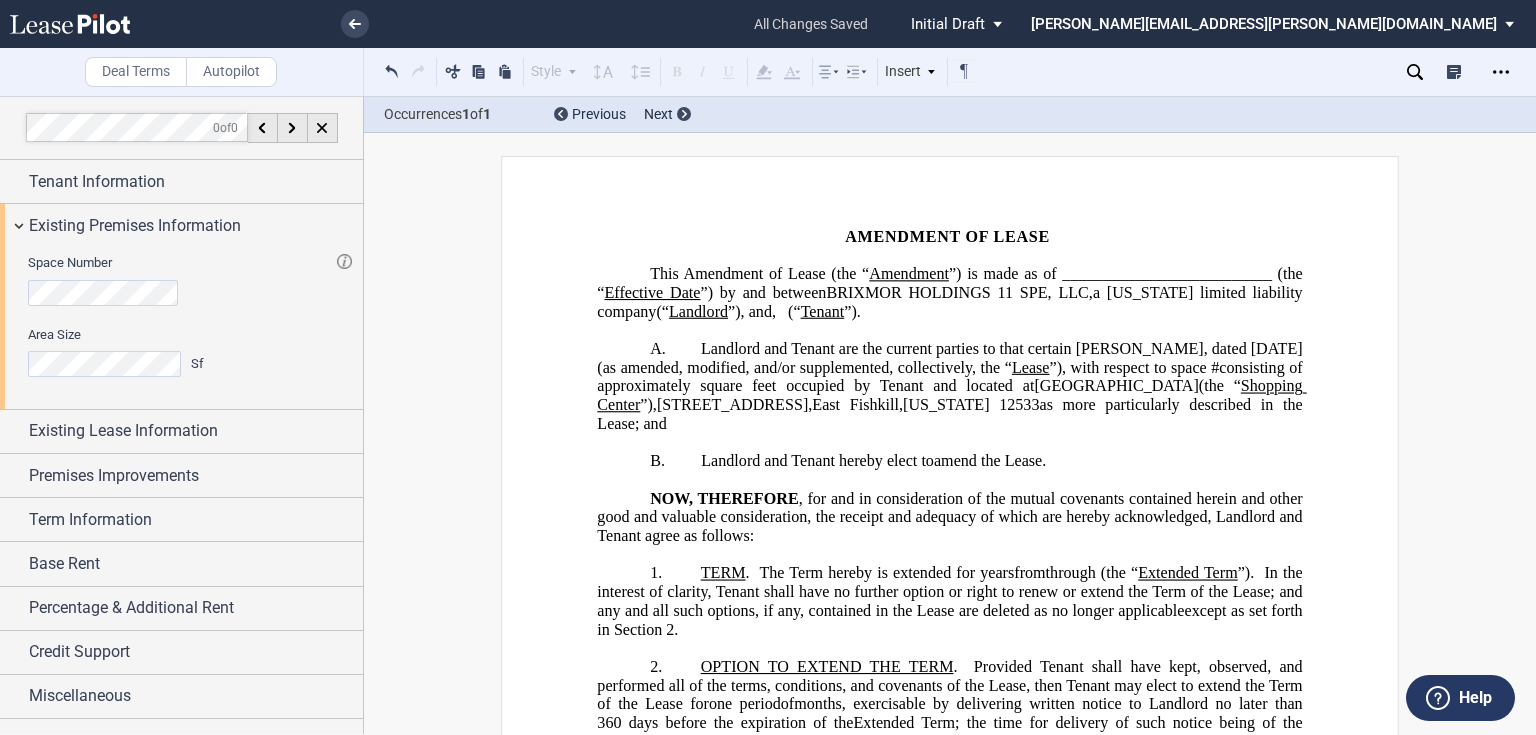 scroll, scrollTop: 0, scrollLeft: 0, axis: both 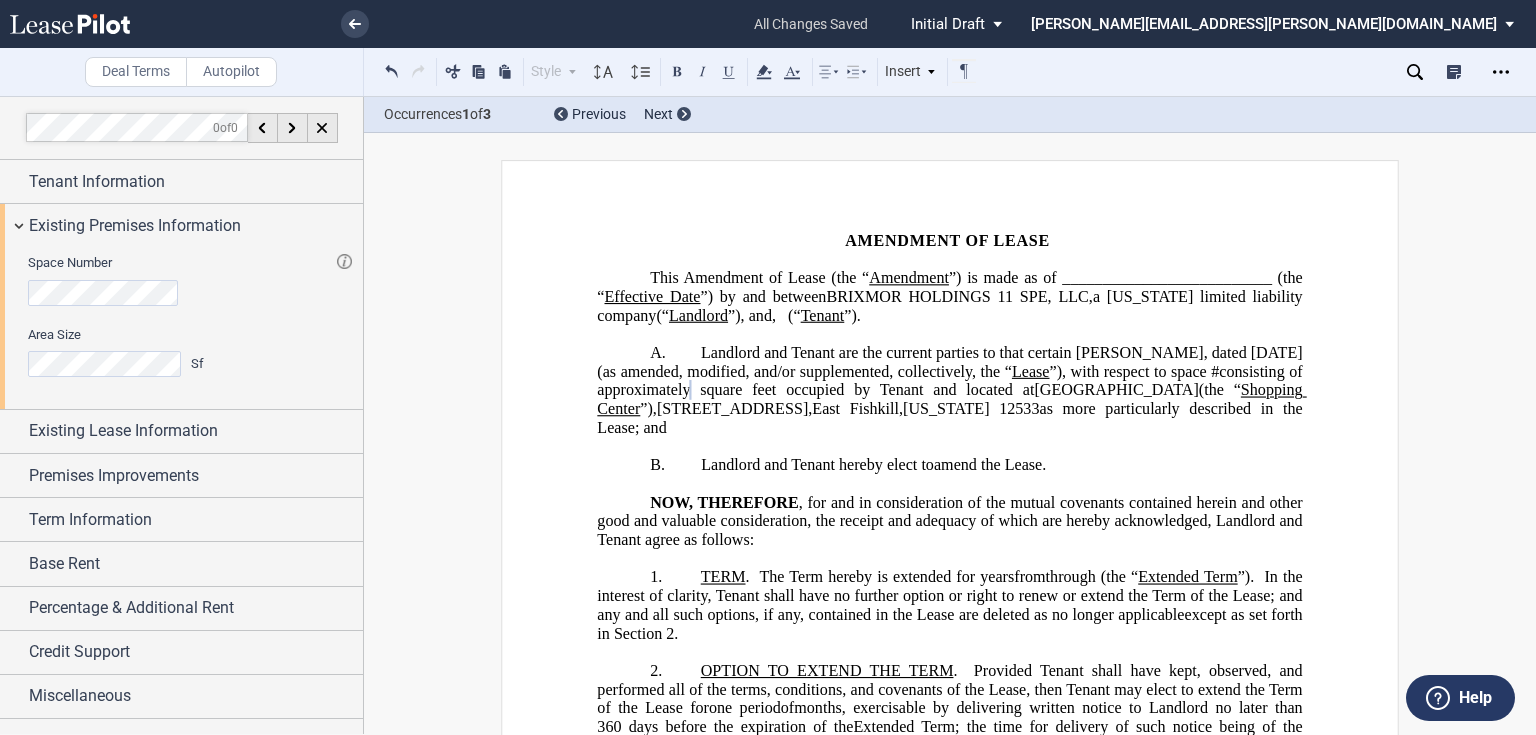 drag, startPoint x: 804, startPoint y: 387, endPoint x: 815, endPoint y: 377, distance: 14.866069 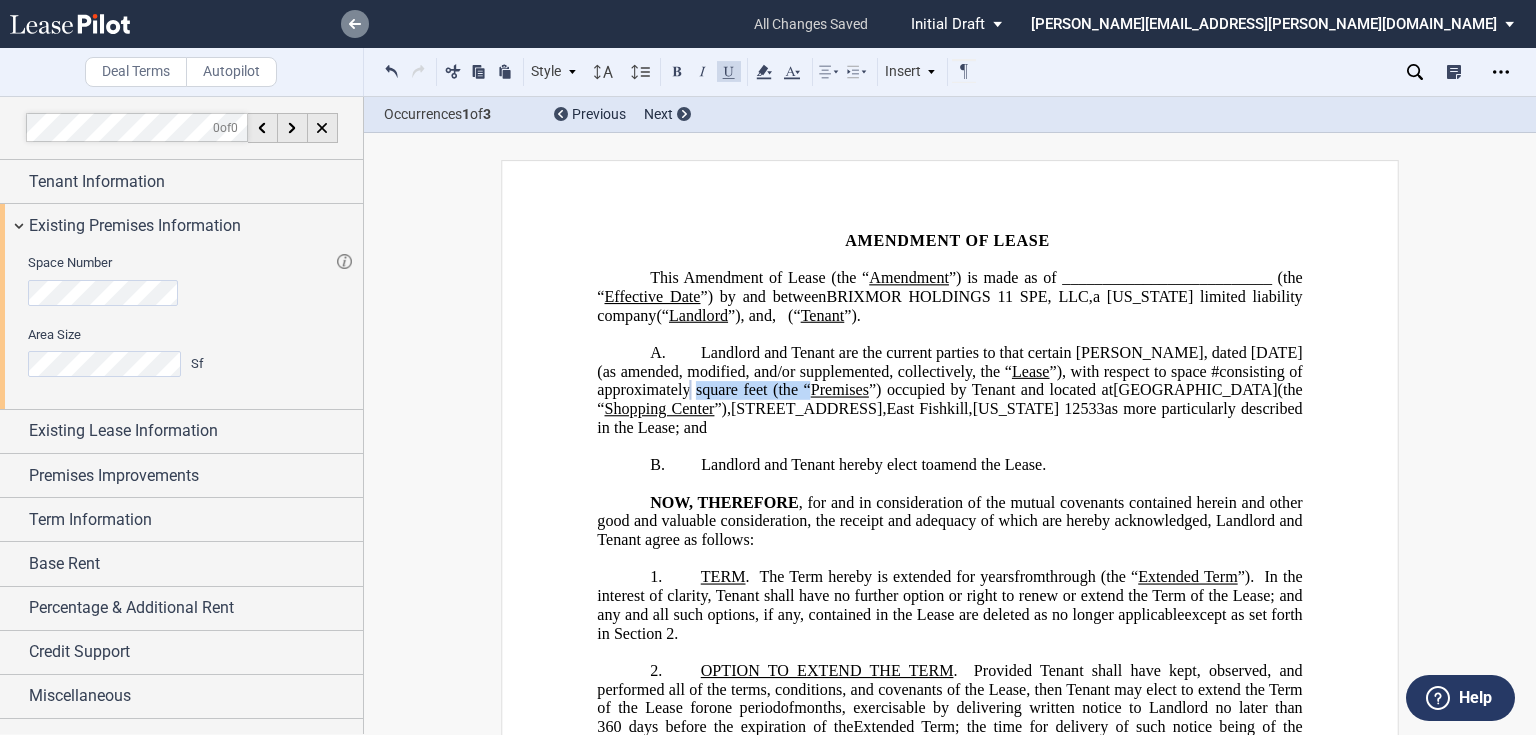 click 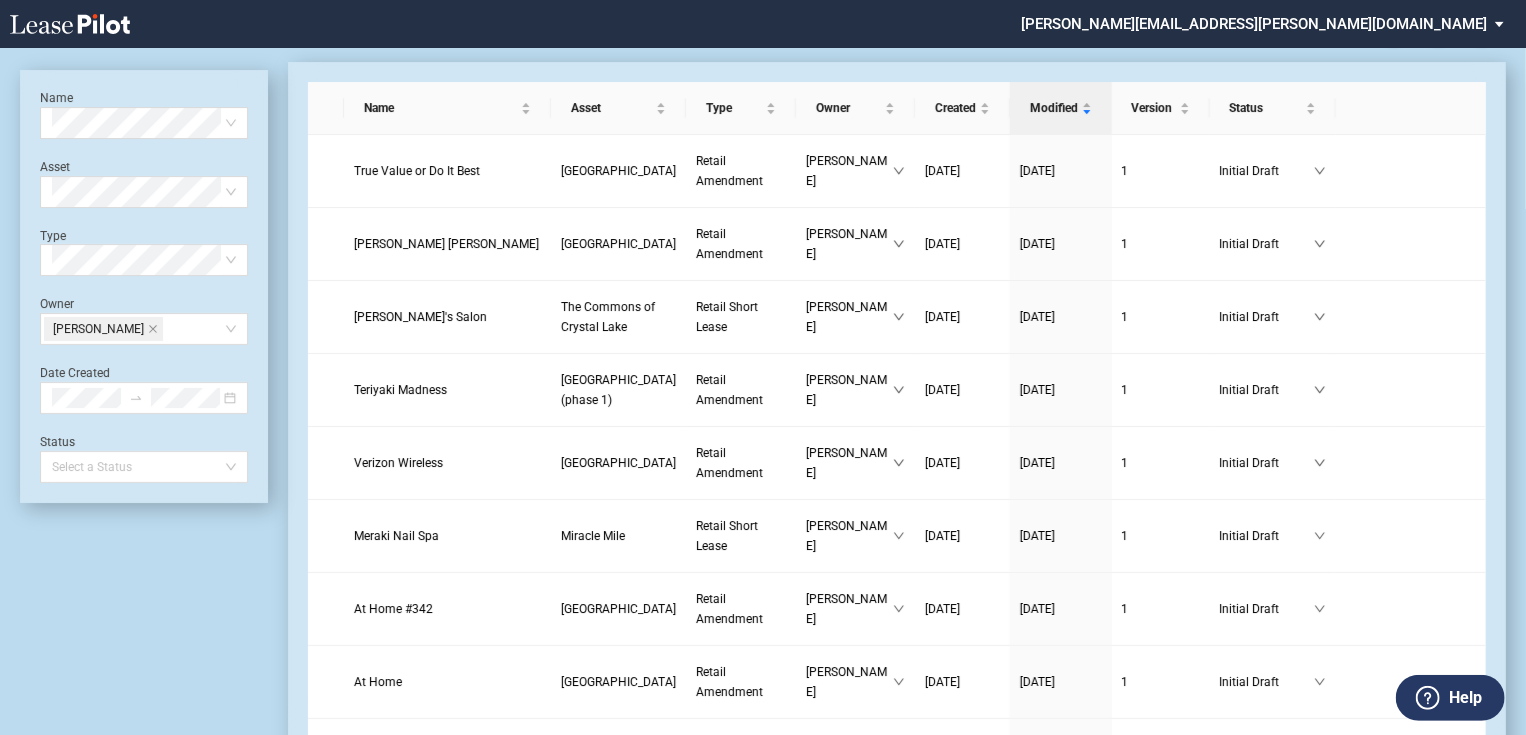 scroll, scrollTop: 0, scrollLeft: 0, axis: both 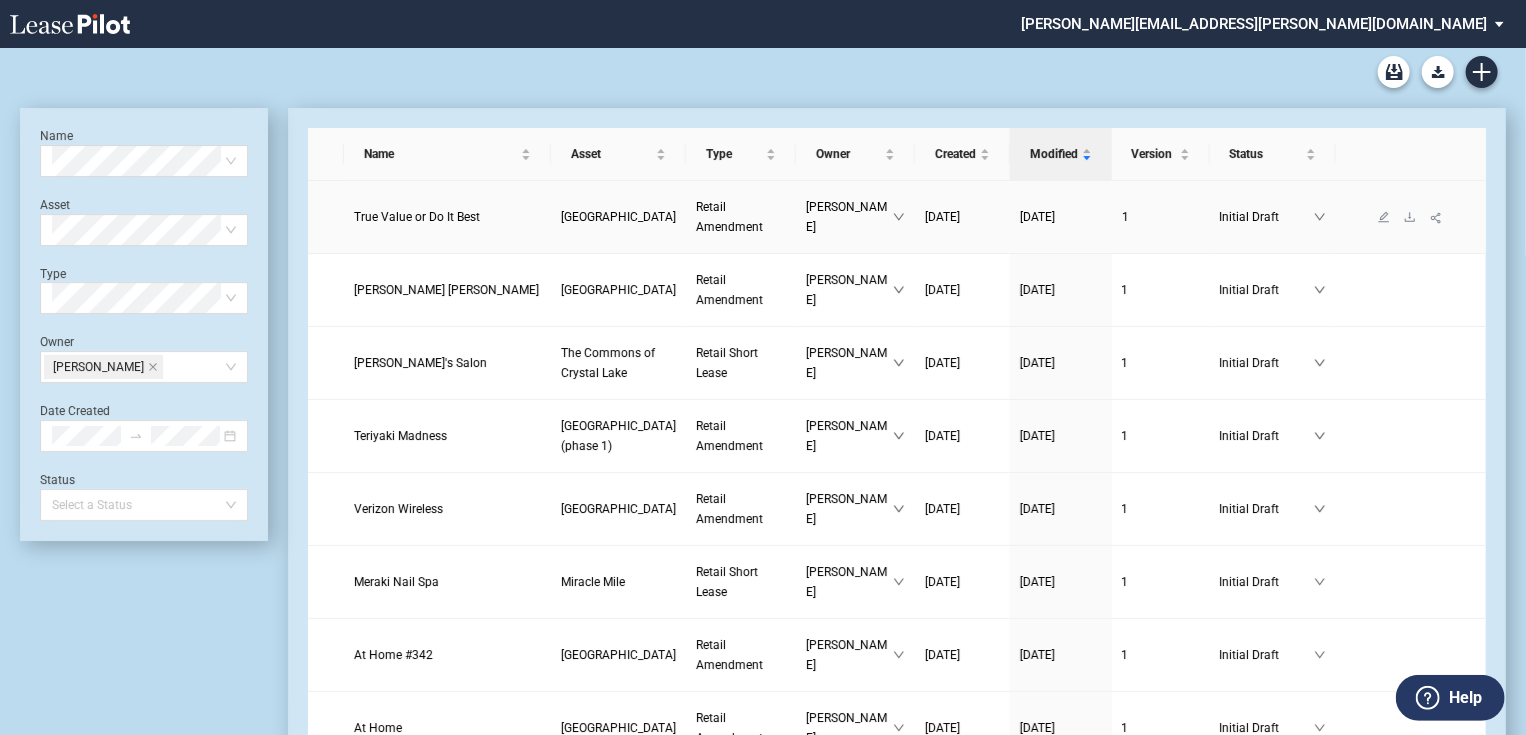 click on "True Value or Do It Best" at bounding box center [417, 217] 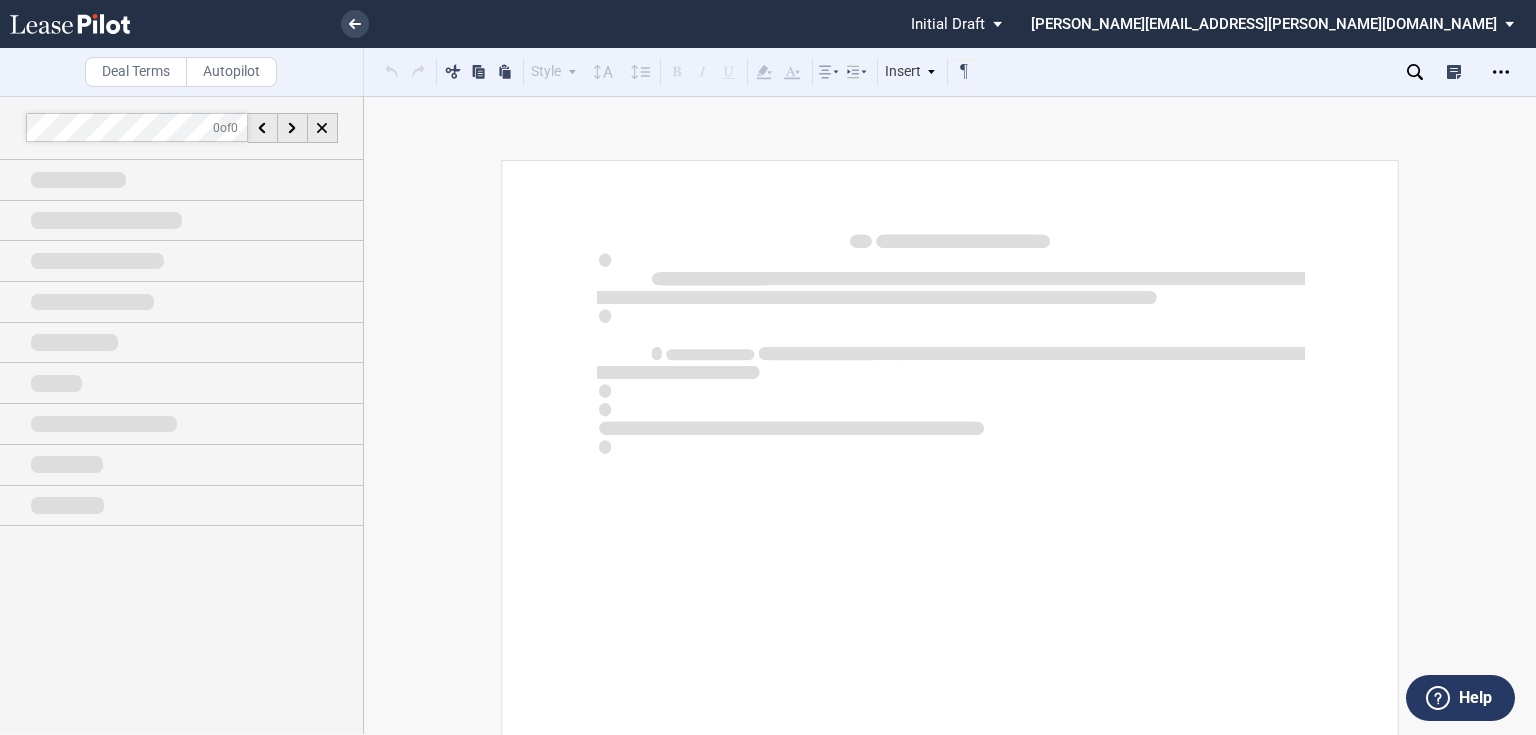 scroll, scrollTop: 0, scrollLeft: 0, axis: both 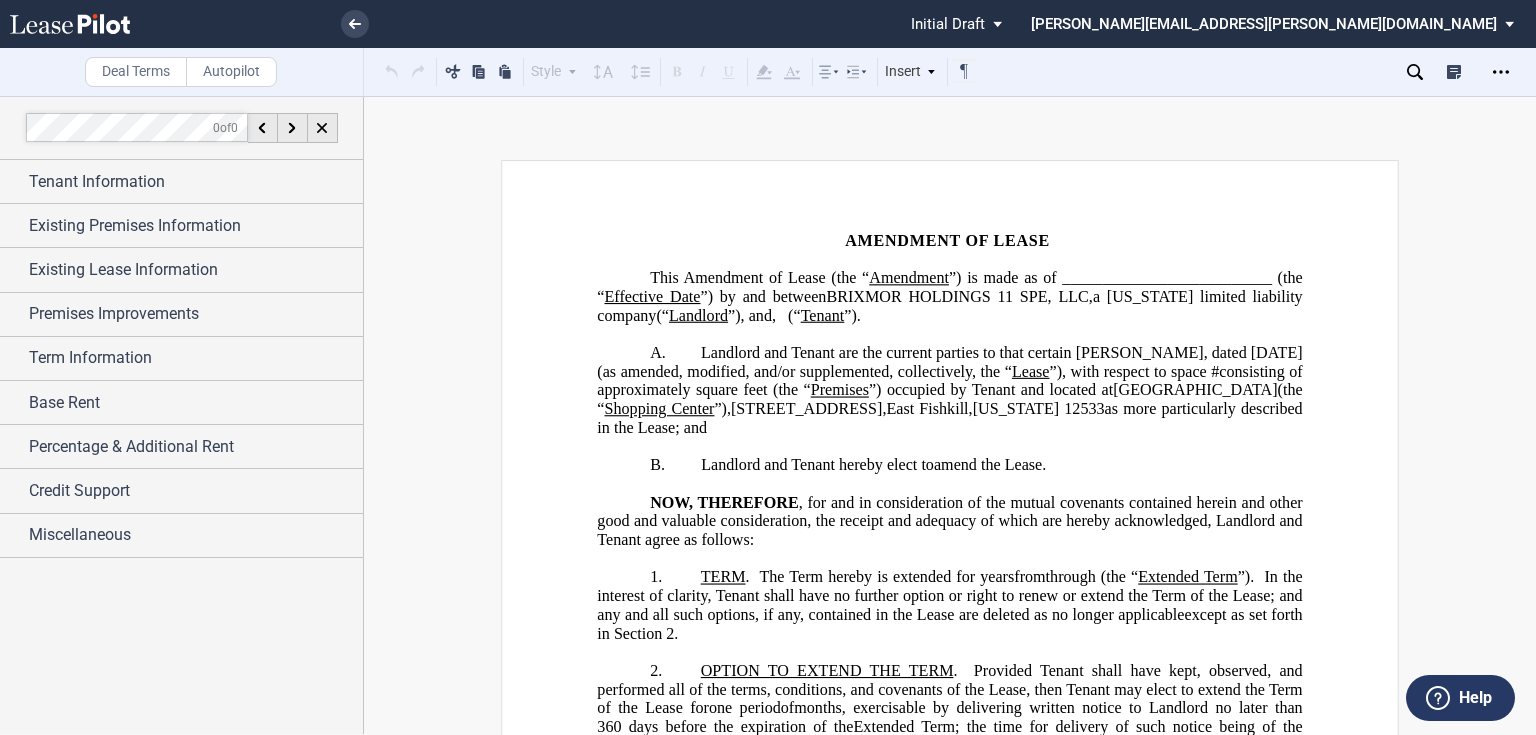 click on "TERM" 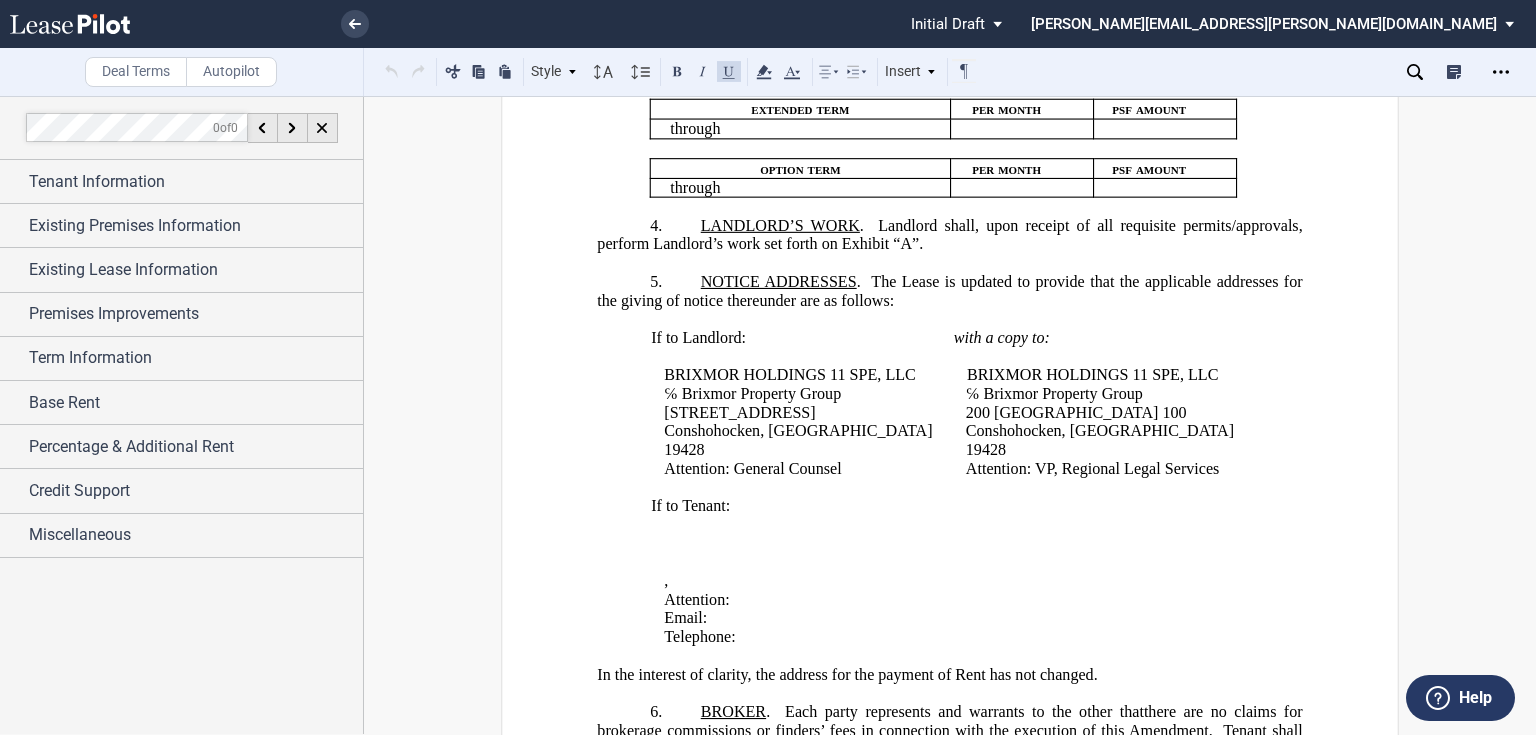 scroll, scrollTop: 560, scrollLeft: 0, axis: vertical 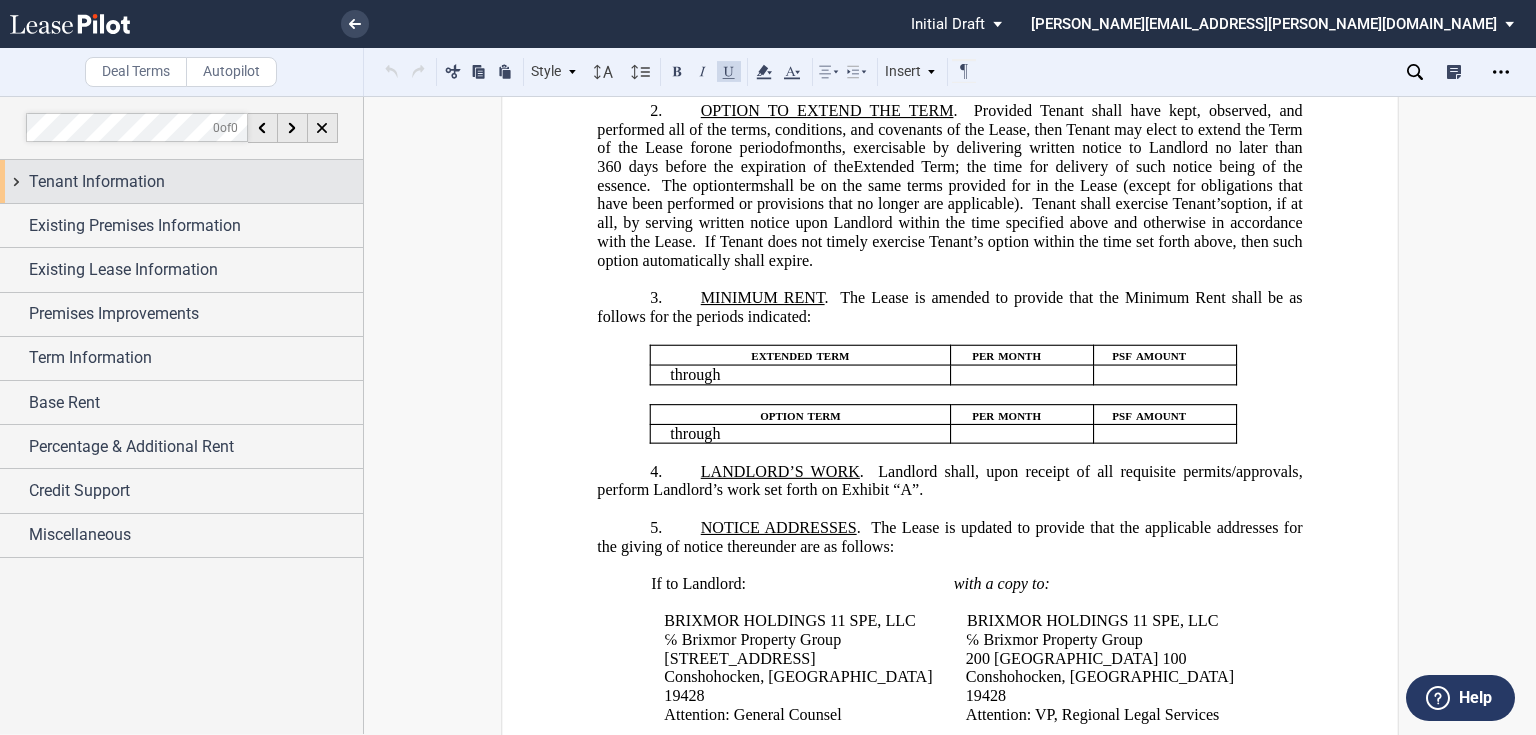 click on "Tenant Information" at bounding box center [97, 182] 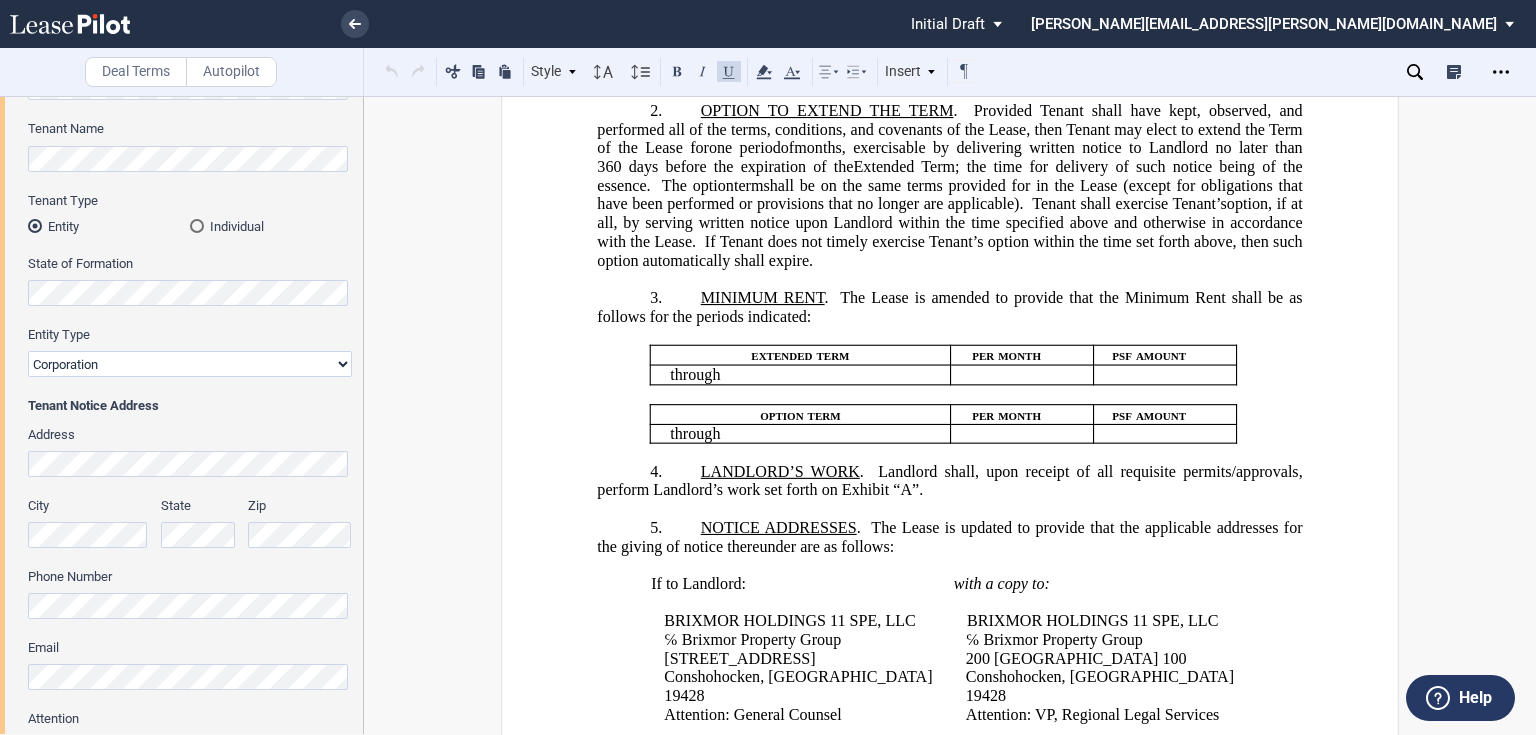 scroll, scrollTop: 0, scrollLeft: 0, axis: both 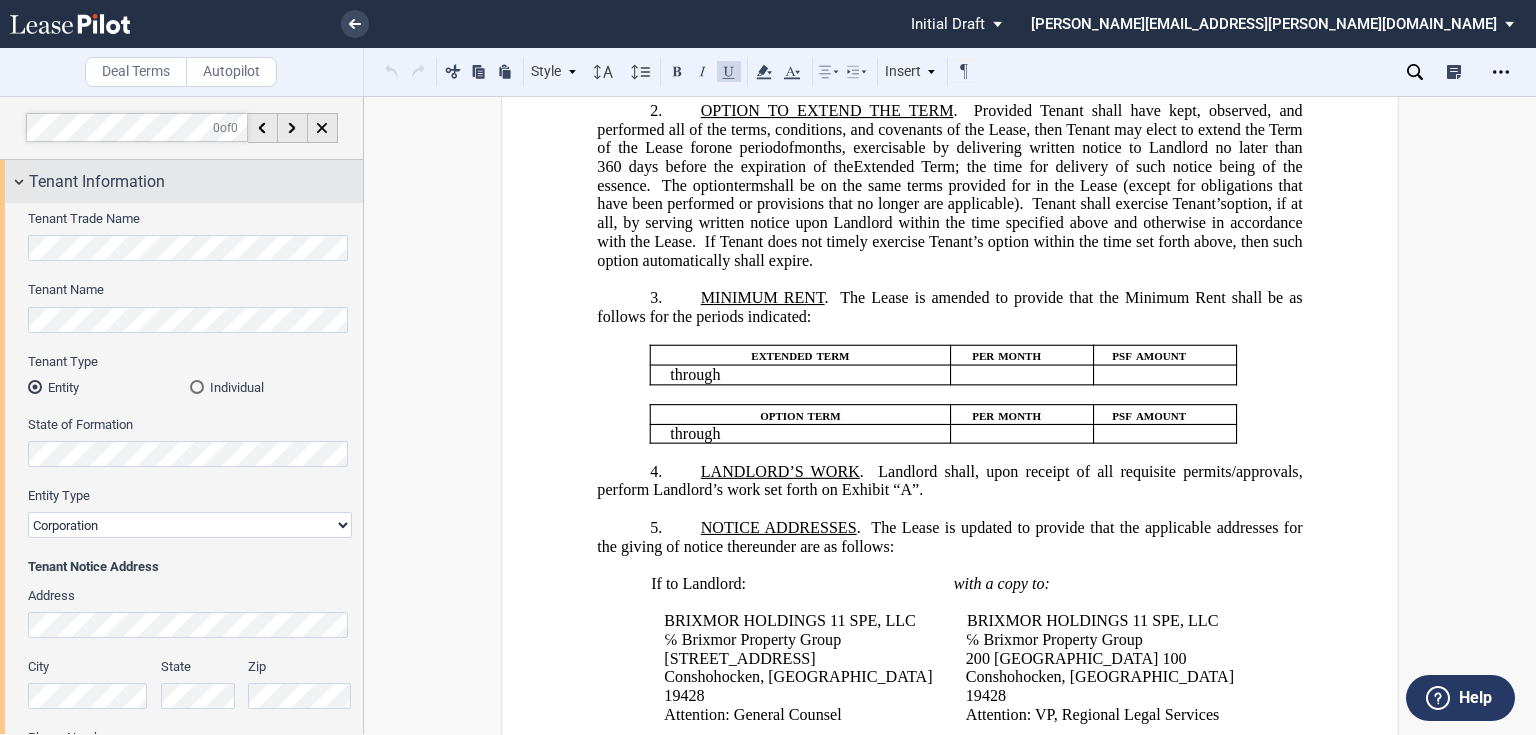 click on "Tenant Information" at bounding box center [97, 182] 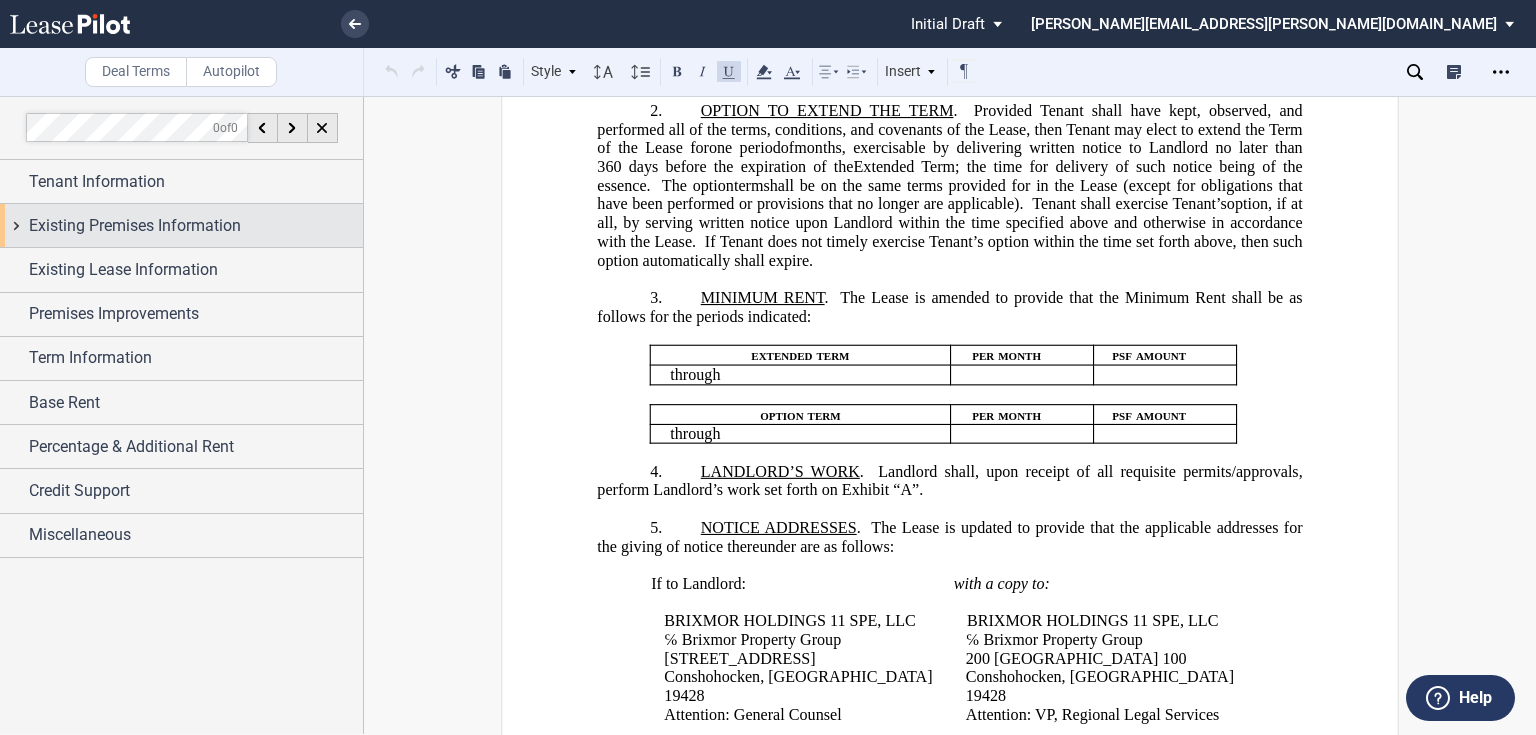 click on "Existing Premises Information" at bounding box center (135, 226) 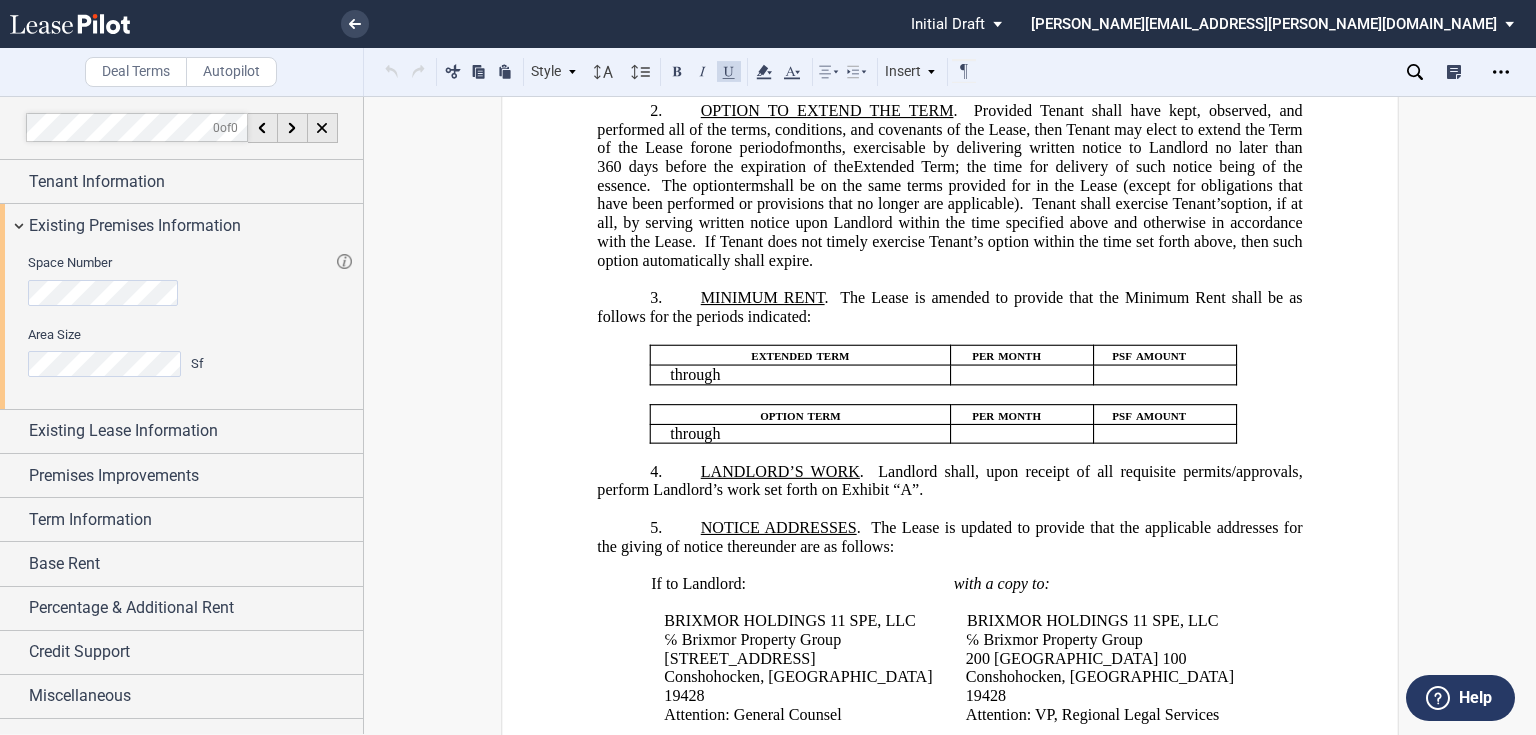 click on ".bocls-1{fill:#26354a;fill-rule:evenodd}
Loading...
×
Pending...
Pending...
Initial Draft
Initial Draft
In Negotiation
Final Draft
[PERSON_NAME][EMAIL_ADDRESS][PERSON_NAME][DOMAIN_NAME]
User Management
Sign Out
Deal Terms
Autopilot
Style
A. Recital
1. Section
(a) Subsection
Normal
Normal
8pt
9pt
10pt
10.5pt
11pt
12pt
14pt
16pt
Normal
1
1.15
1.5
2
3
No Color
Automatic" at bounding box center (768, 367) 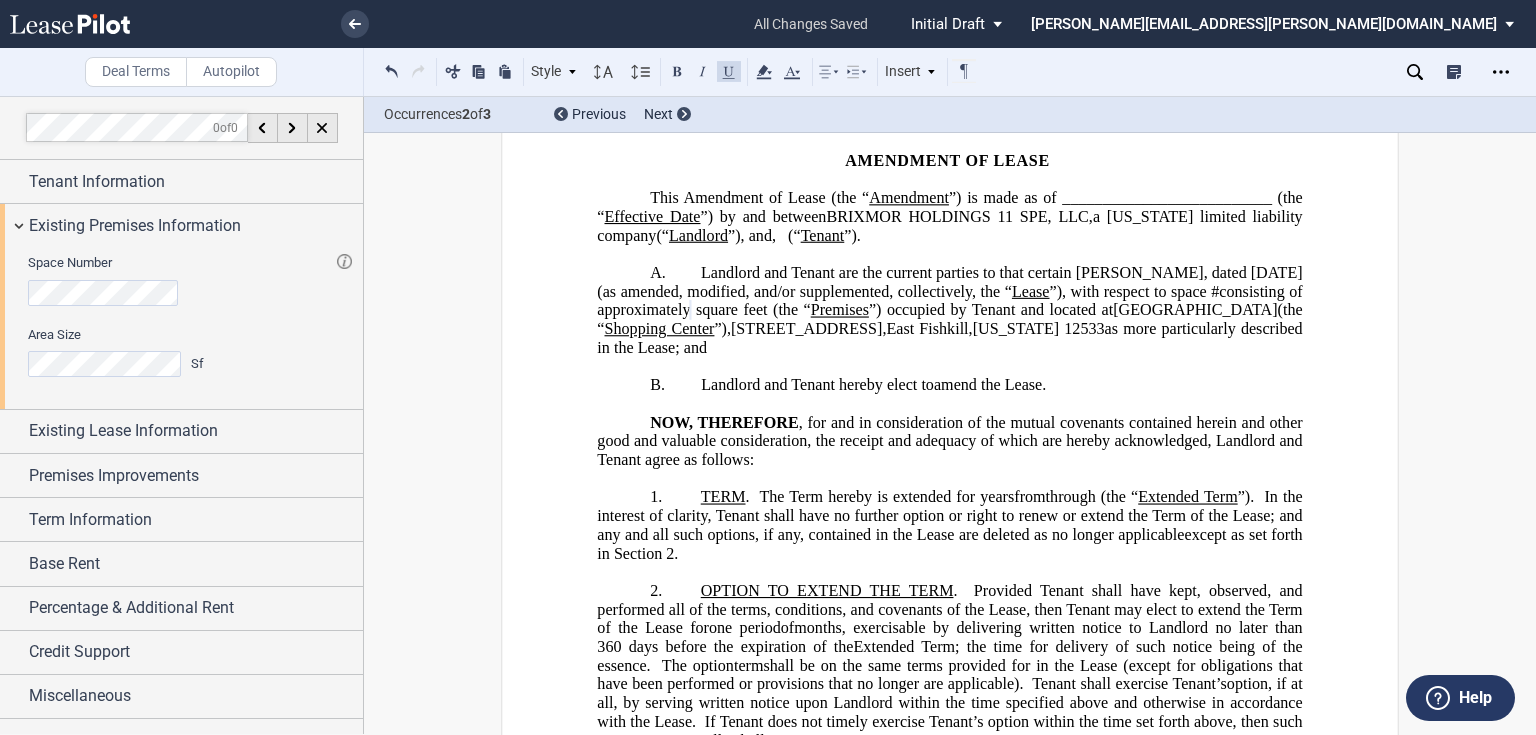scroll, scrollTop: 0, scrollLeft: 0, axis: both 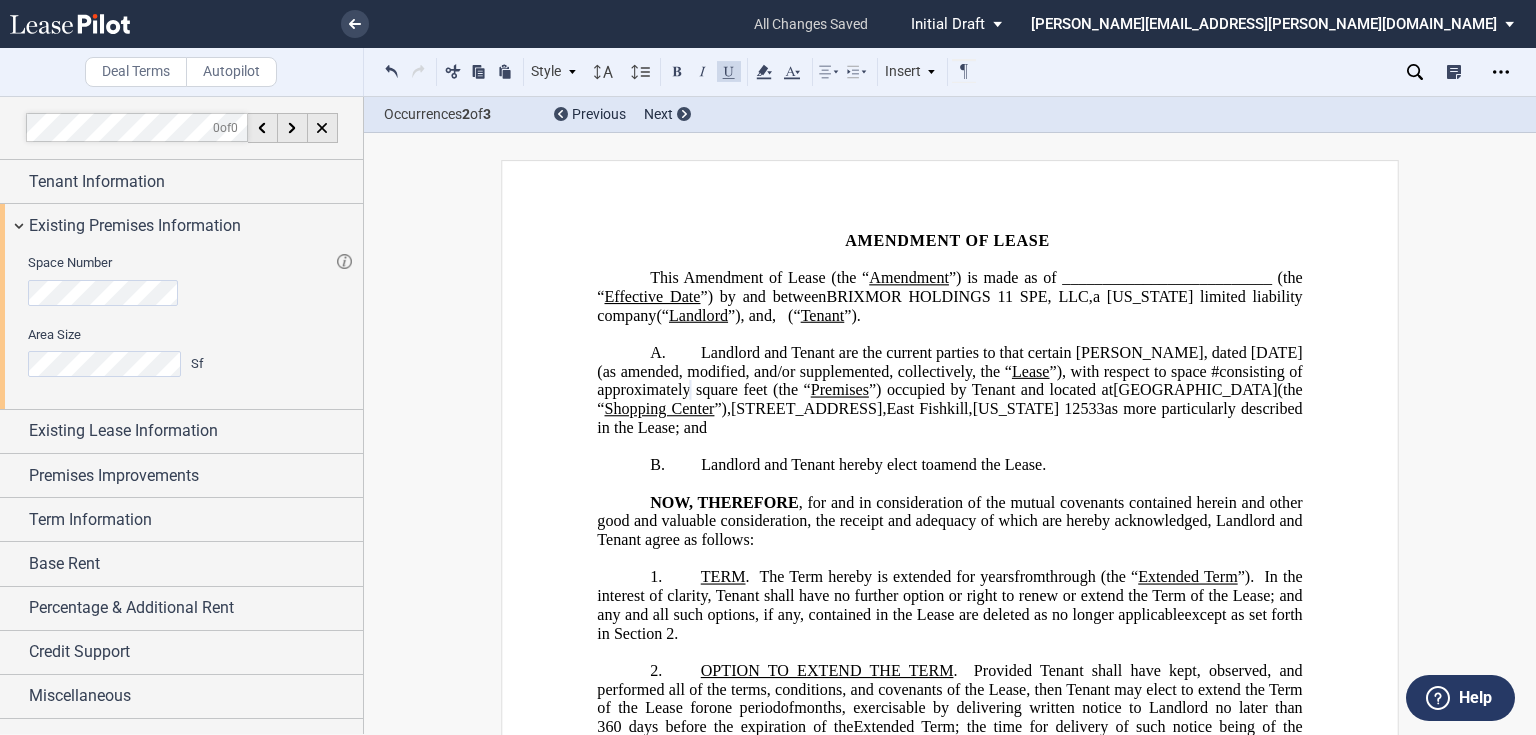click on "consisting of approximately" 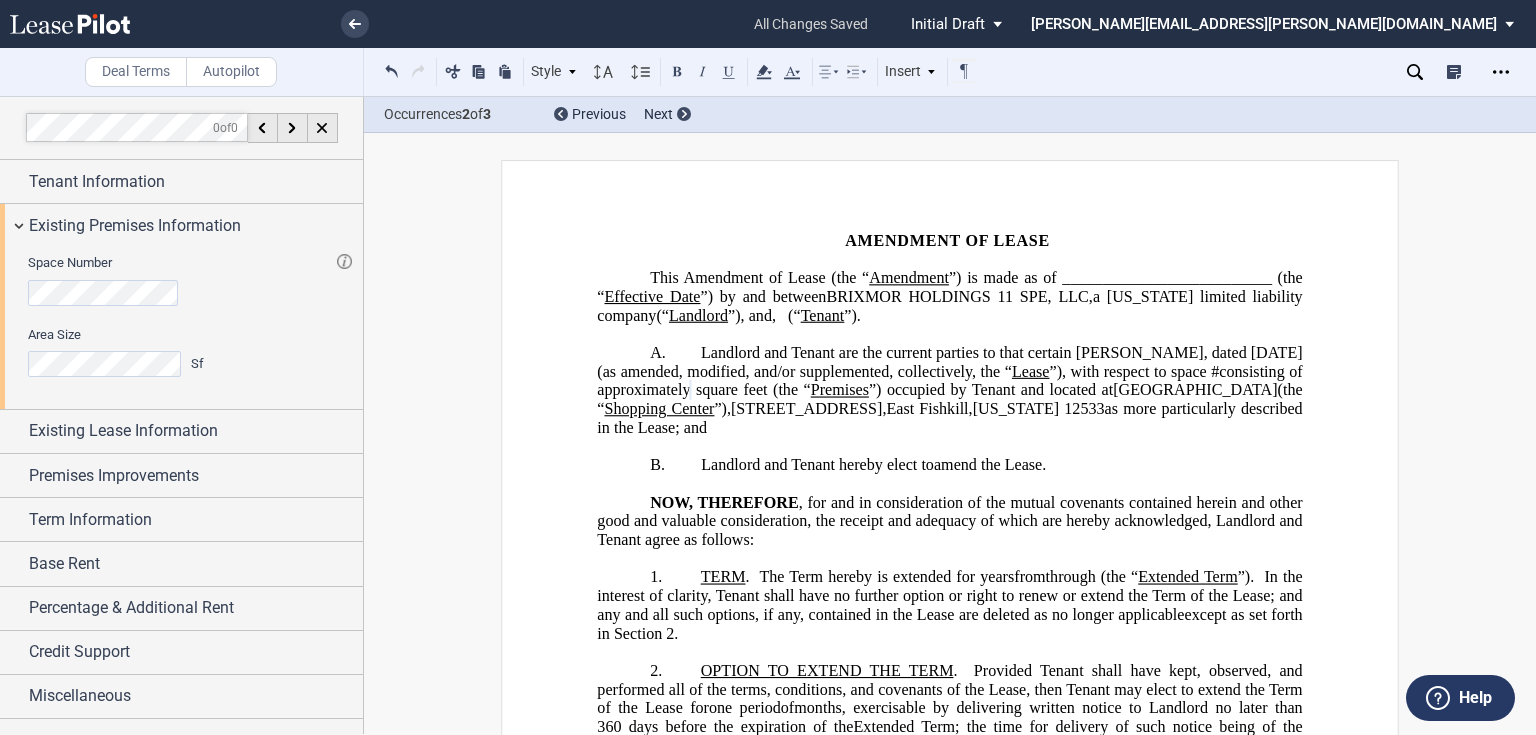 type 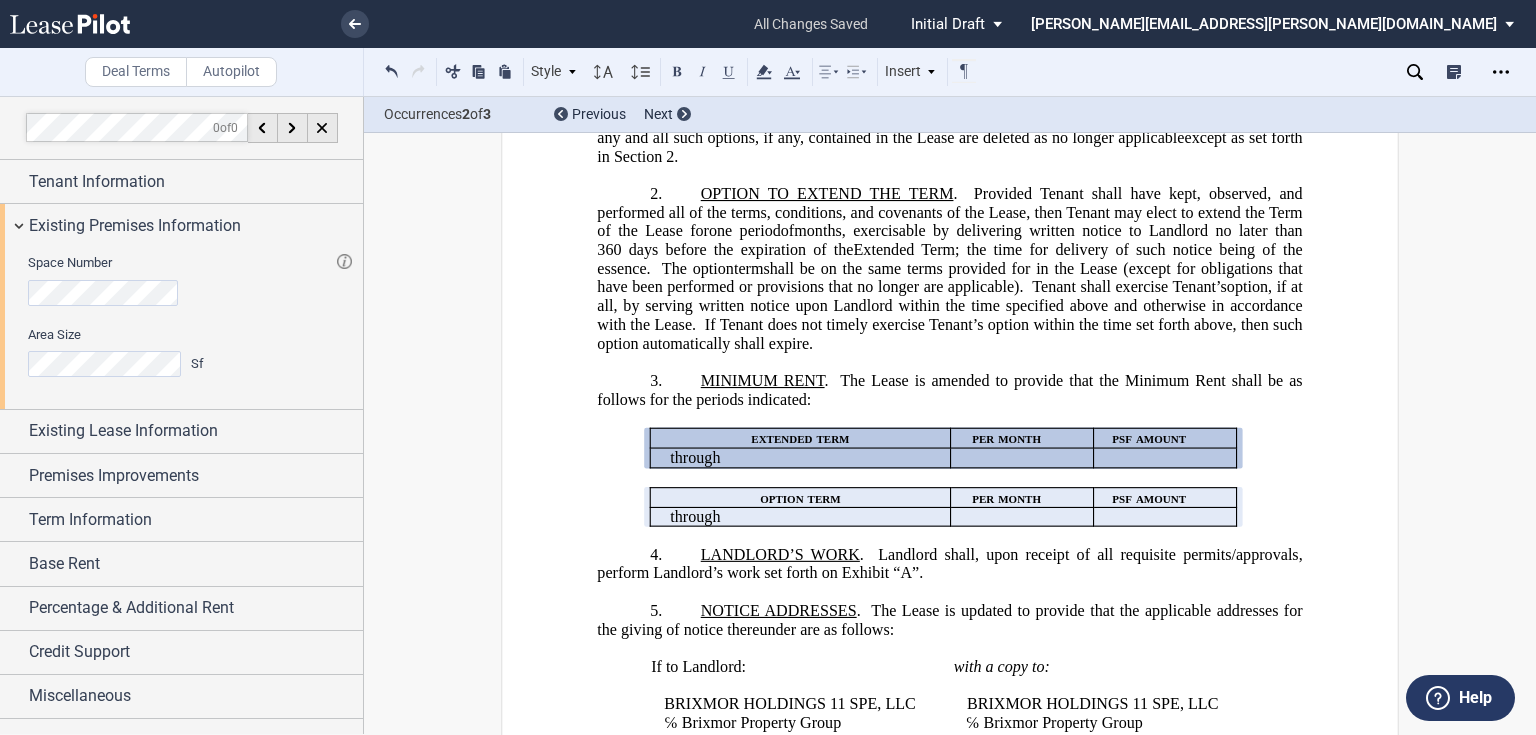 scroll, scrollTop: 480, scrollLeft: 0, axis: vertical 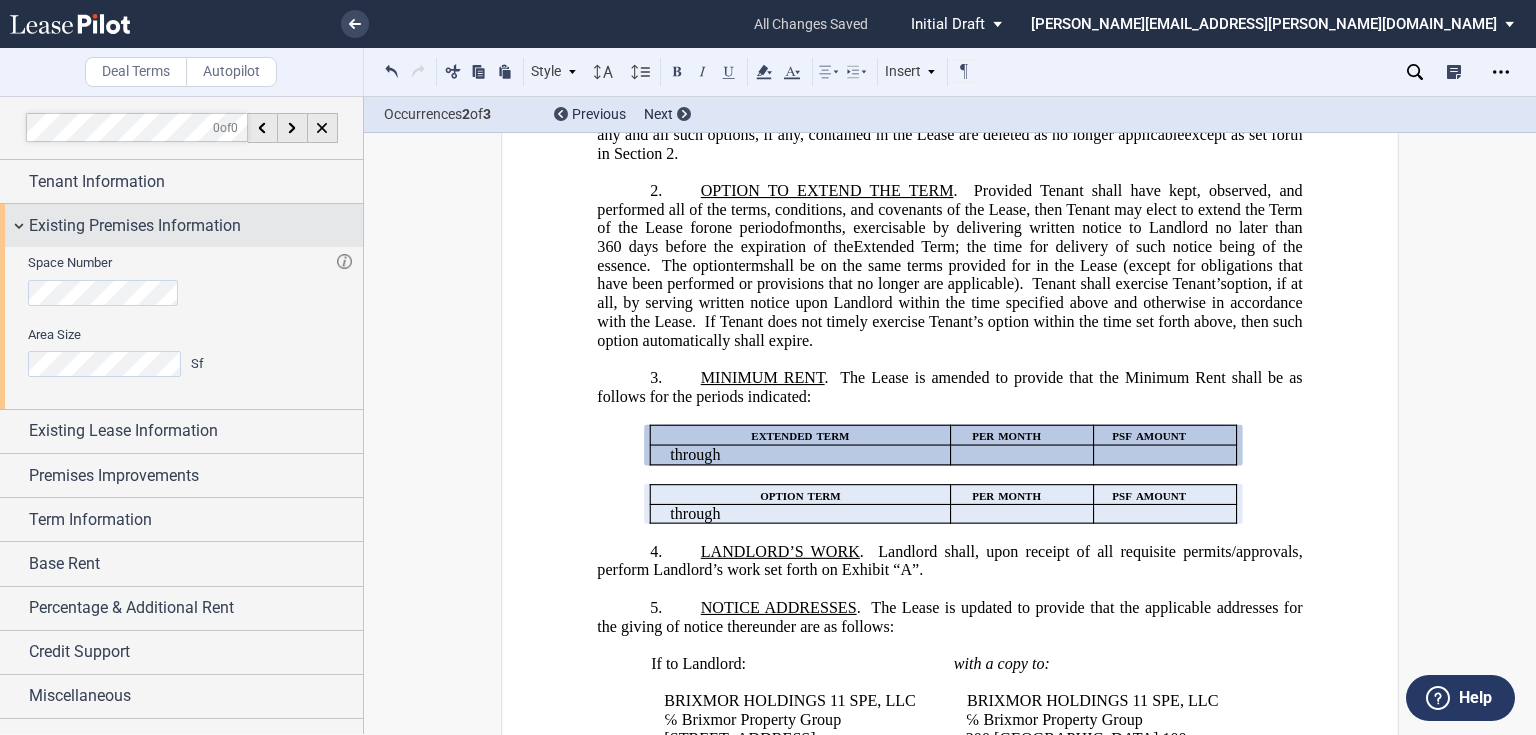 click on "Existing Premises Information" at bounding box center (135, 226) 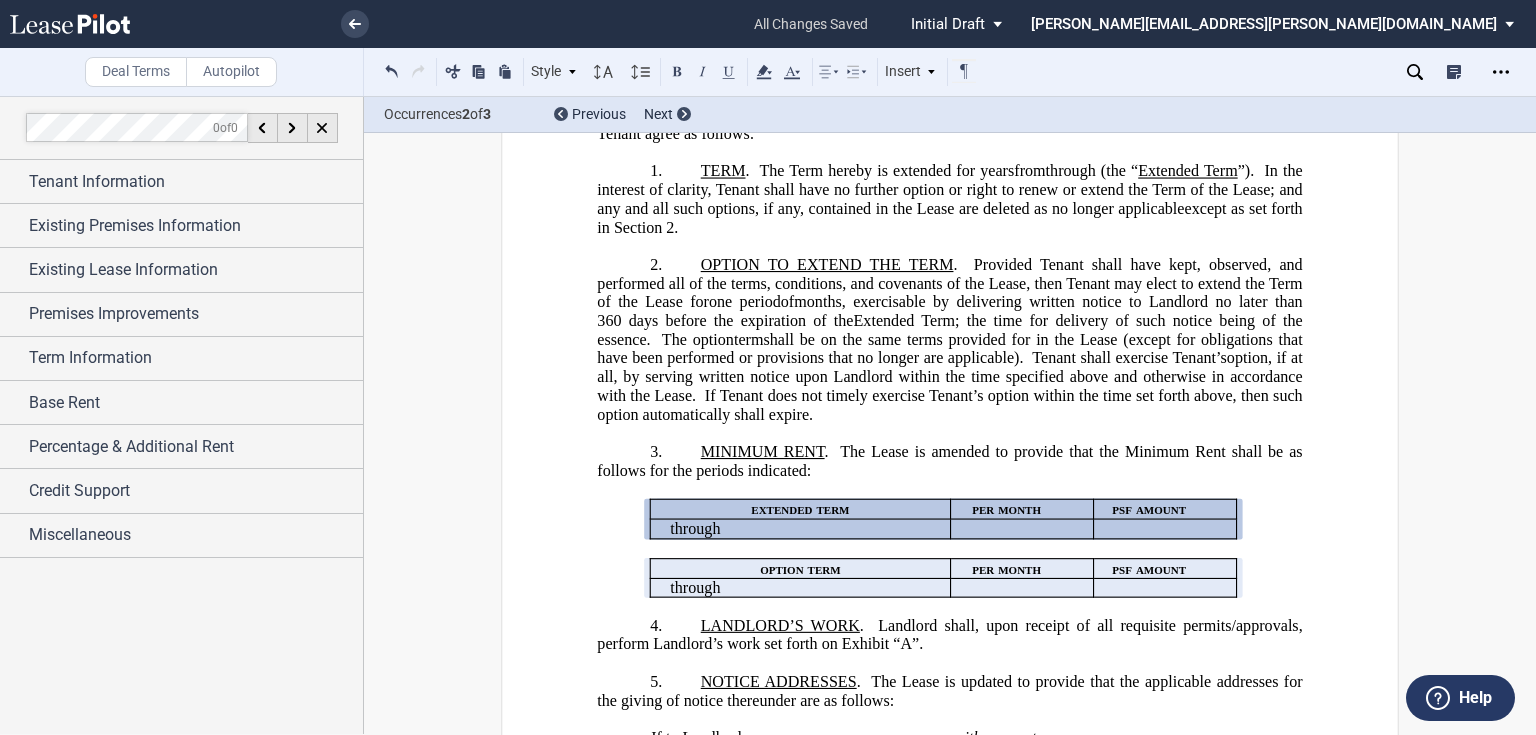scroll, scrollTop: 400, scrollLeft: 0, axis: vertical 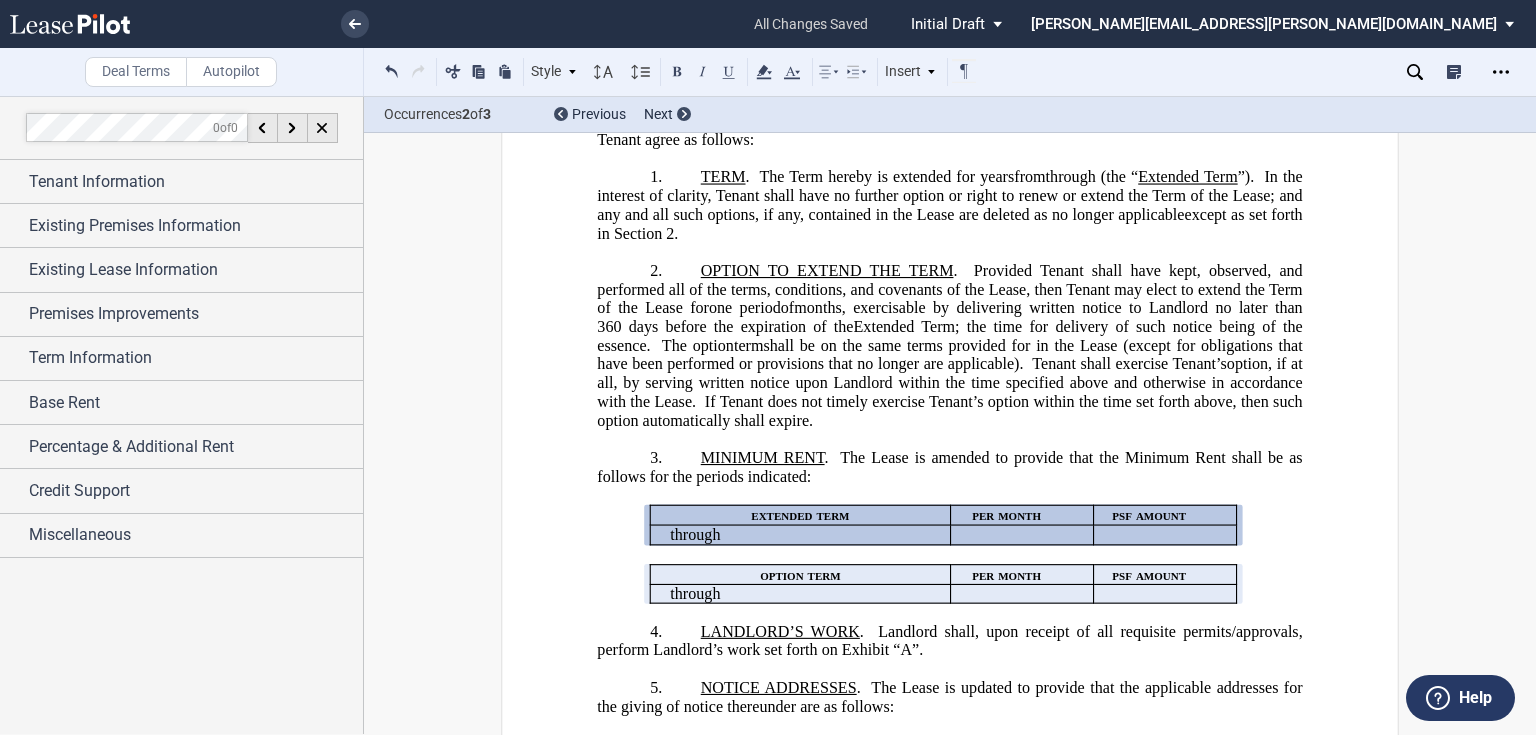 click on ", exercisable by delivering written notice to Landlord no later than 360" 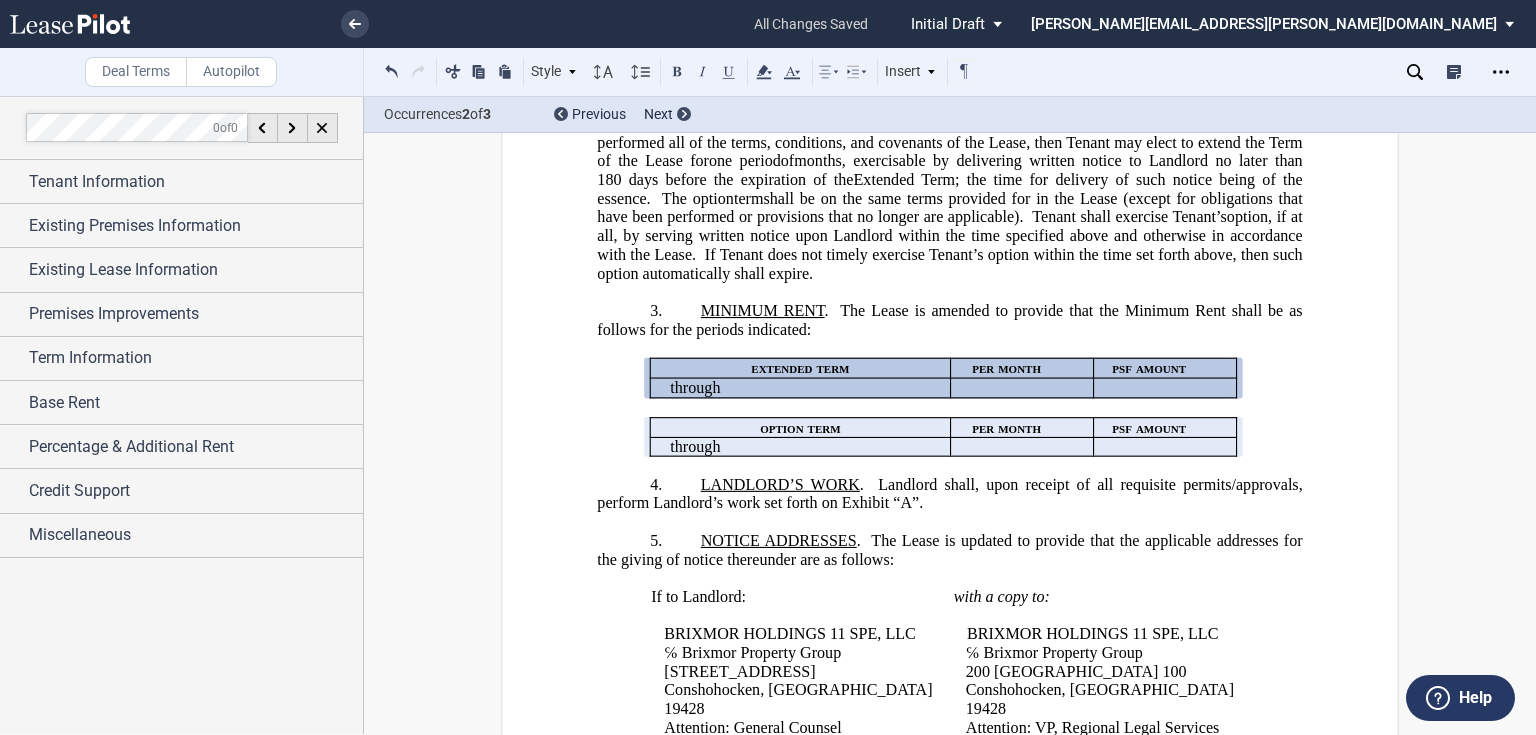 scroll, scrollTop: 560, scrollLeft: 0, axis: vertical 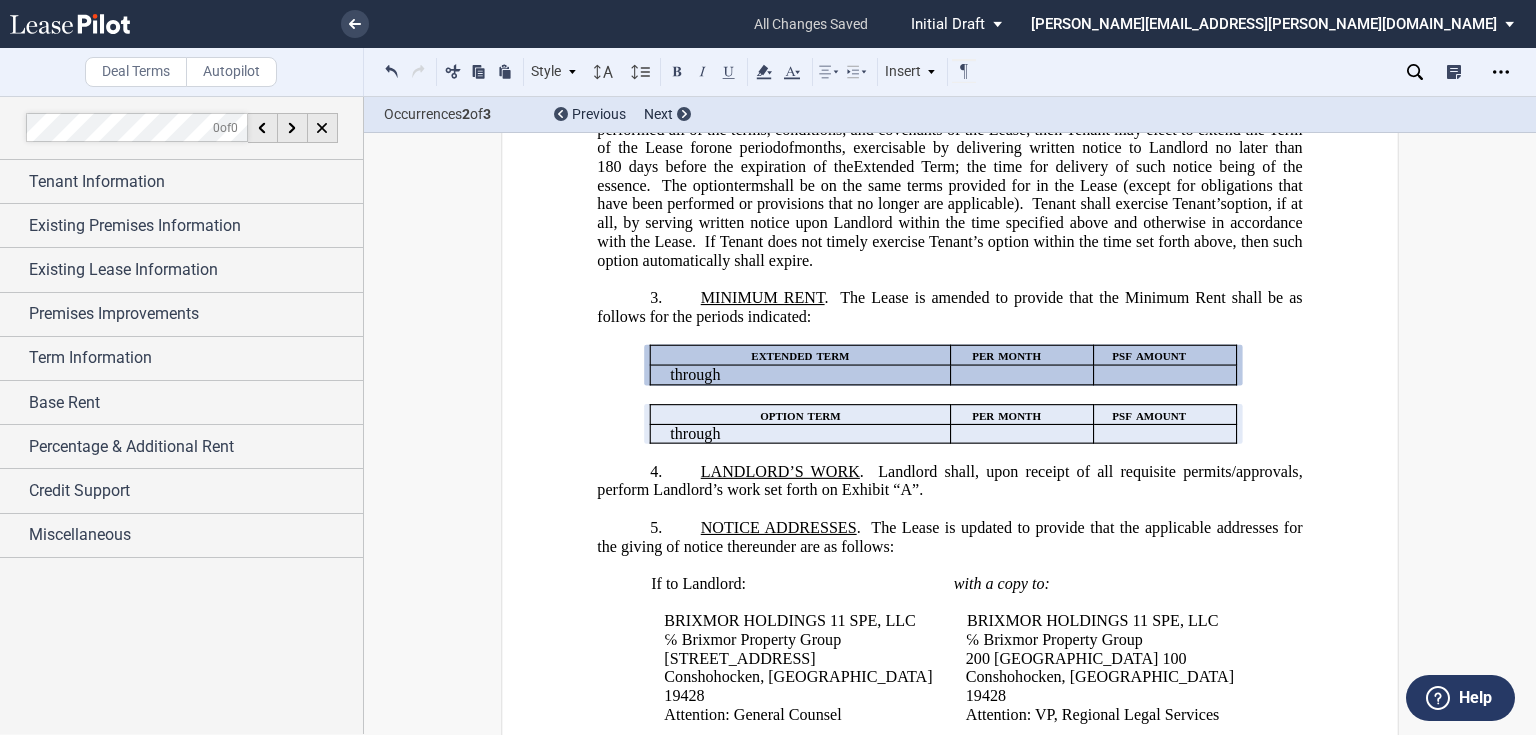 click on "The Lease is amended to provide that the Minimum Rent shall be as follows for the periods indicated:" 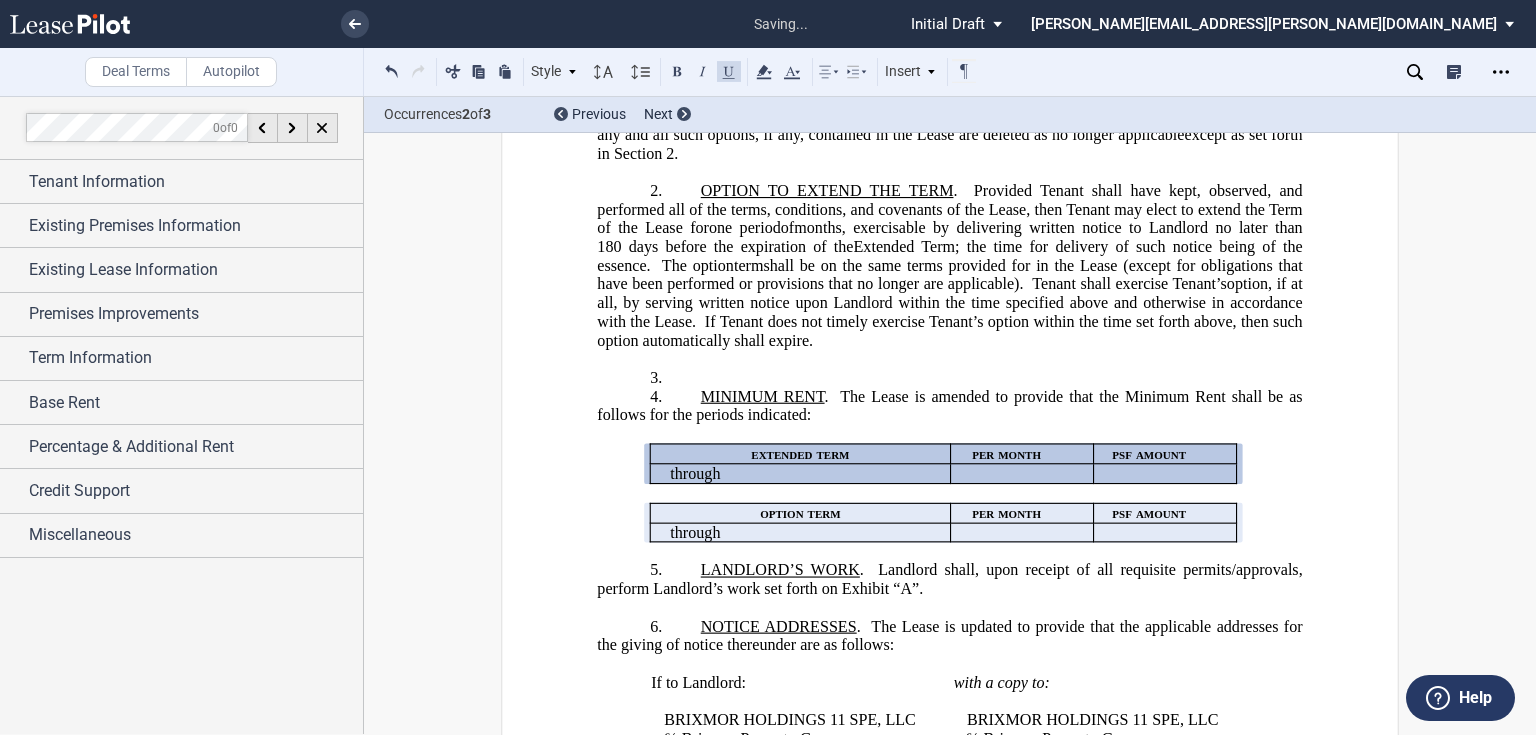 scroll, scrollTop: 400, scrollLeft: 0, axis: vertical 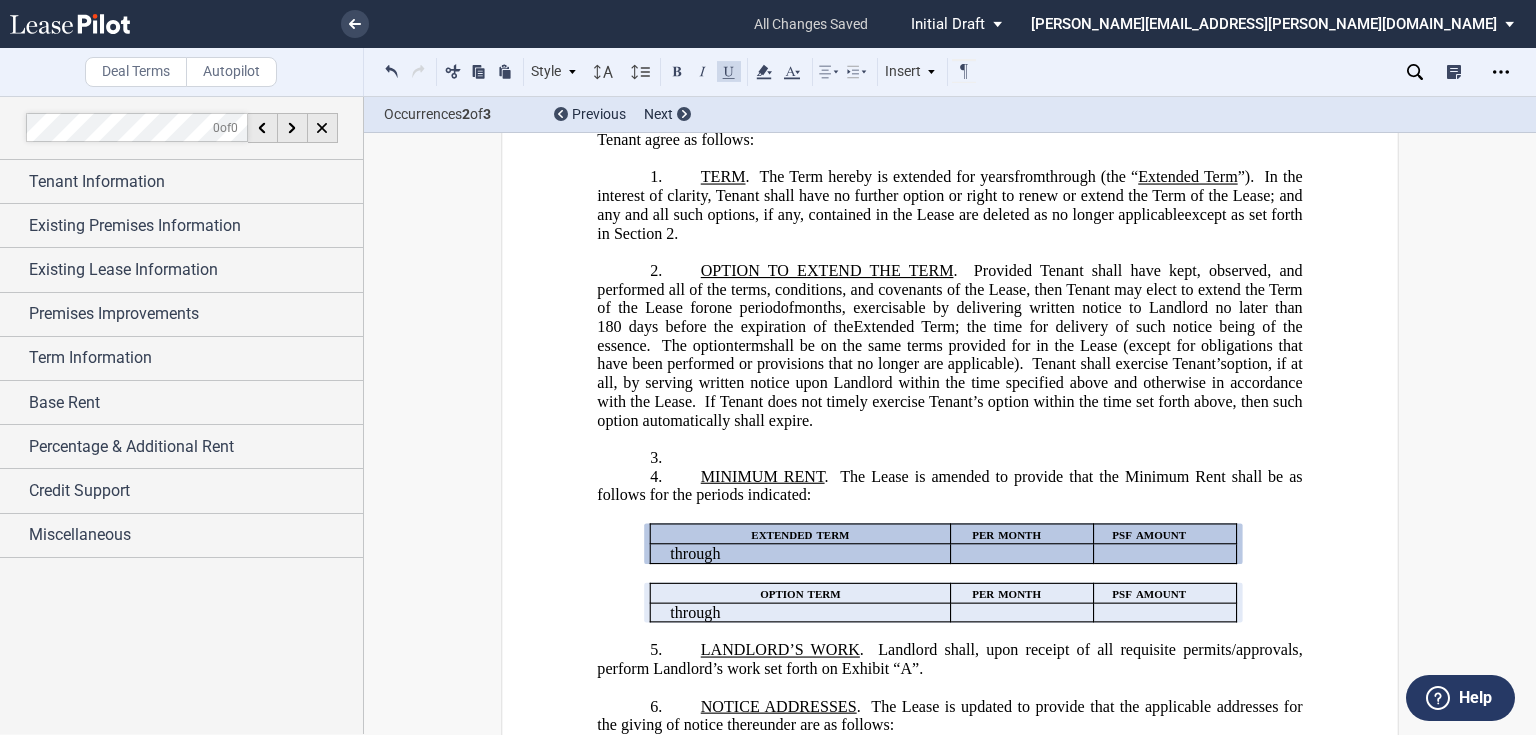 type 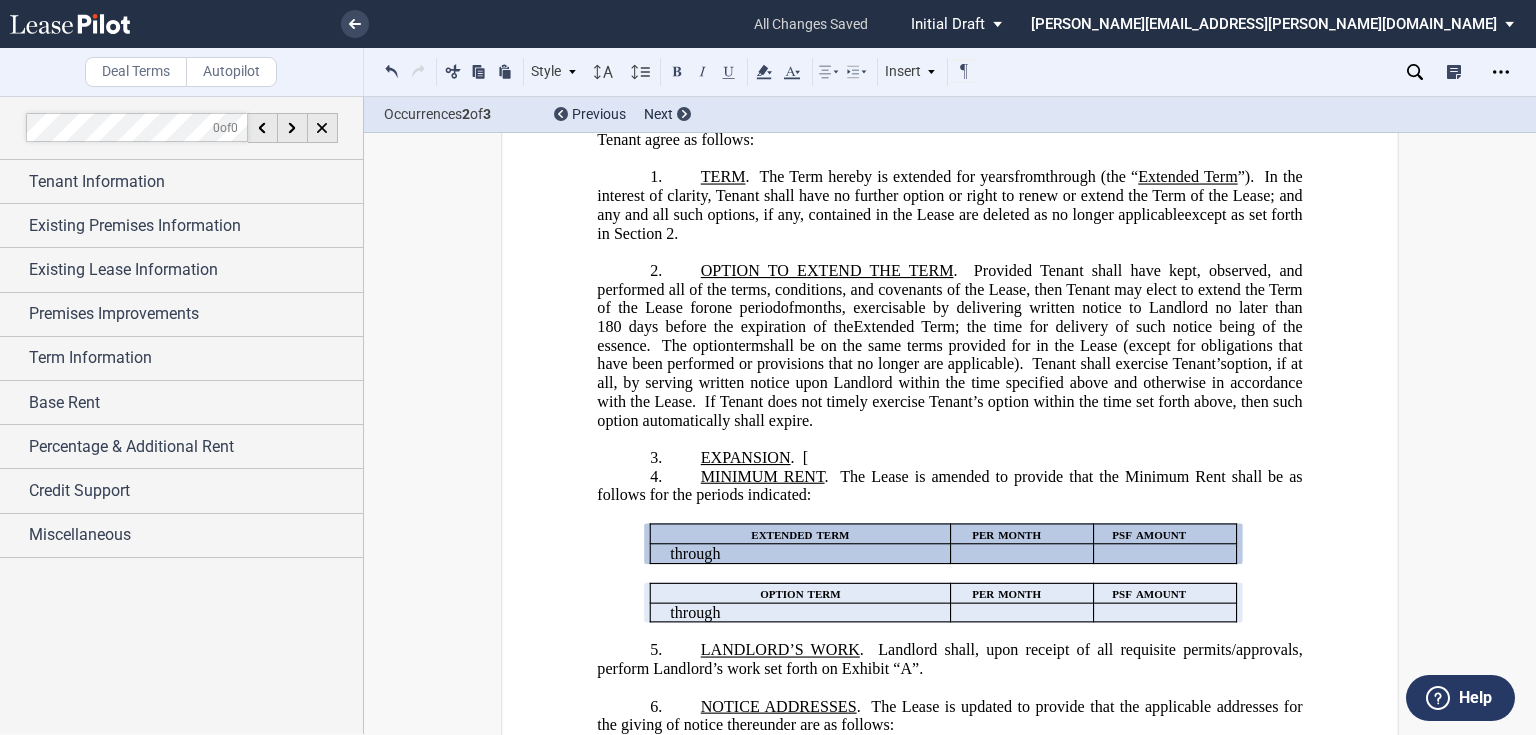 click on "3.                     ﻿EXPANSION .  [" at bounding box center [949, 458] 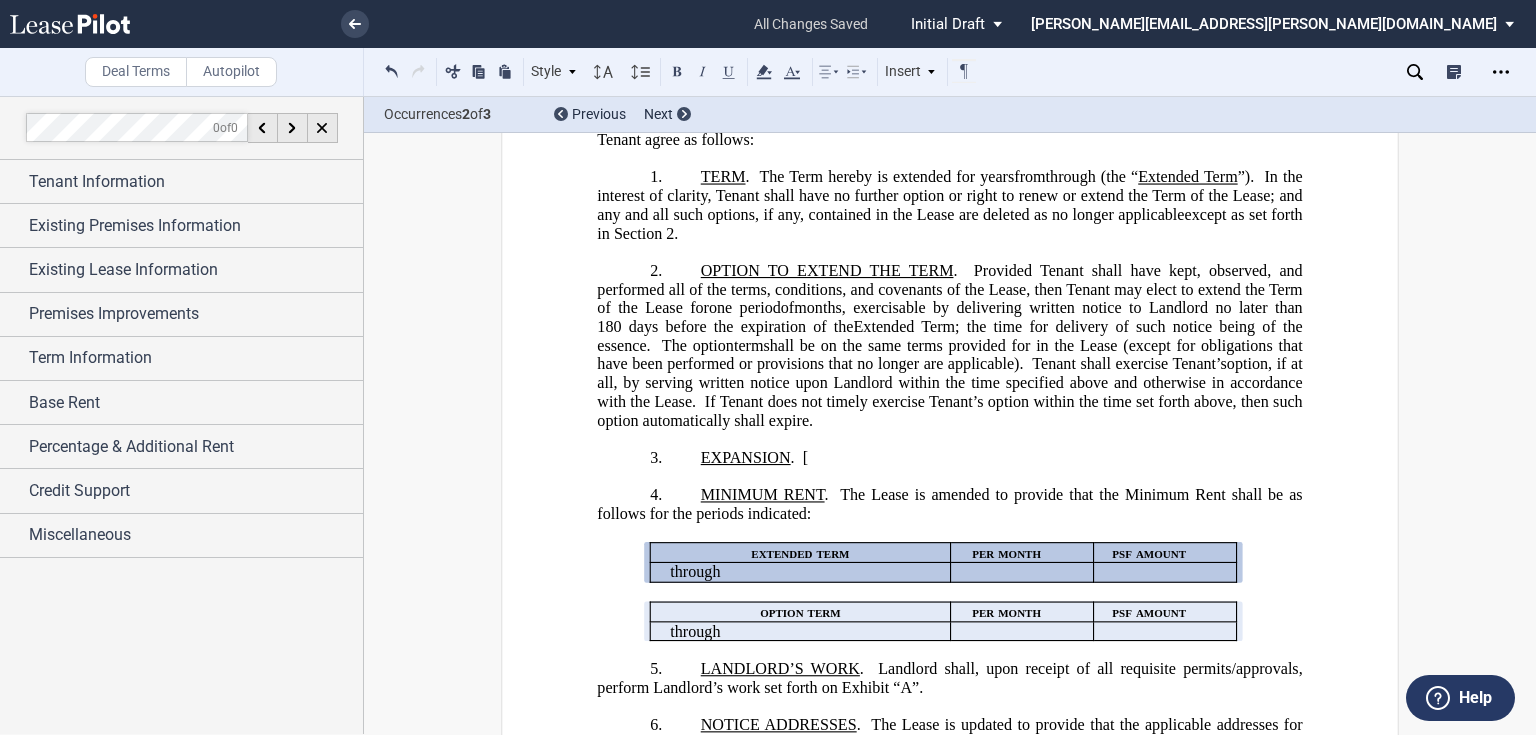 click on "The Lease is amended to provide that the Minimum Rent shall be as follows for the periods indicated:" 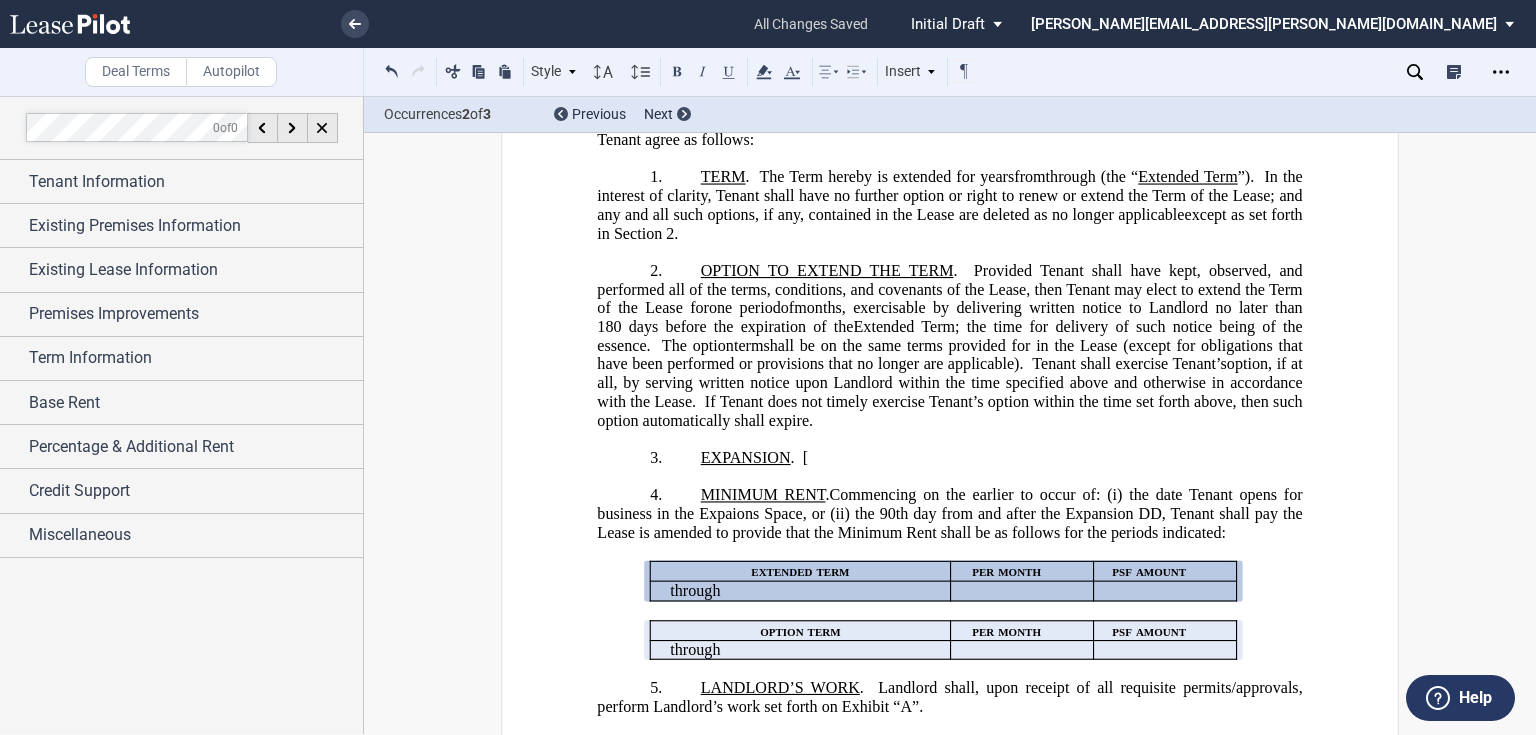 click on "Commencing on the earlier to occur of: (i) the date Tenant opens for business in the Expaions Space, or (ii) the 90th day from and after the Expansion DD, Tenant shall pay t" 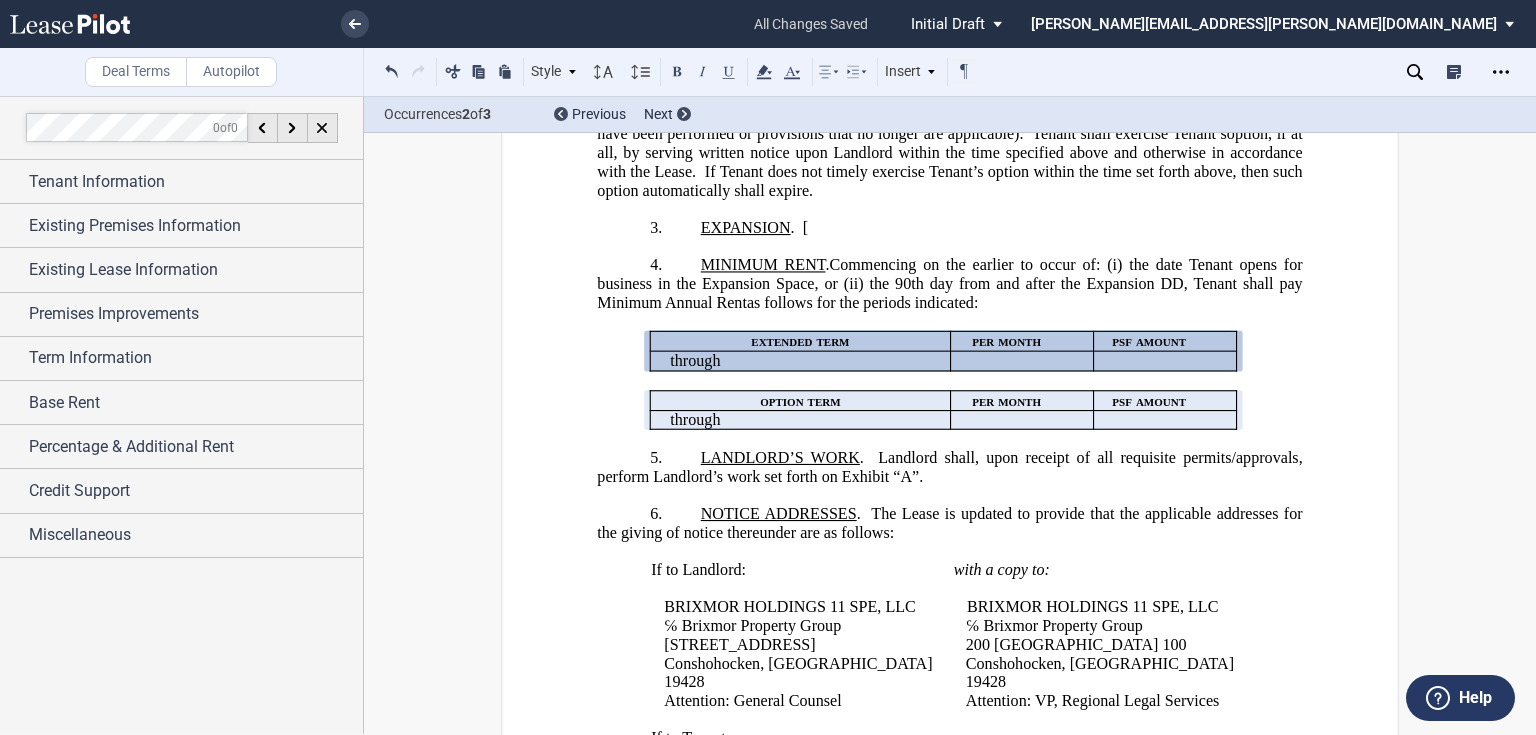 scroll, scrollTop: 720, scrollLeft: 0, axis: vertical 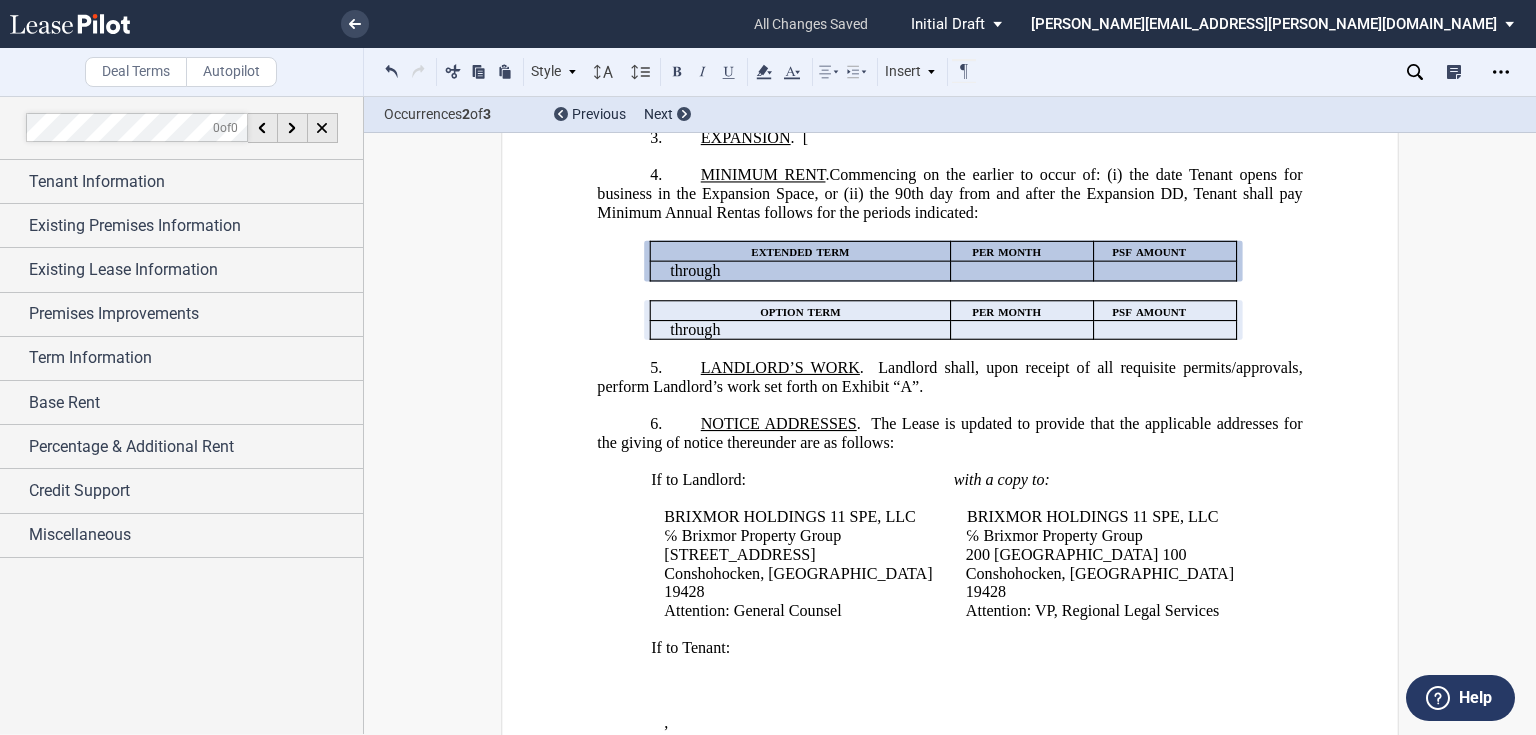 click on "NOTICE ADDRESSES" 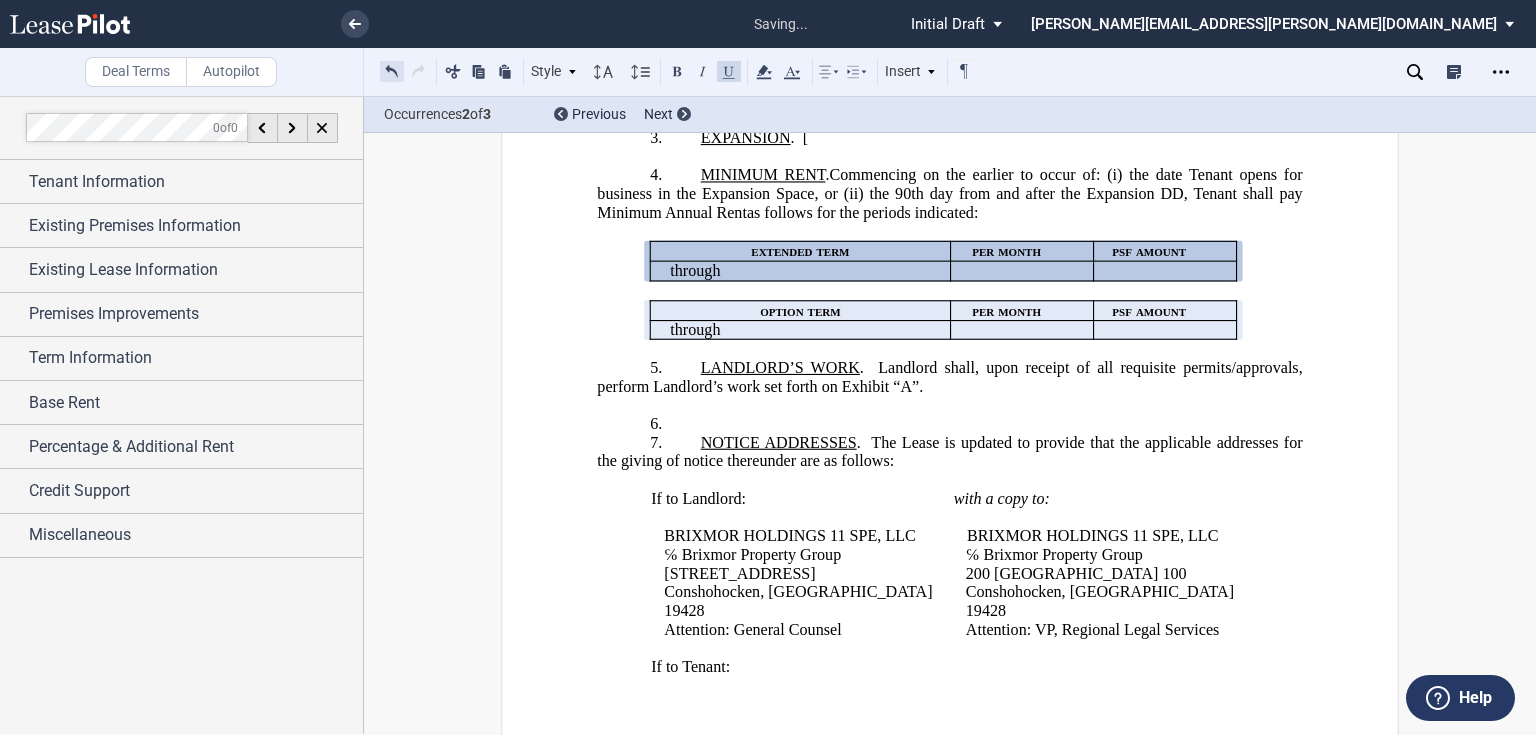 click at bounding box center (392, 71) 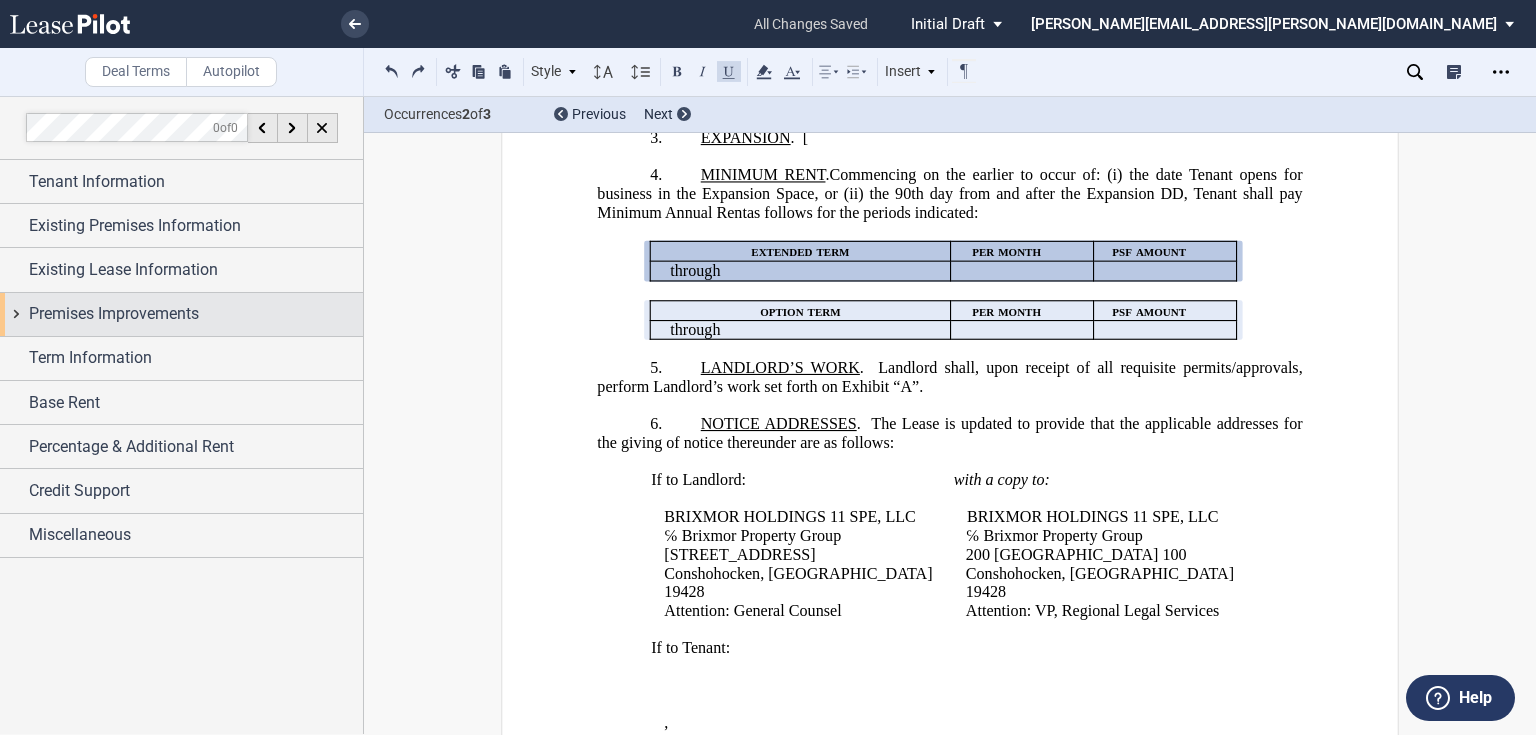 click on "Premises Improvements" at bounding box center [114, 314] 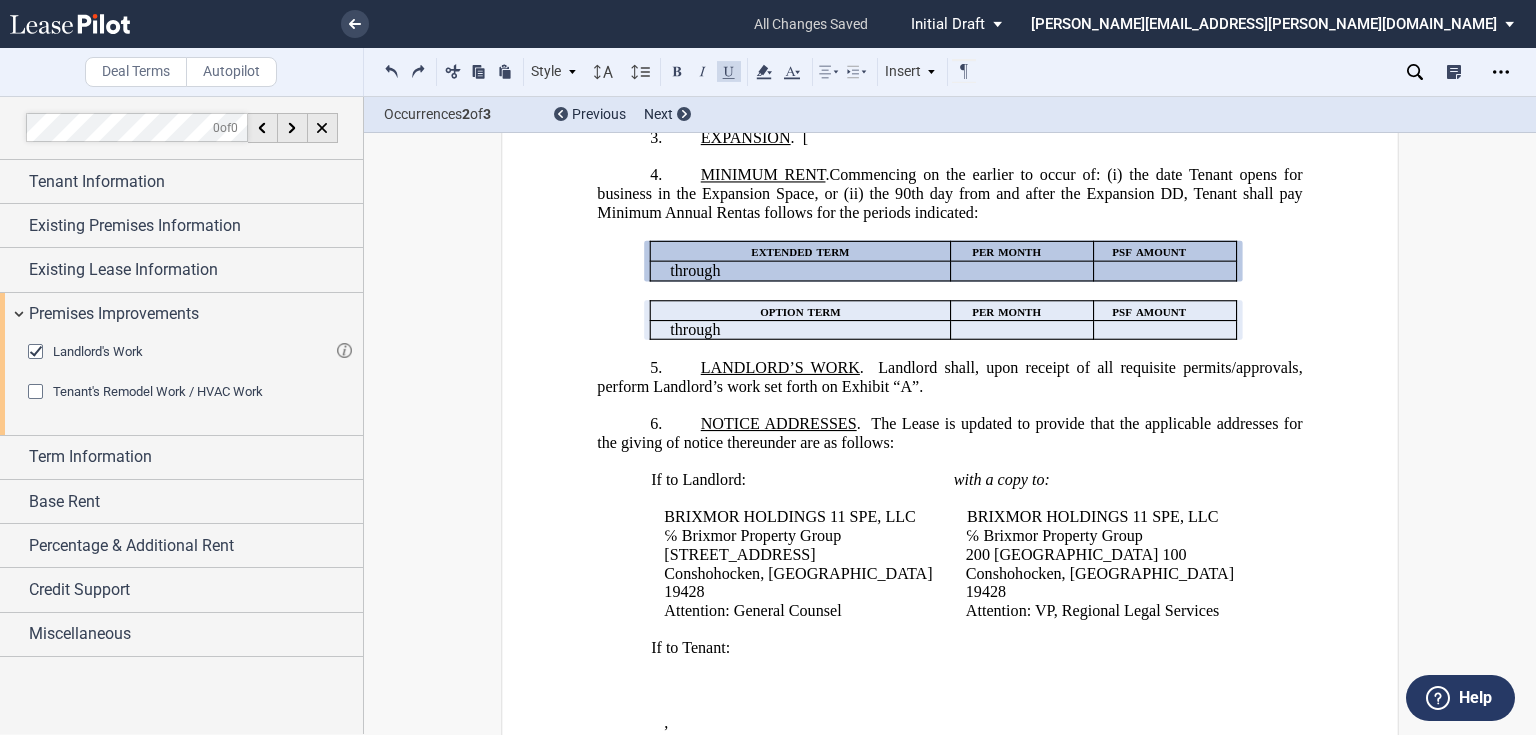 click at bounding box center [38, 394] 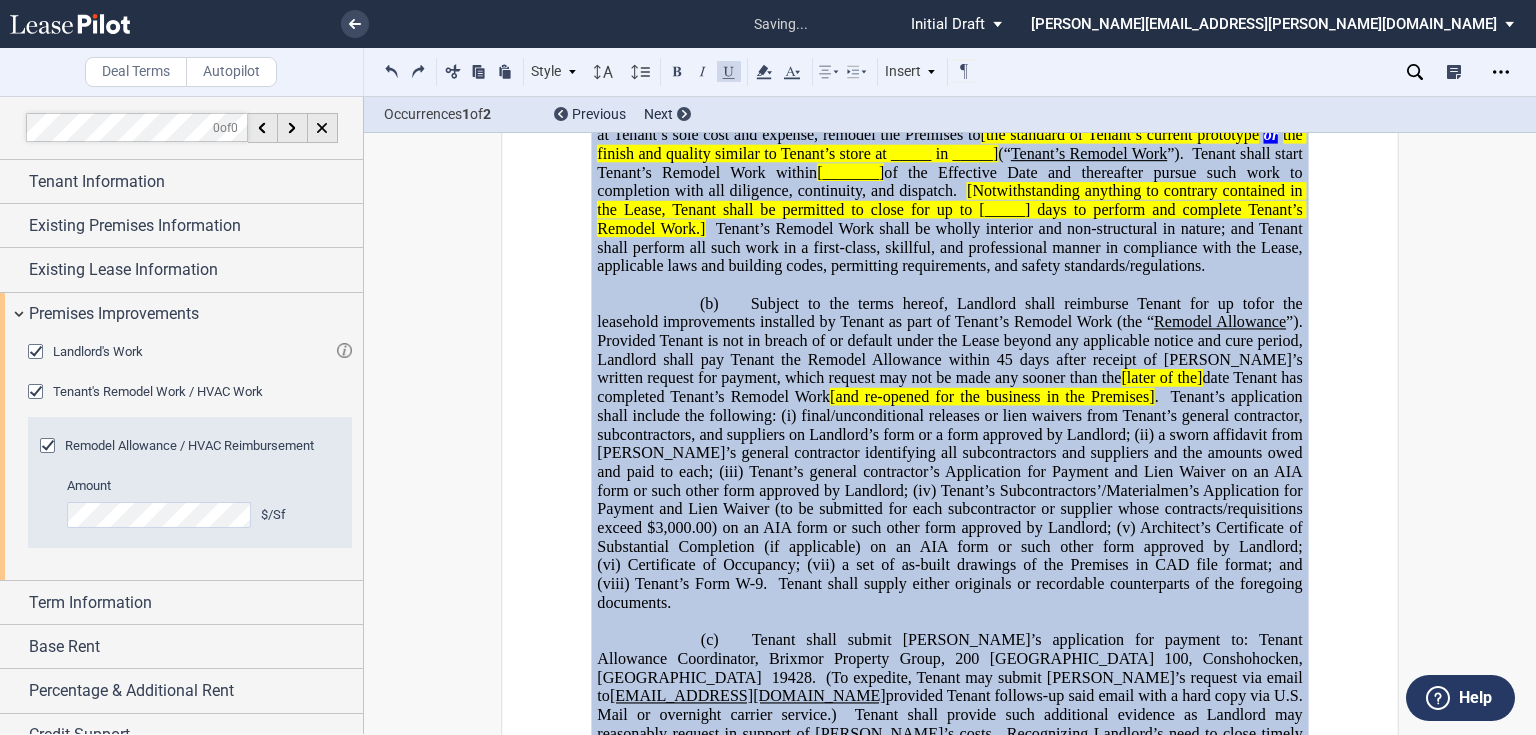 scroll, scrollTop: 966, scrollLeft: 0, axis: vertical 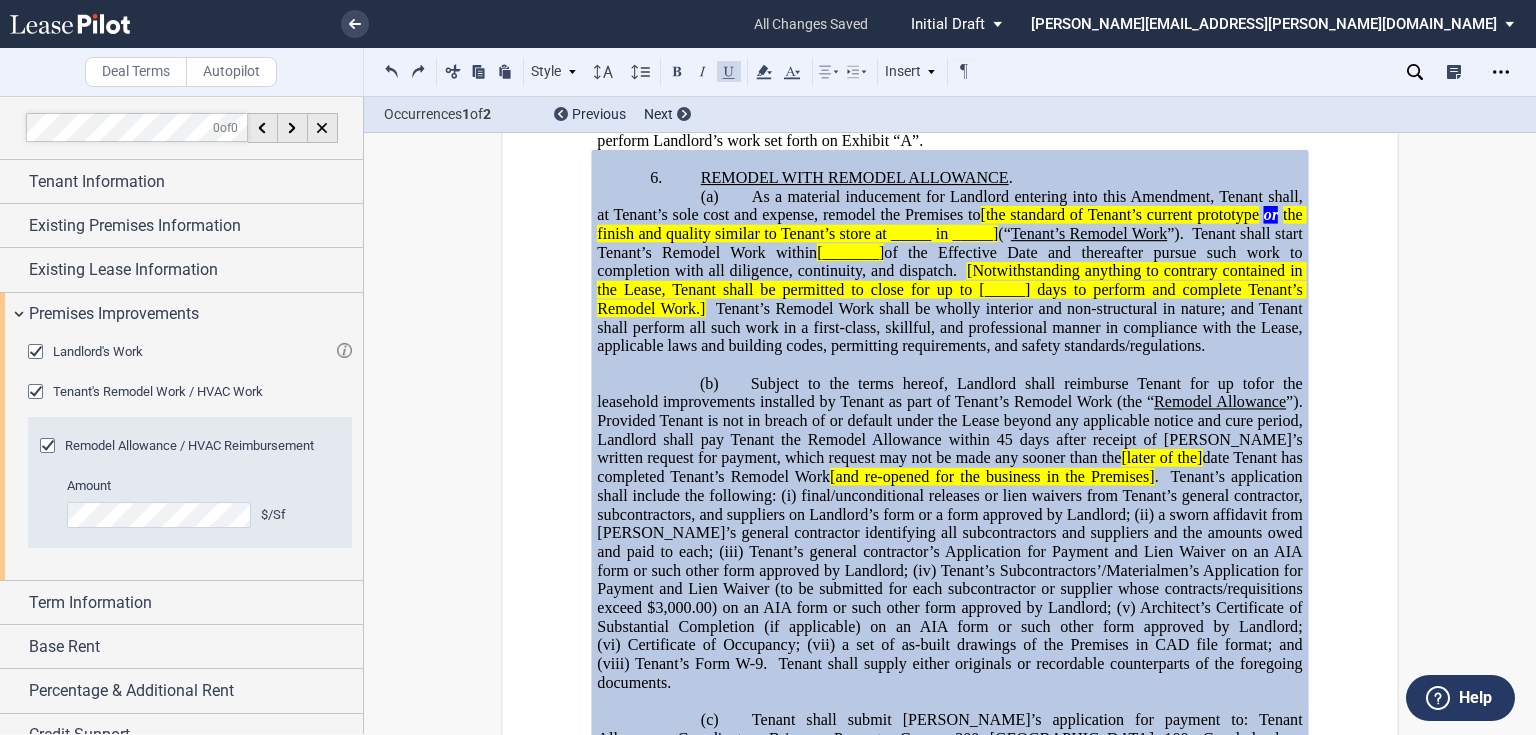 click on "[the standard of Tenant’s current prototype" 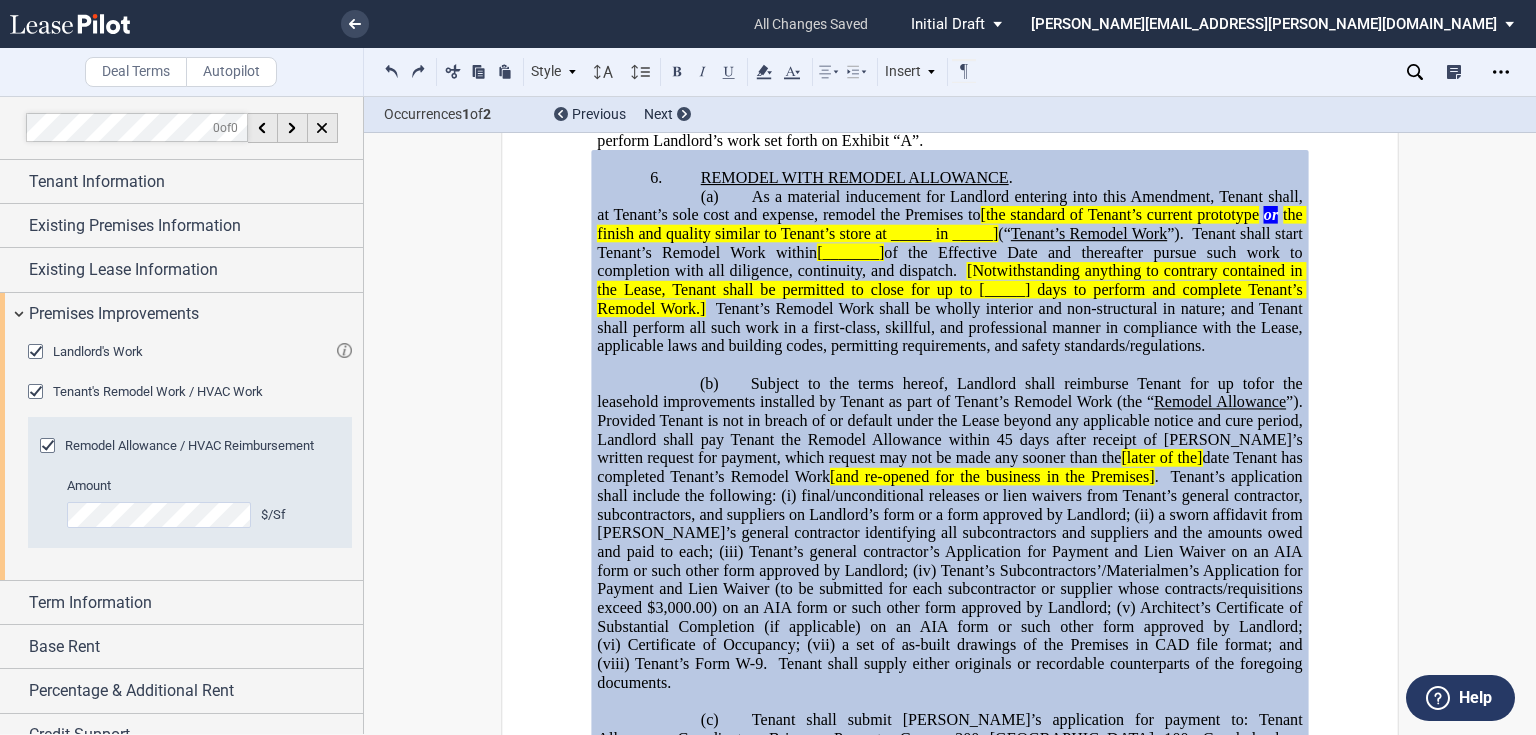 click on "[_______]" 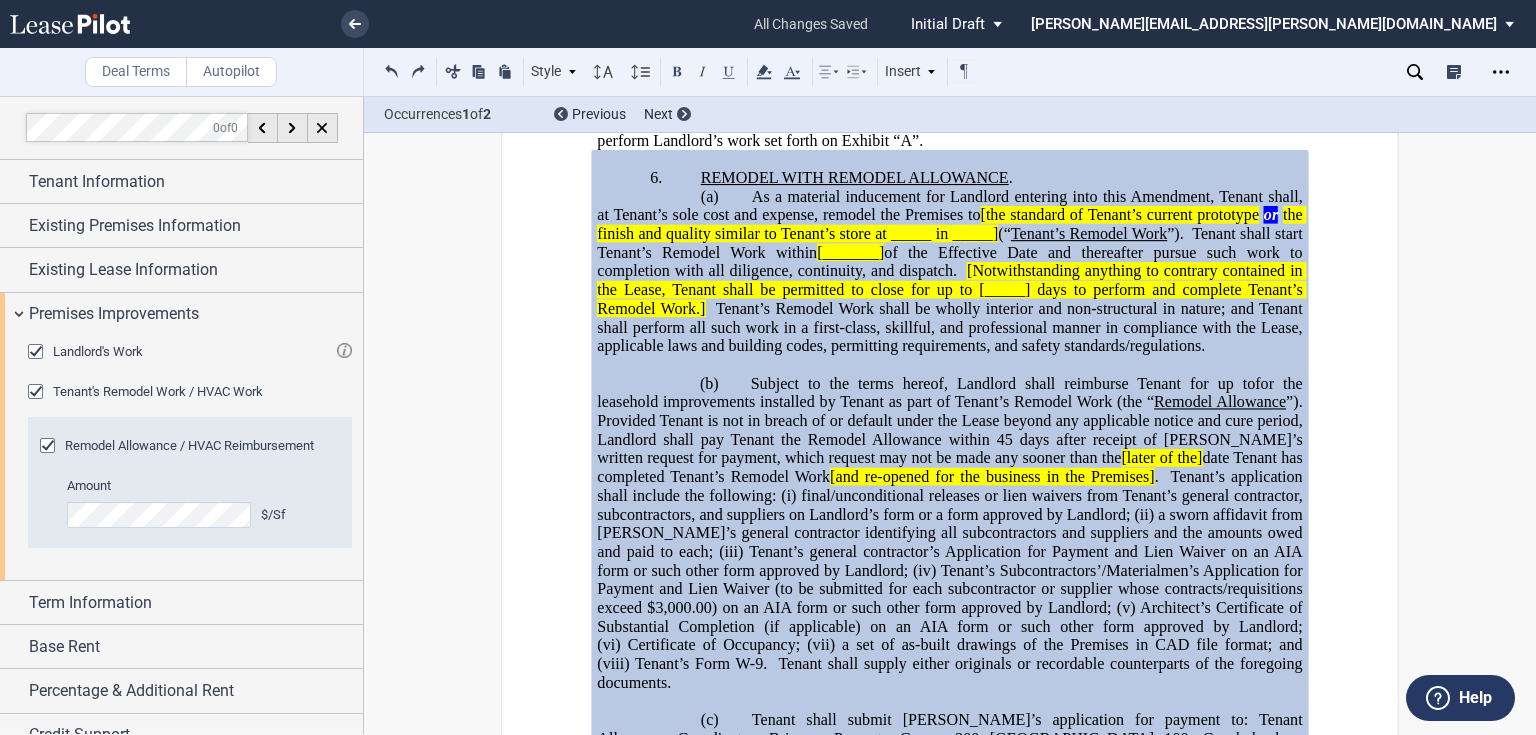 type 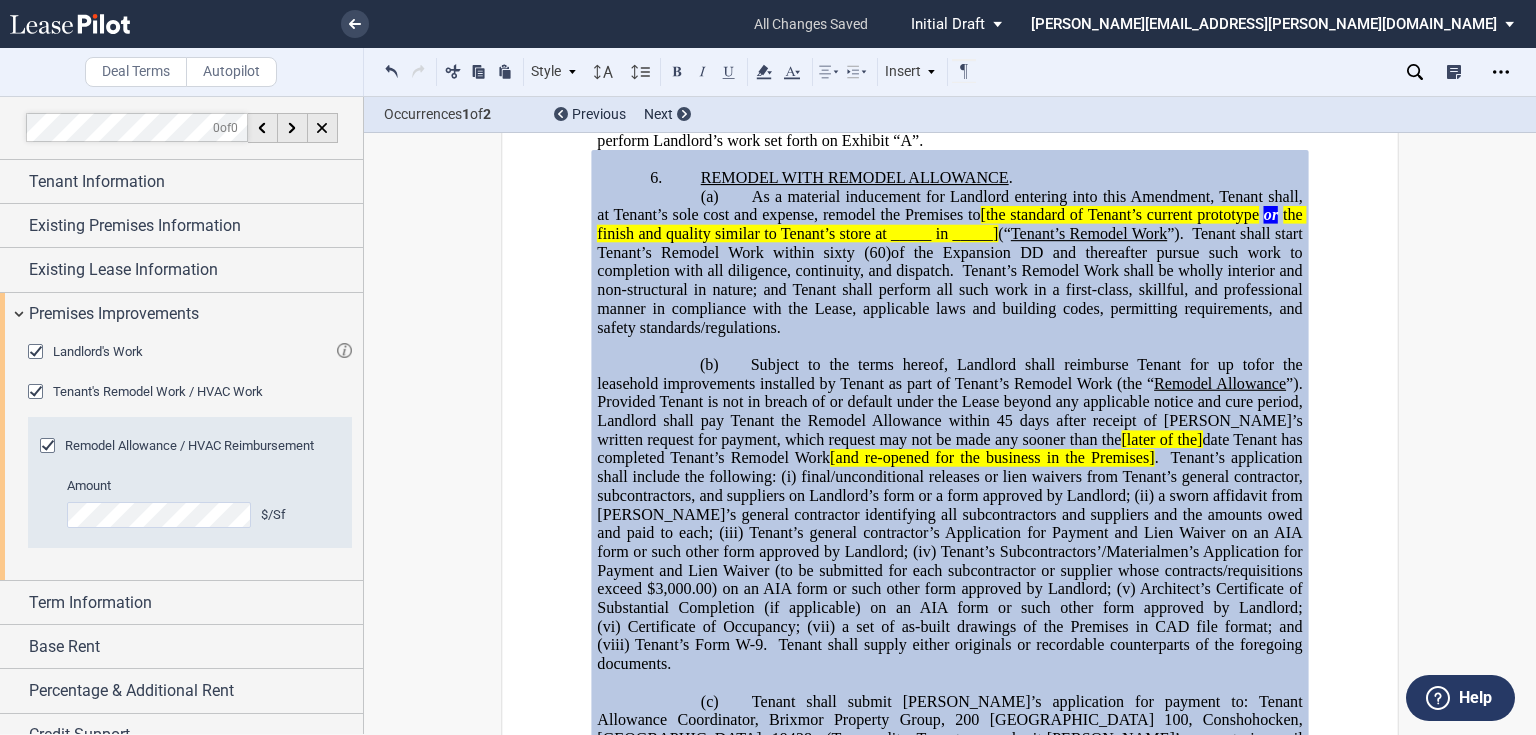 click on "Provided Tenant is not in breach of or default under the Lease beyond any applicable notice and cure period, Landlord shall pay Tenant the Remodel Allowance within 45" 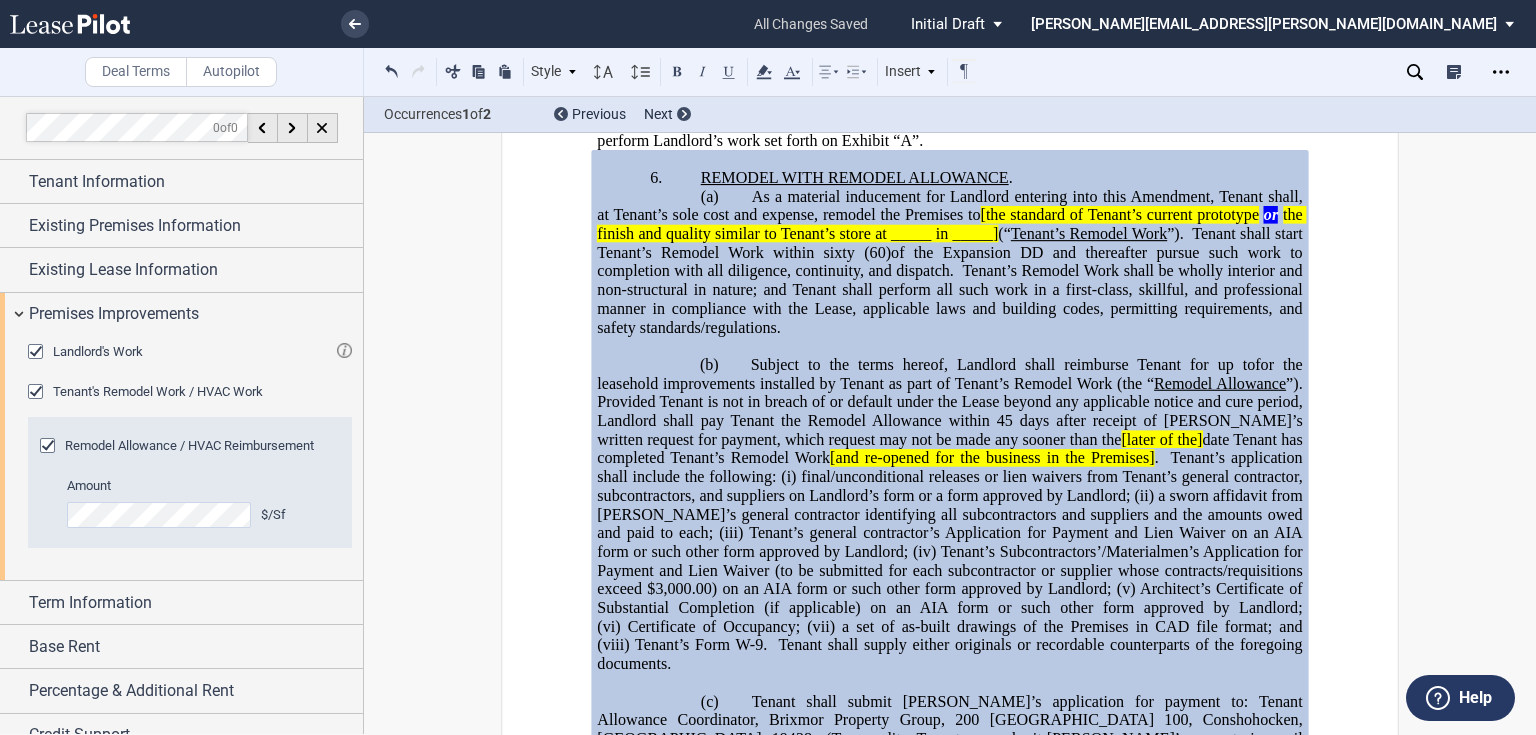 type 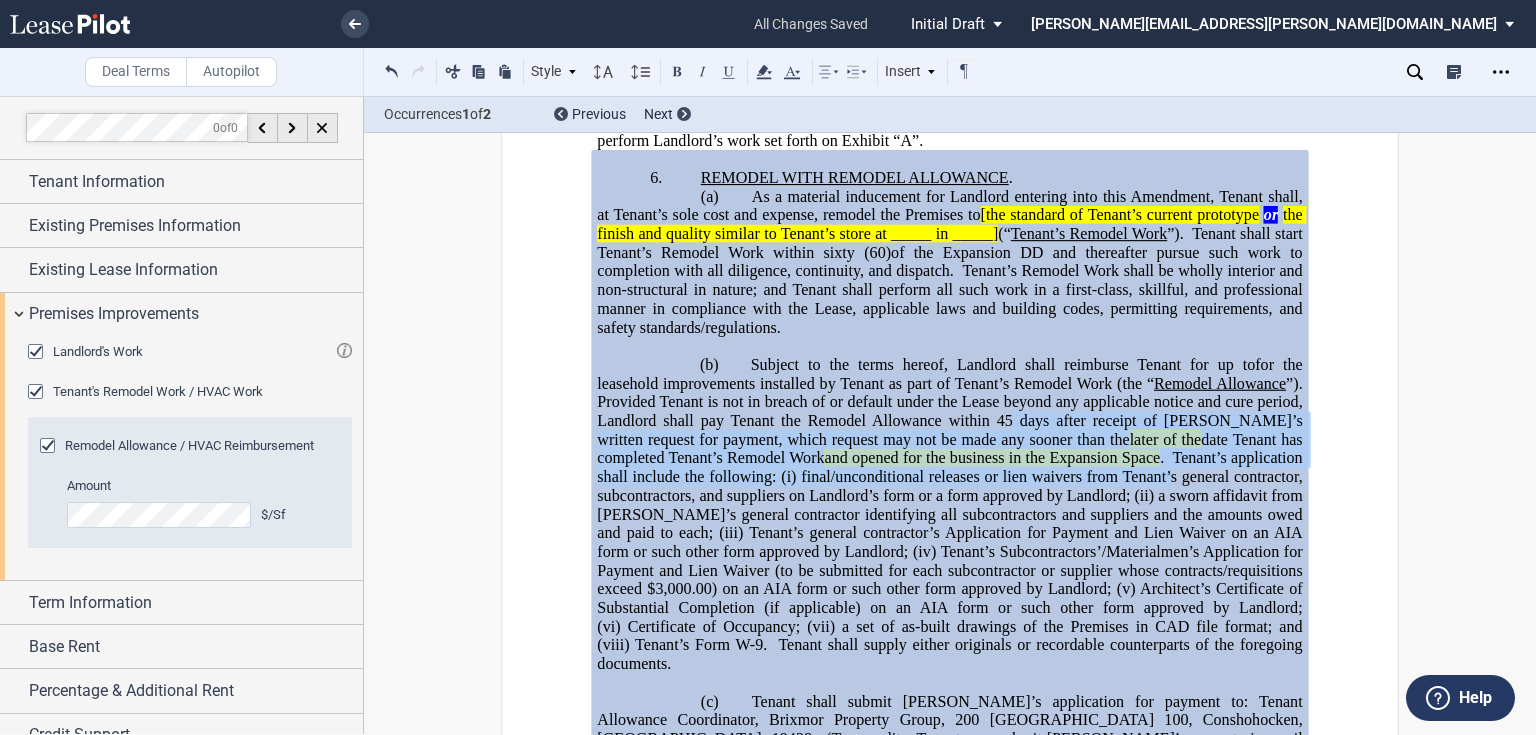 drag, startPoint x: 1105, startPoint y: 451, endPoint x: 1238, endPoint y: 495, distance: 140.08926 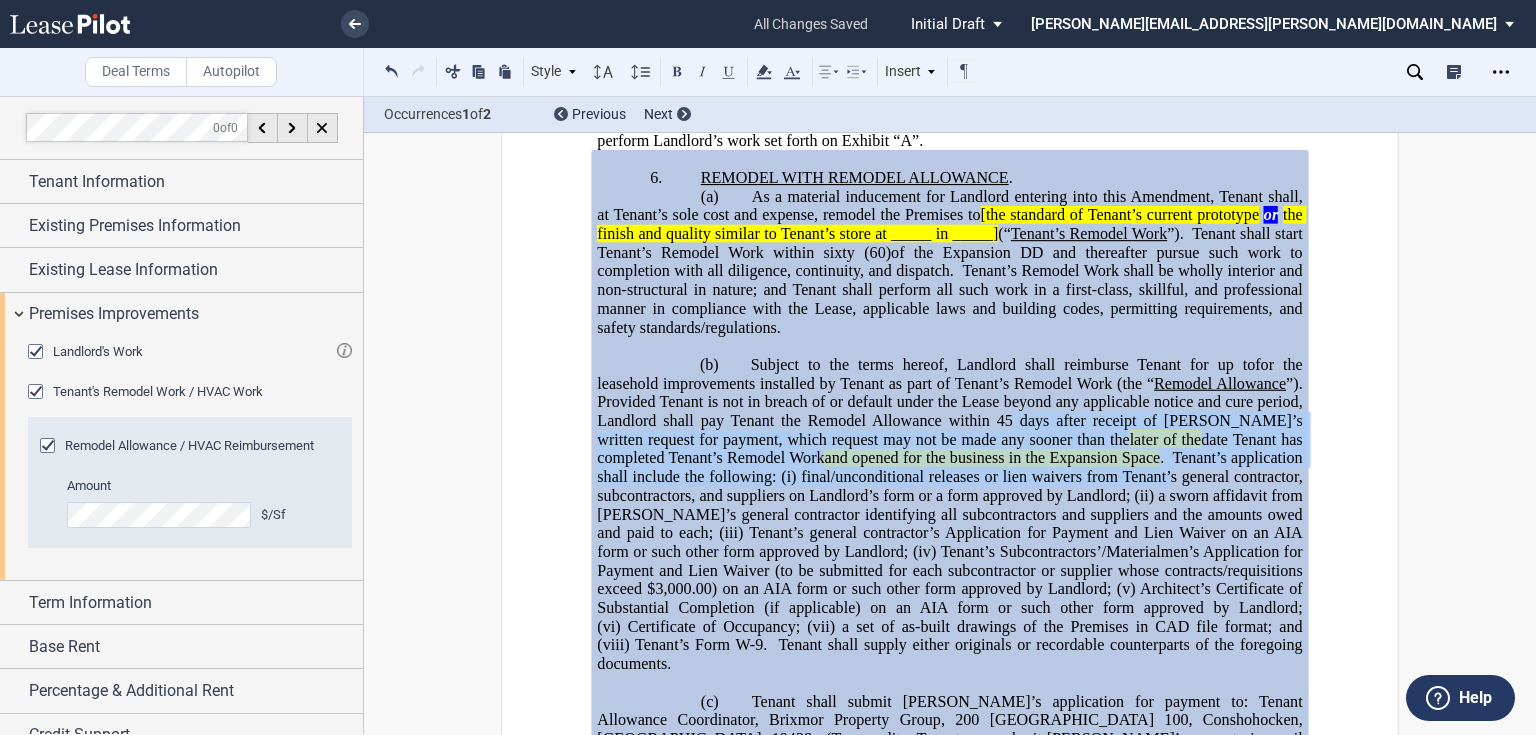click on "Subject to the terms hereof, Landlord shall reimburse Tenant for up to  ﻿ ﻿  for the leasehold improvements installed by Tenant as part of Tenant’s Remodel Work (the “ Remodel Allowance ”).    Provided Tenant is not in breach of or default under the Lease beyond any applicable notice and cure period, Landlord shall pay Tenant the Remodel Allowance [DATE] after receipt of Tenant’s written request for payment, which request may not be made any sooner than the  later of the  date Tenant has completed Tenant’s Remodel Work  and opened for the business in the Expansion Space .    Tenant’s application shall include the following: (i)   final/unconditional releases or lien waivers from Tenant’s general contractor, subcontractors, and suppliers on Landlord’s form or a form approved by Landlord; (ii)   a sworn affidavit from Tenant’s general contractor identifying all subcontractors and suppliers and the amounts owed and paid to each; (iii)         Certificate of Occupancy; (vii)" 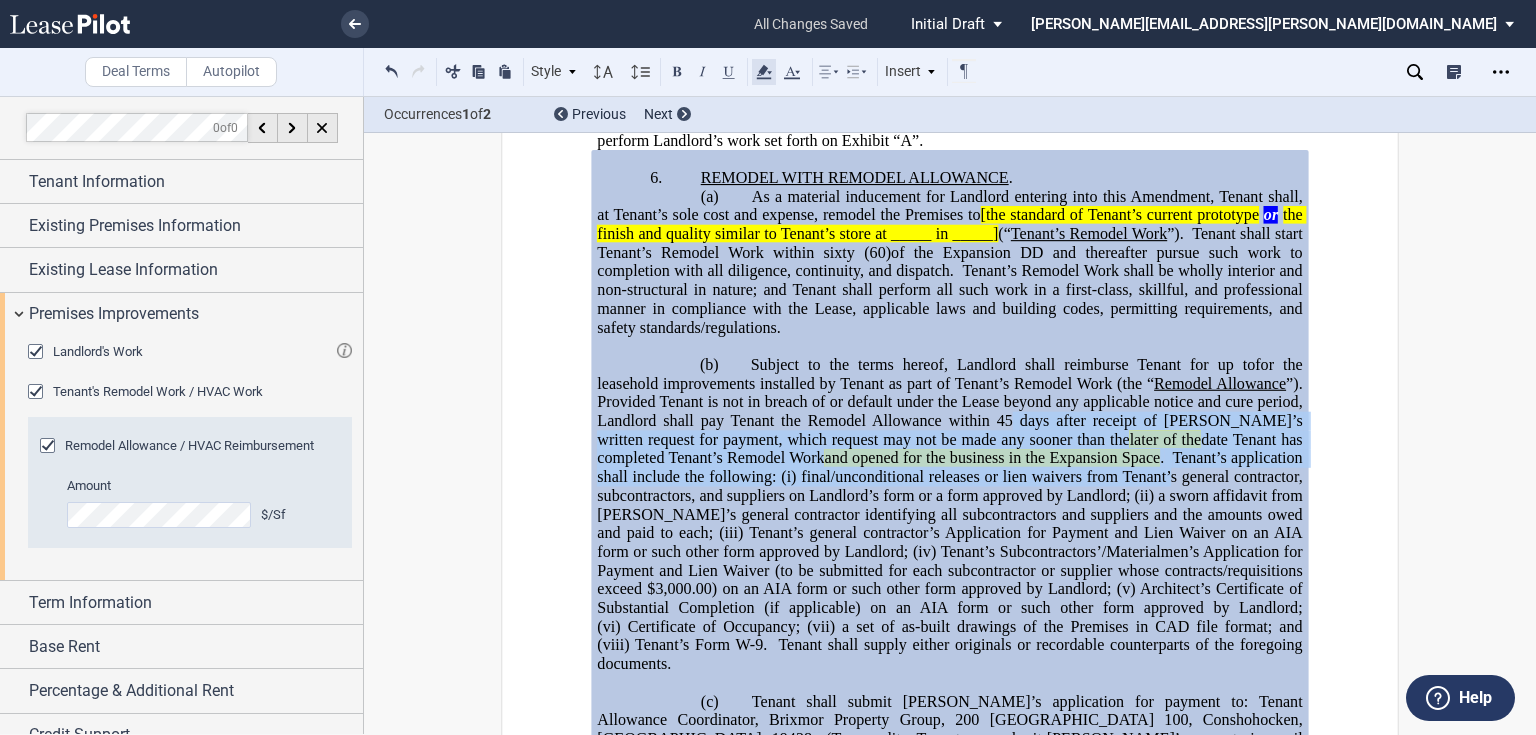 click 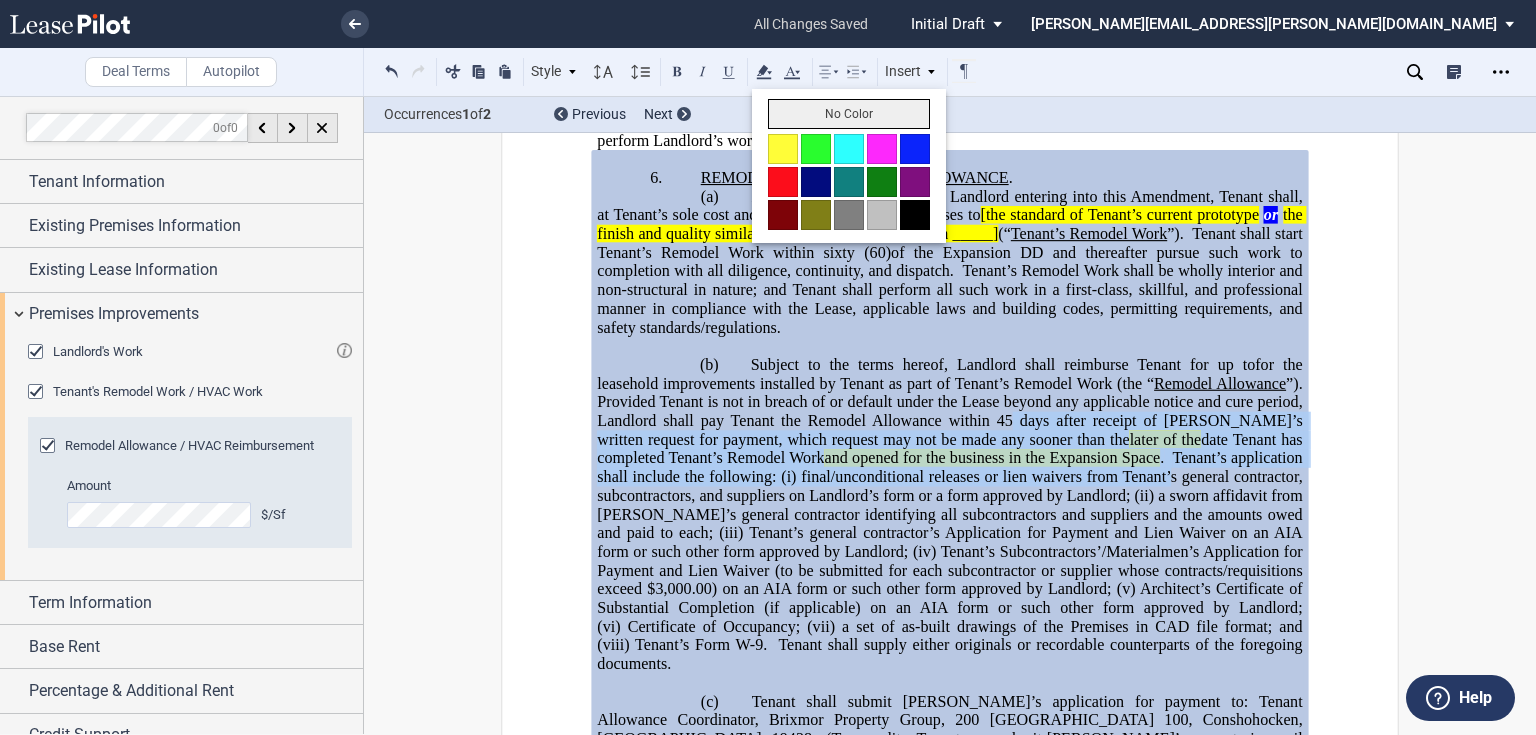 click on "No Color" at bounding box center (849, 114) 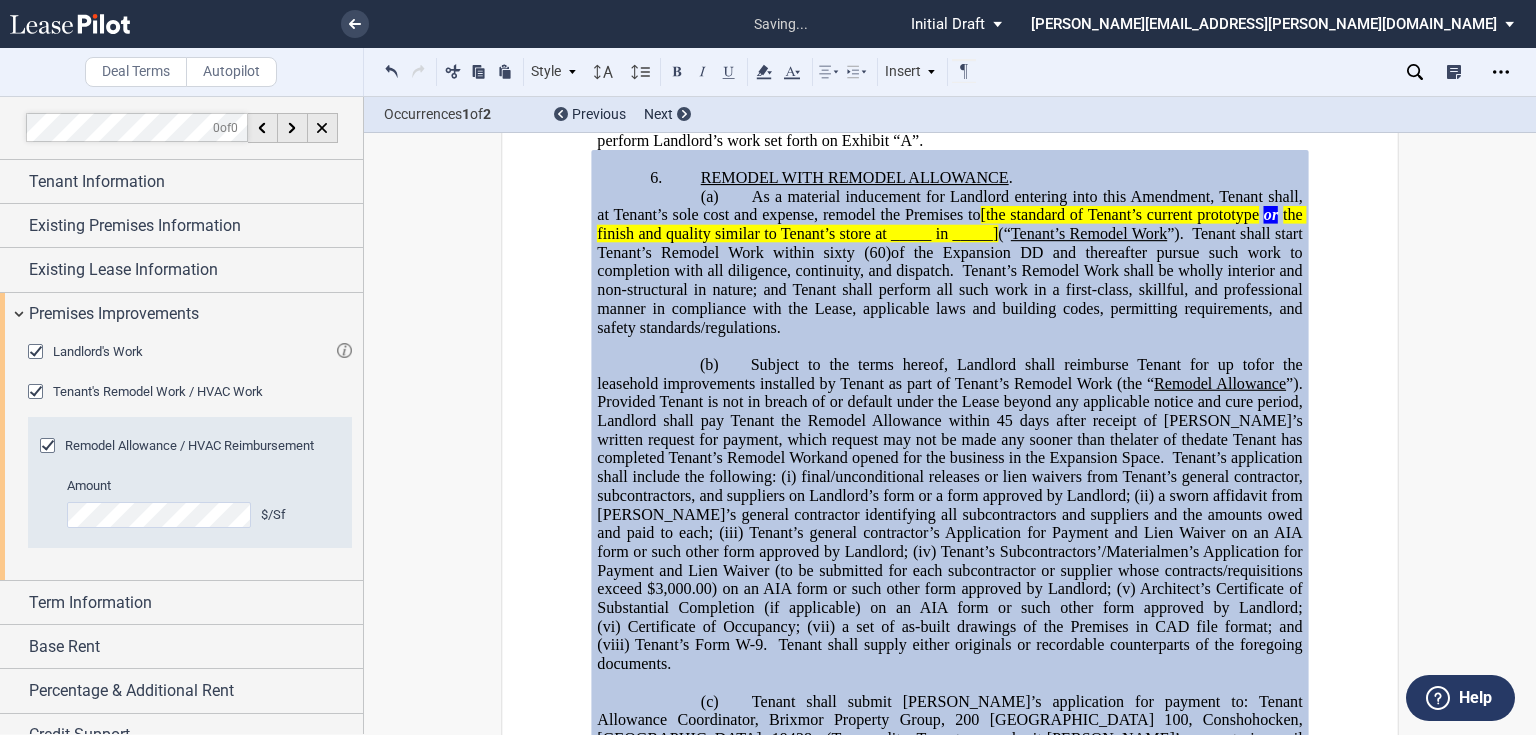 click on "Subject to the terms hereof, Landlord shall reimburse Tenant for up to" 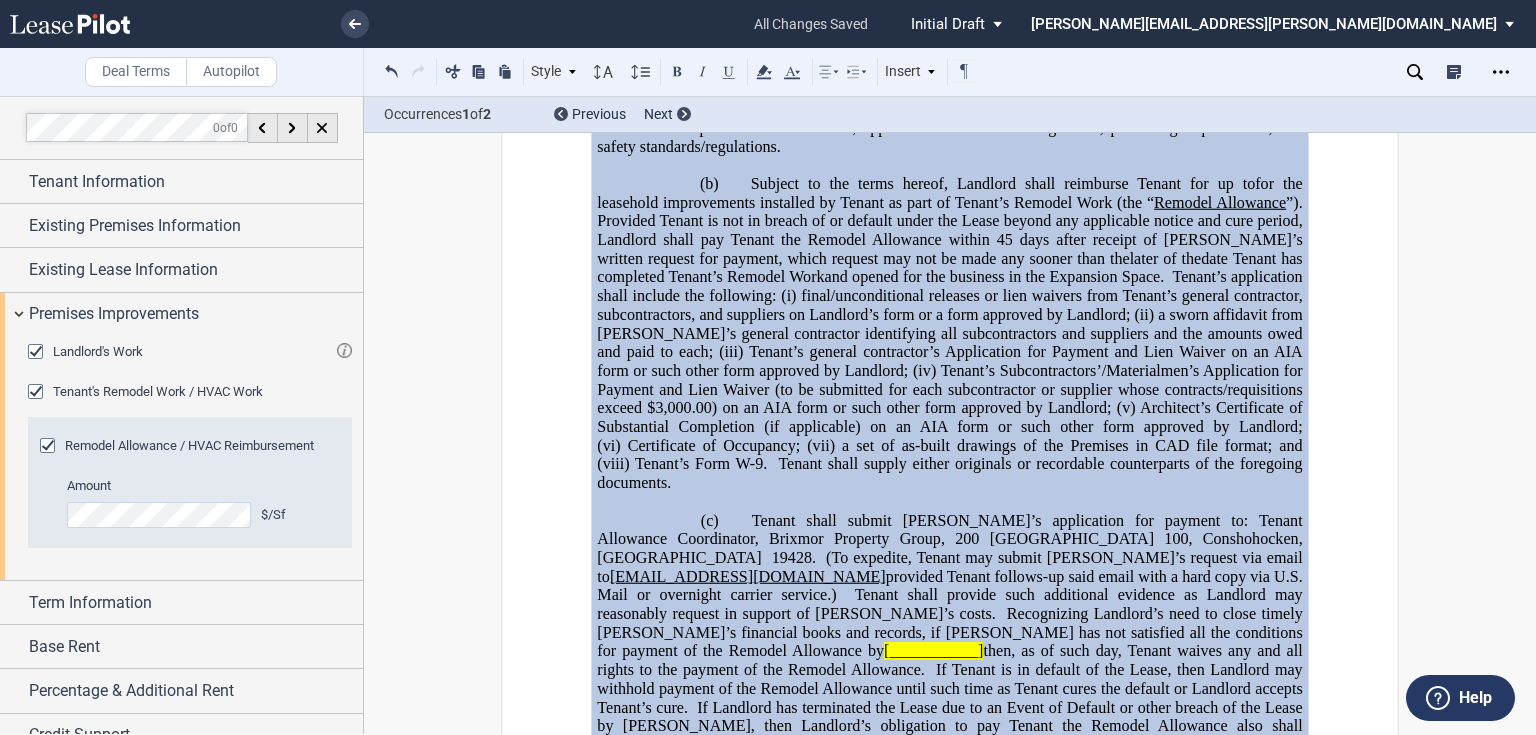 scroll, scrollTop: 1206, scrollLeft: 0, axis: vertical 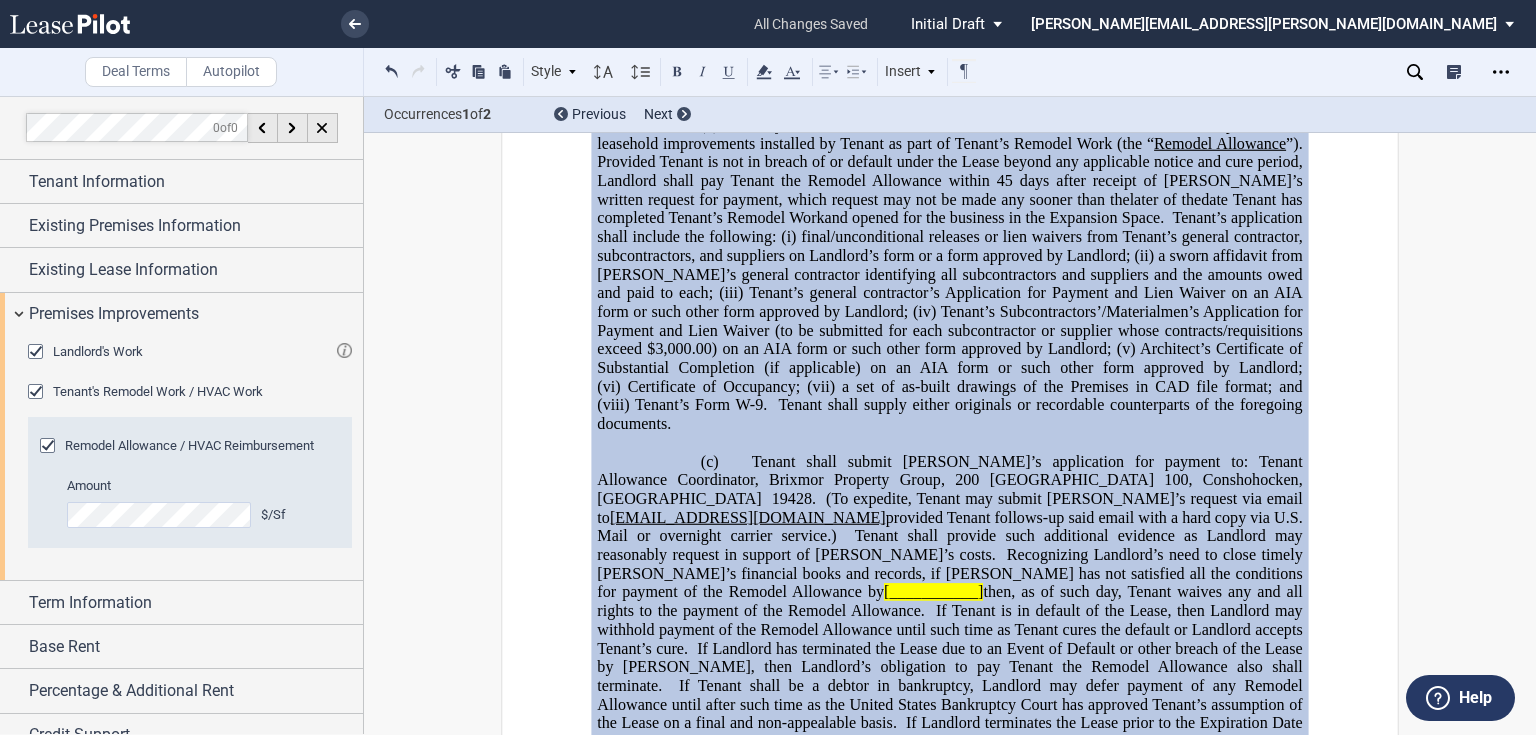 click on "[___________]" 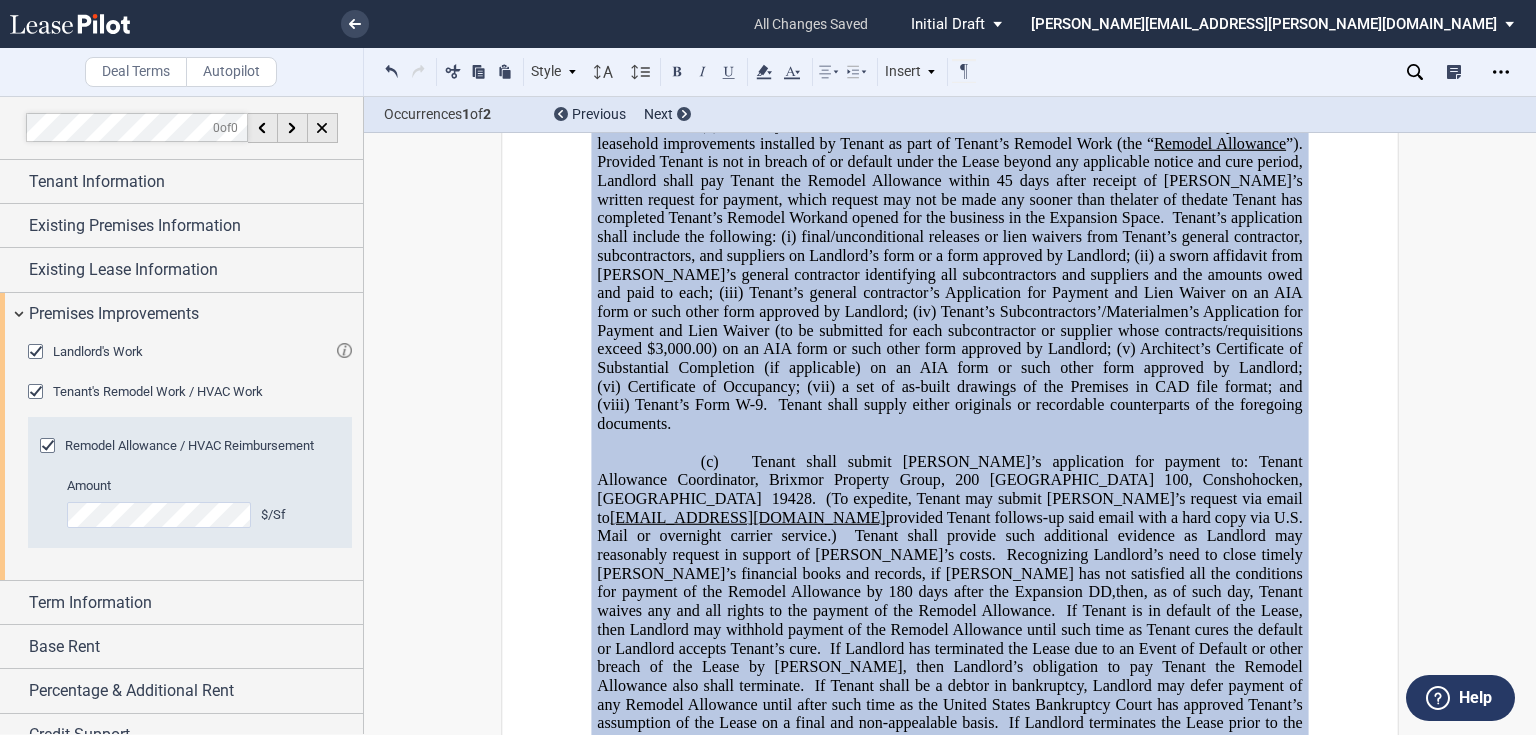 click on "Recognizing Landlord’s need to close timely [PERSON_NAME]’s financial books and records, if [PERSON_NAME] has not satisfied all the conditions for payment of the Remodel Allowance by 180 days after the Expansion DD," 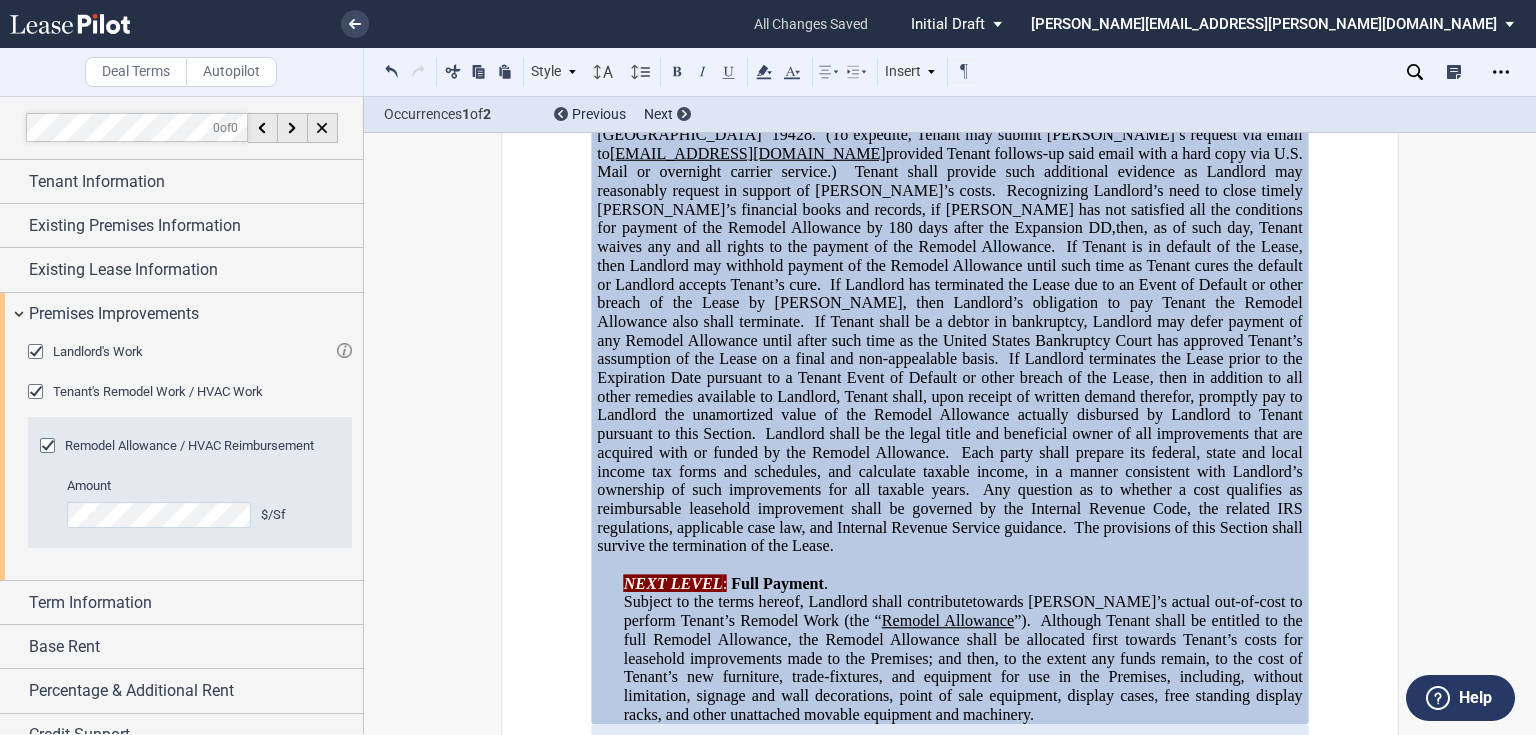 scroll, scrollTop: 1606, scrollLeft: 0, axis: vertical 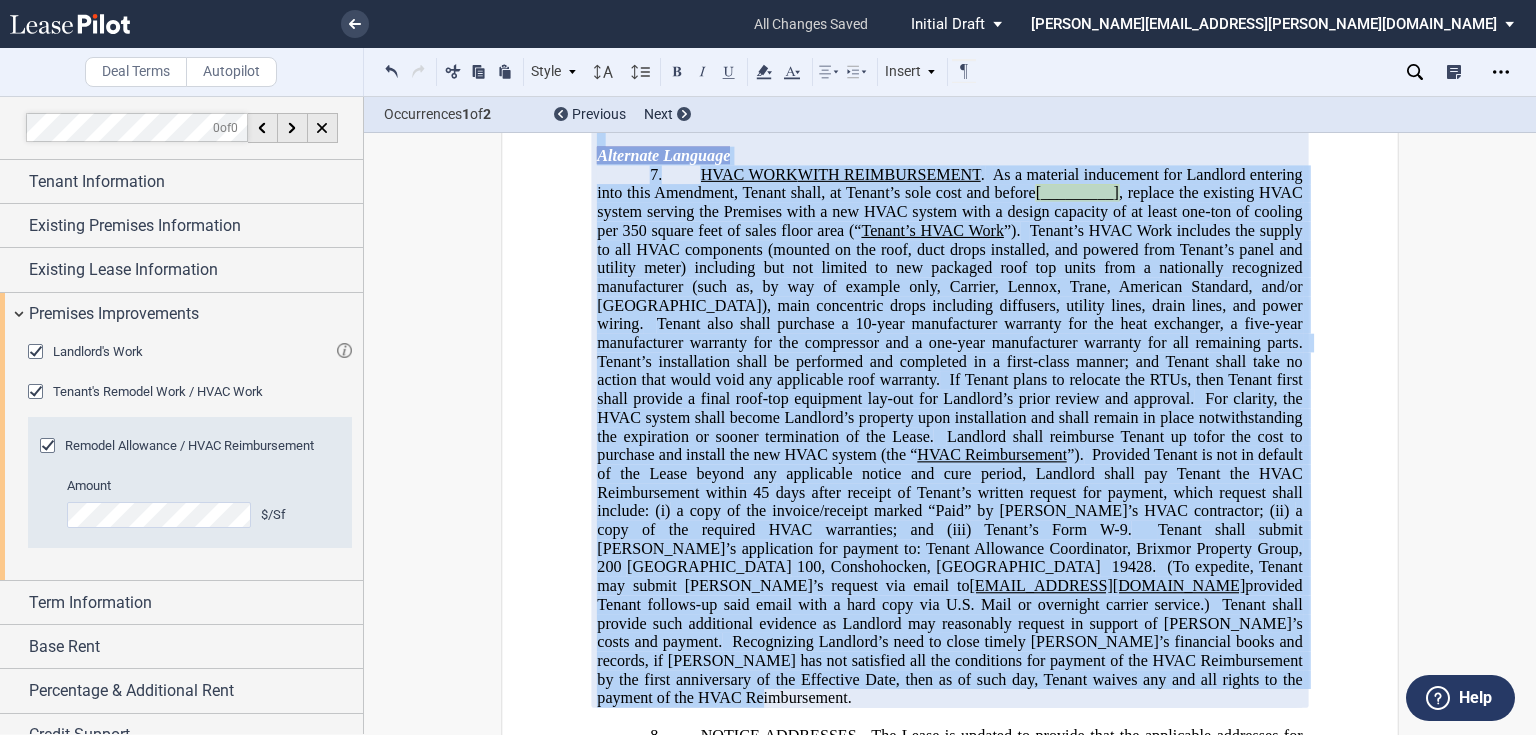 drag, startPoint x: 601, startPoint y: 524, endPoint x: 927, endPoint y: 642, distance: 346.69873 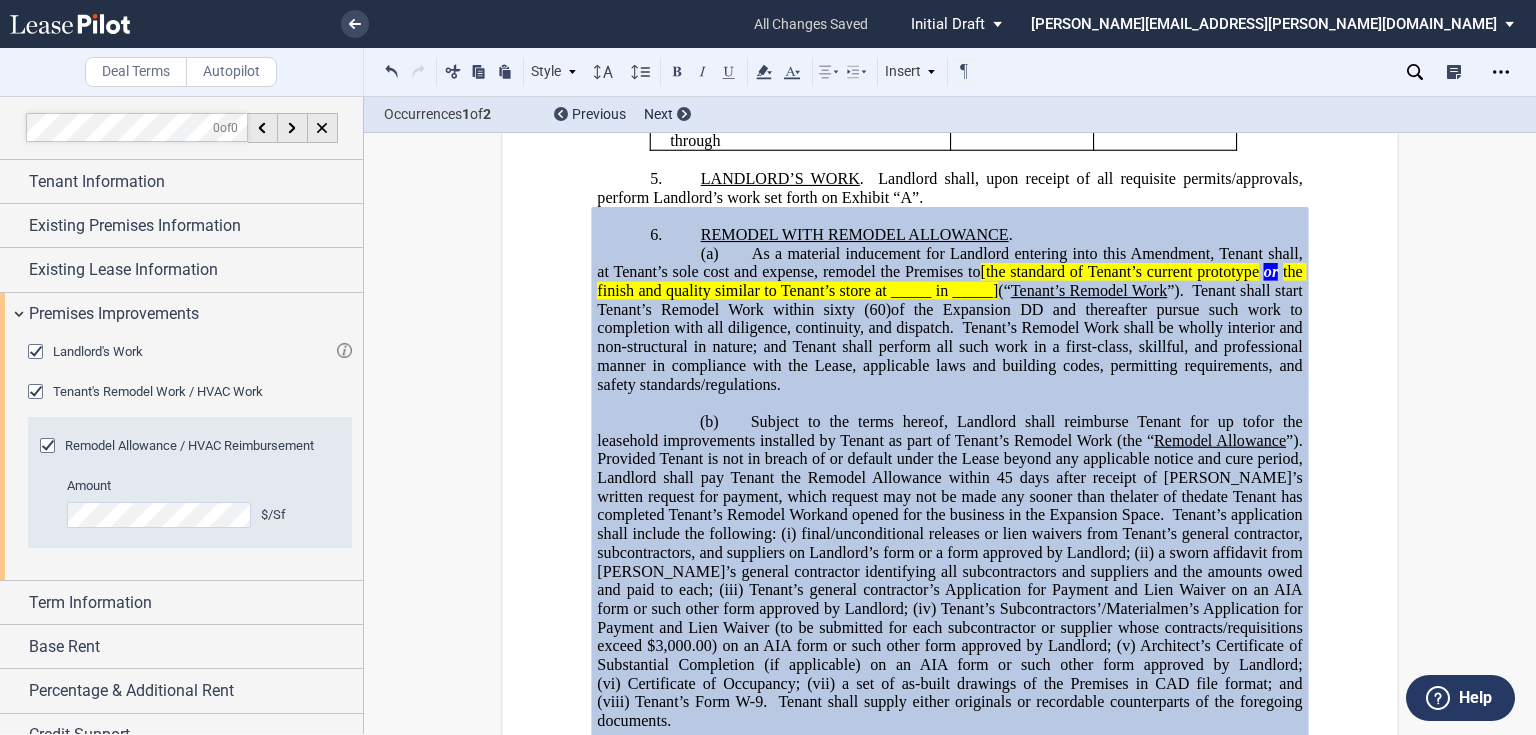 scroll, scrollTop: 886, scrollLeft: 0, axis: vertical 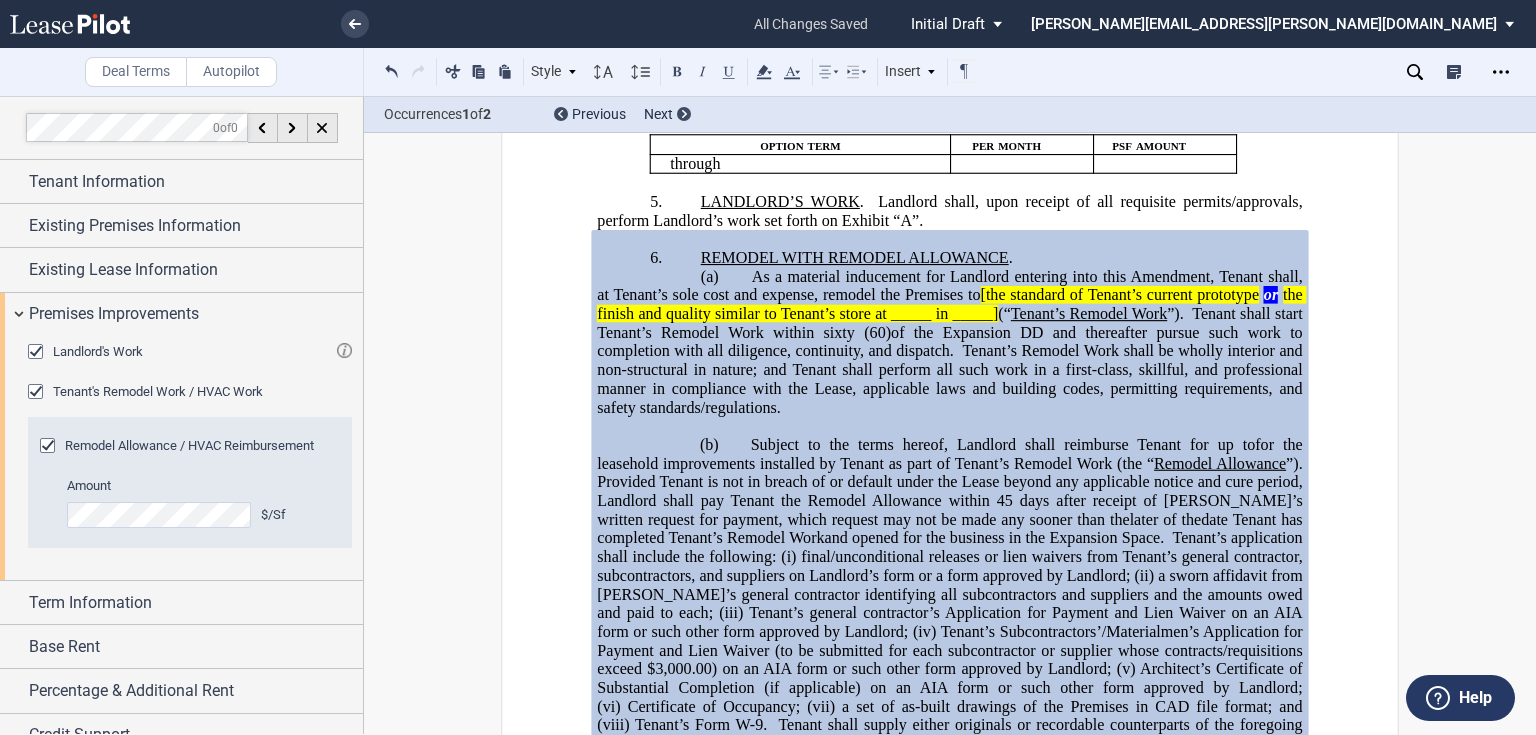 drag, startPoint x: 893, startPoint y: 319, endPoint x: 932, endPoint y: 285, distance: 51.739735 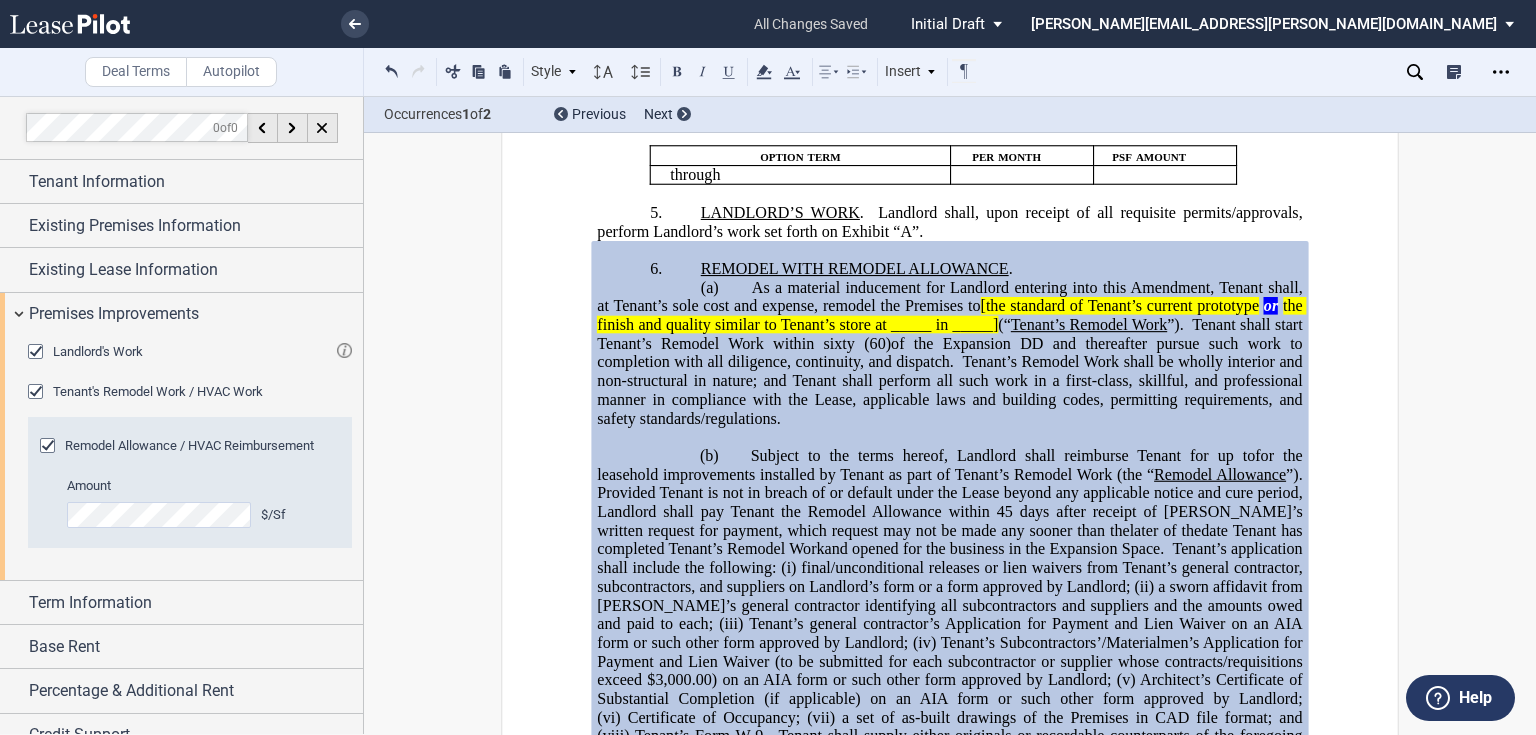 scroll, scrollTop: 960, scrollLeft: 0, axis: vertical 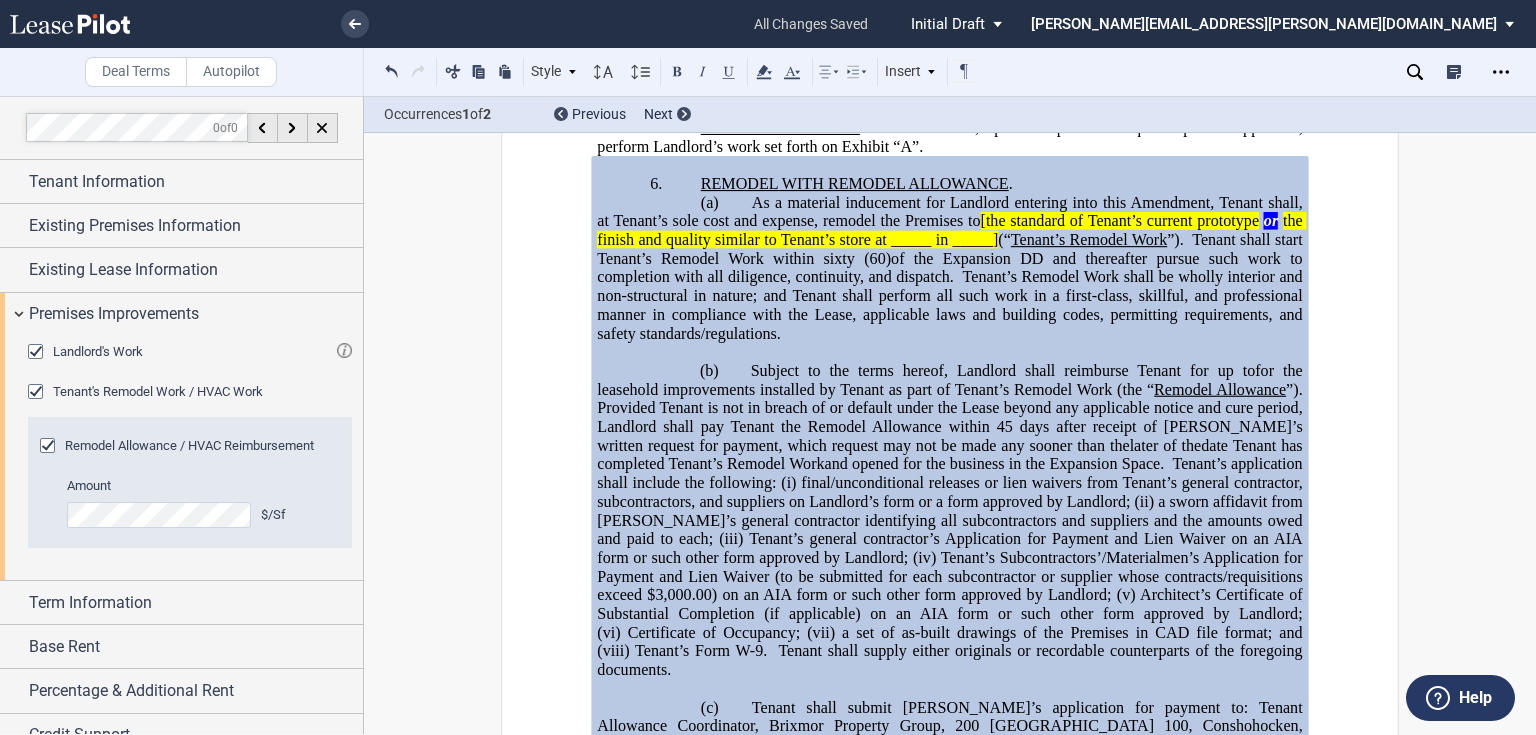 drag, startPoint x: 970, startPoint y: 244, endPoint x: 1090, endPoint y: 220, distance: 122.376465 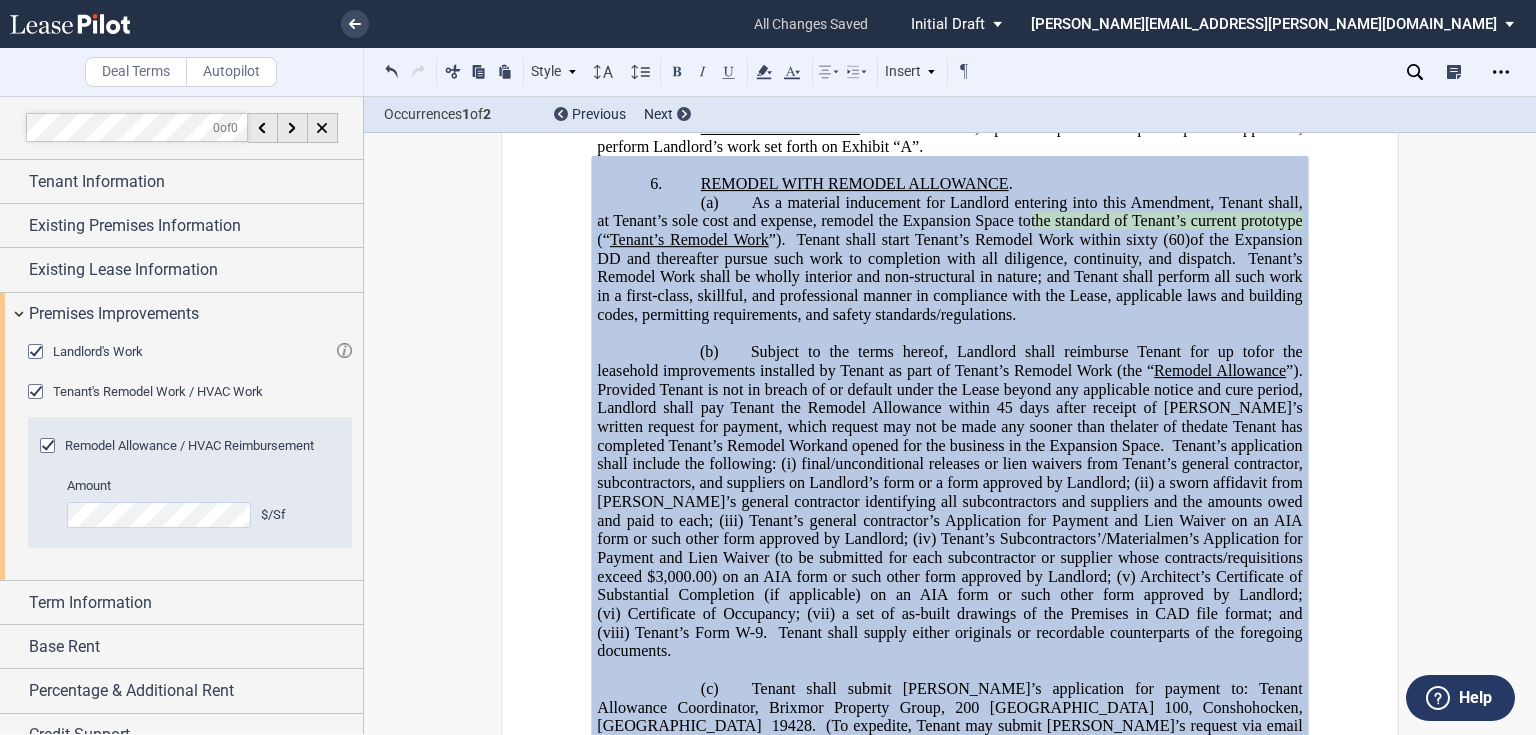 drag, startPoint x: 1026, startPoint y: 243, endPoint x: 1304, endPoint y: 249, distance: 278.06473 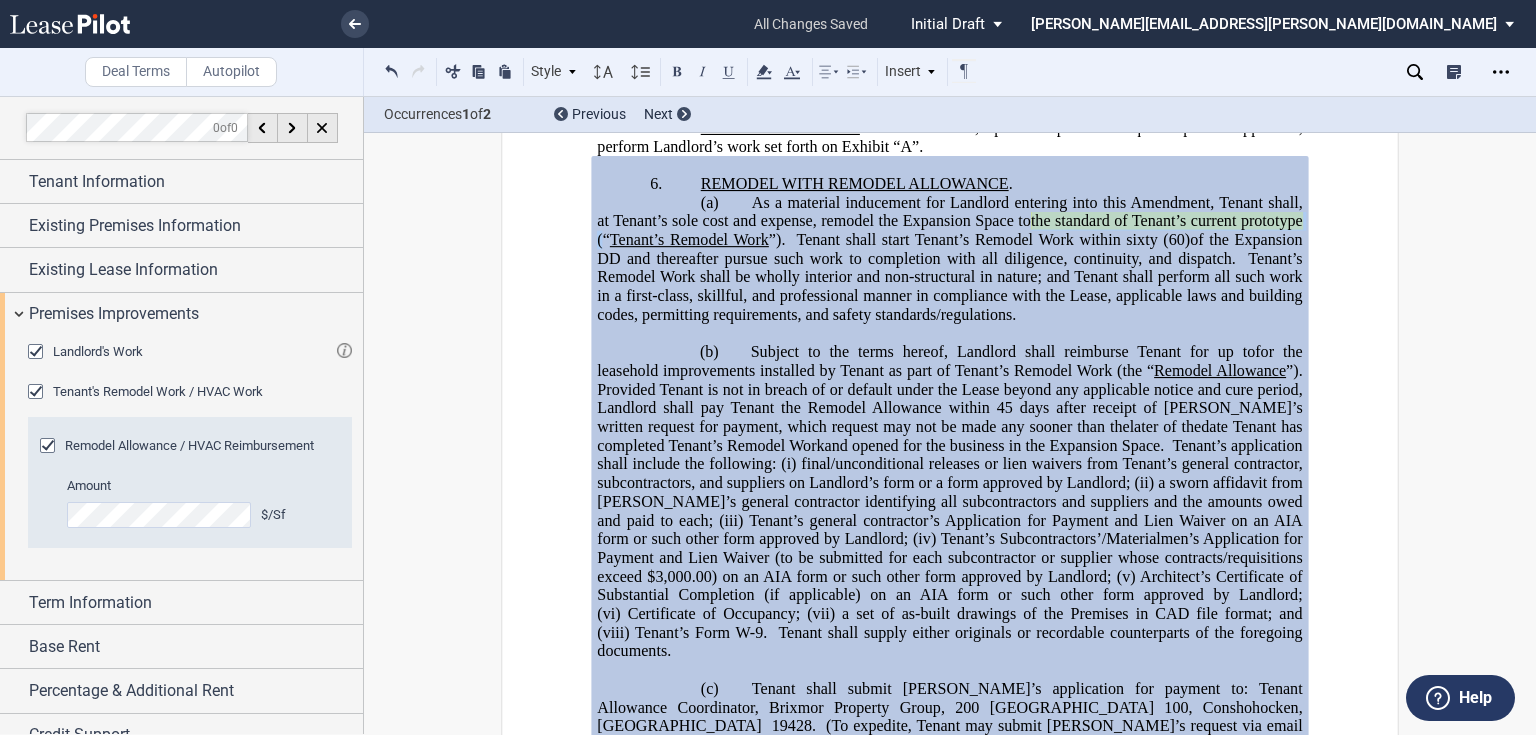 click on "As a material inducement for Landlord entering into this Amendment, Tenant shall, at Tenant’s sole cost and expense, remodel the Expansion Space to  the standard of Tenant’s current prototype    (“ Tenant’s Remodel Work ”).    Tenant shall start Tenant’s Remodel Work within sixty (60)  of the Expansion DD and thereafter pursue such work to completion with all diligence, continuity, and dispatch.    Tenant’s Remodel Work shall be wholly interior and non-structural in nature; and Tenant shall perform all such work in a first-class, skillful, and professional manner in compliance with the Lease, applicable laws and building codes, permitting requirements, and safety standards/regulations." 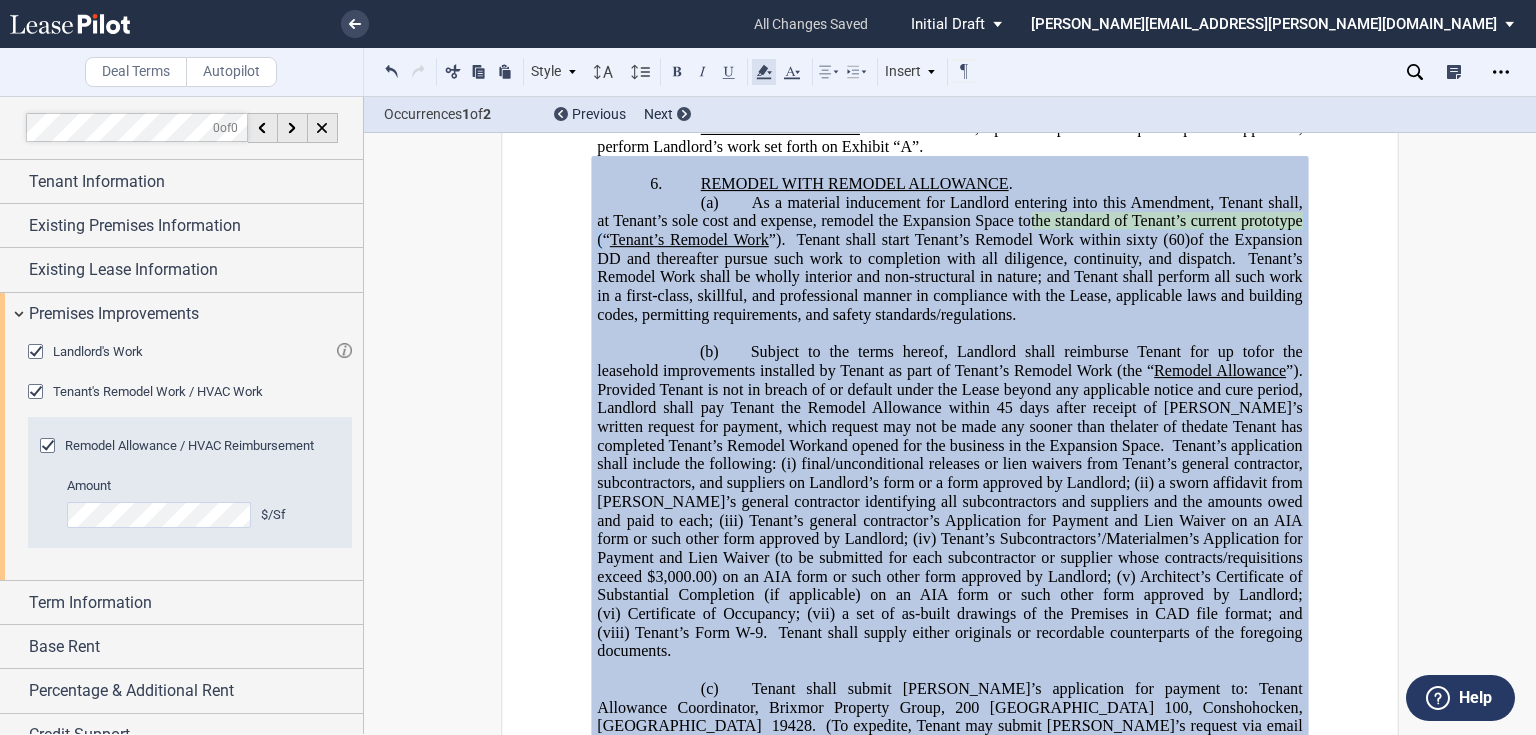 click 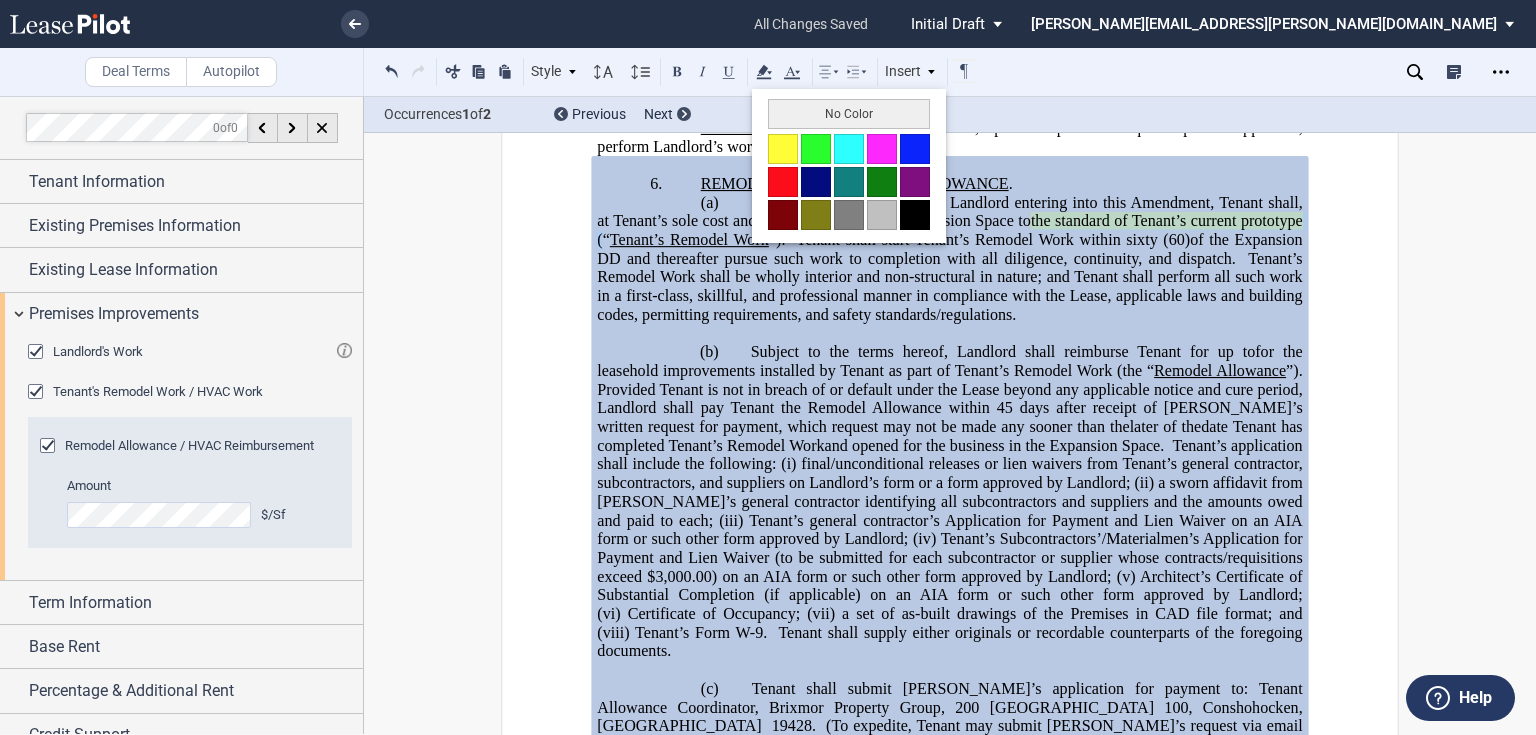 drag, startPoint x: 788, startPoint y: 113, endPoint x: 1081, endPoint y: 268, distance: 331.47247 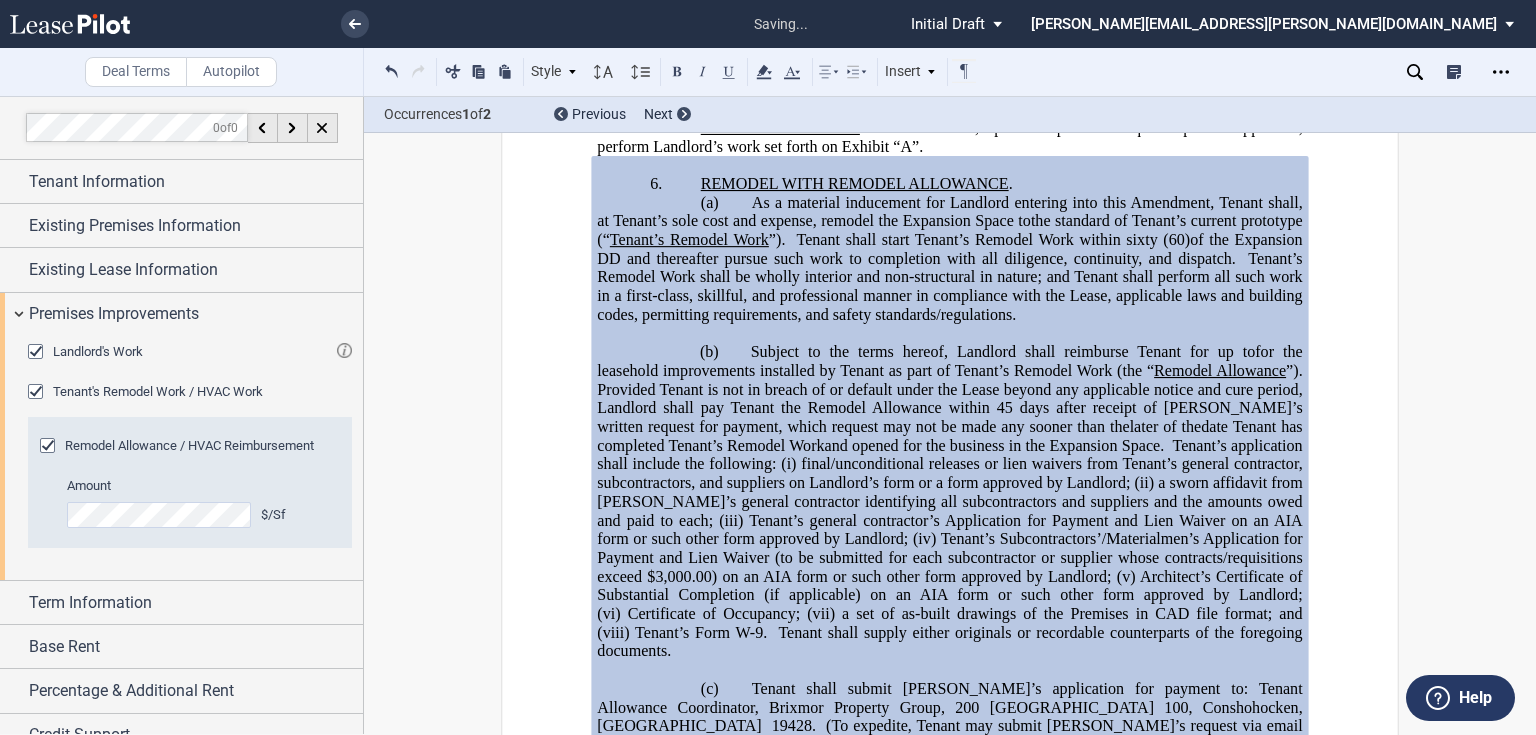 click at bounding box center [949, 334] 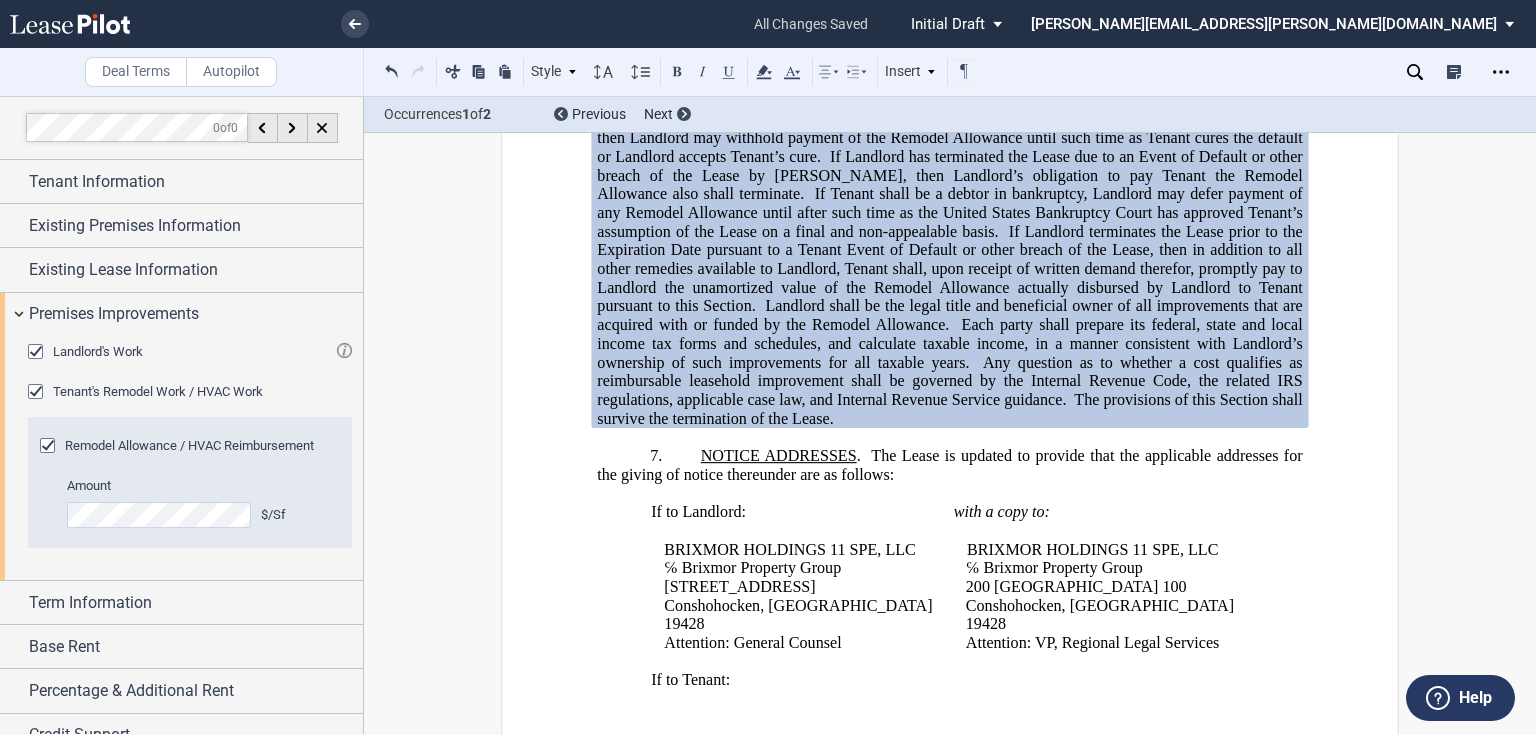 scroll, scrollTop: 1680, scrollLeft: 0, axis: vertical 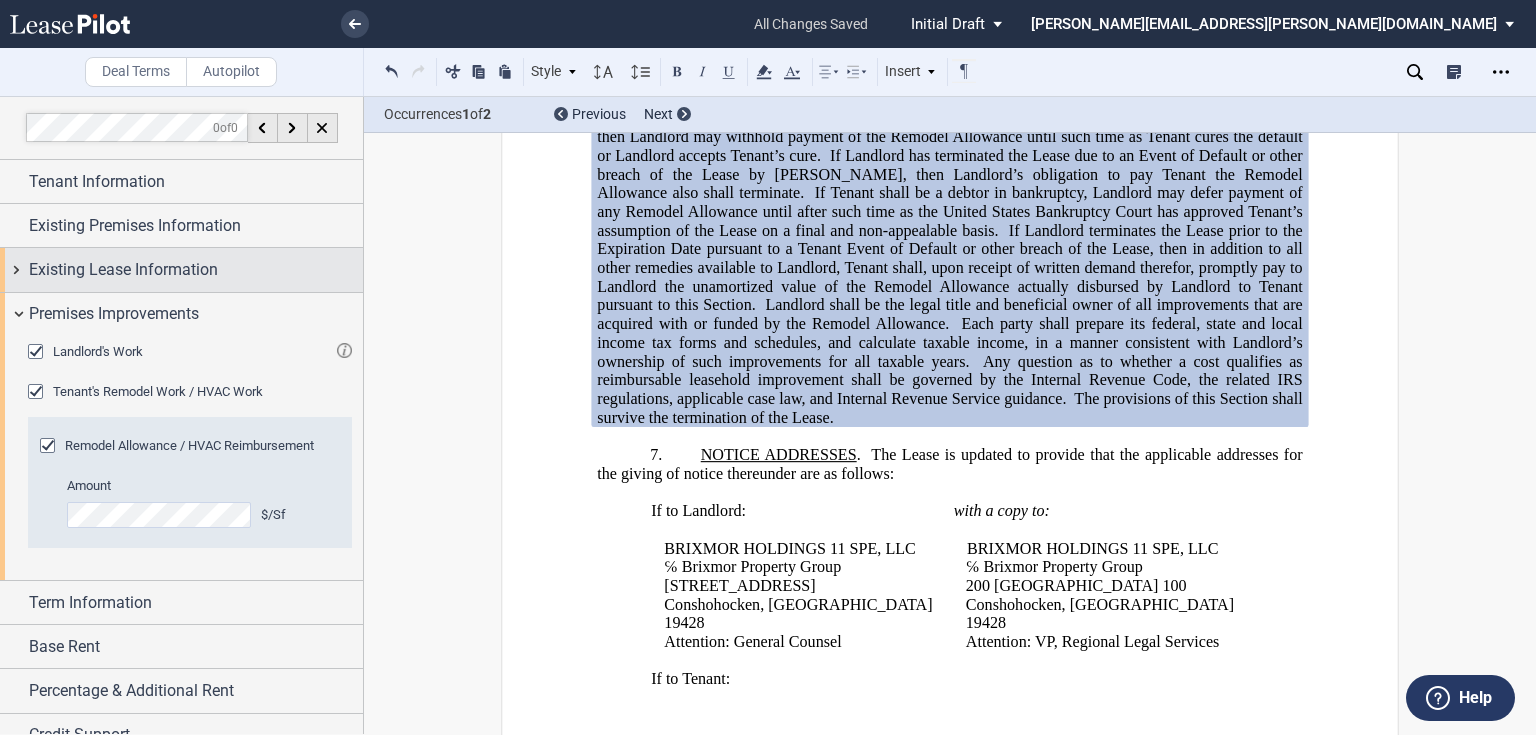 click on "Existing Lease Information" at bounding box center [123, 270] 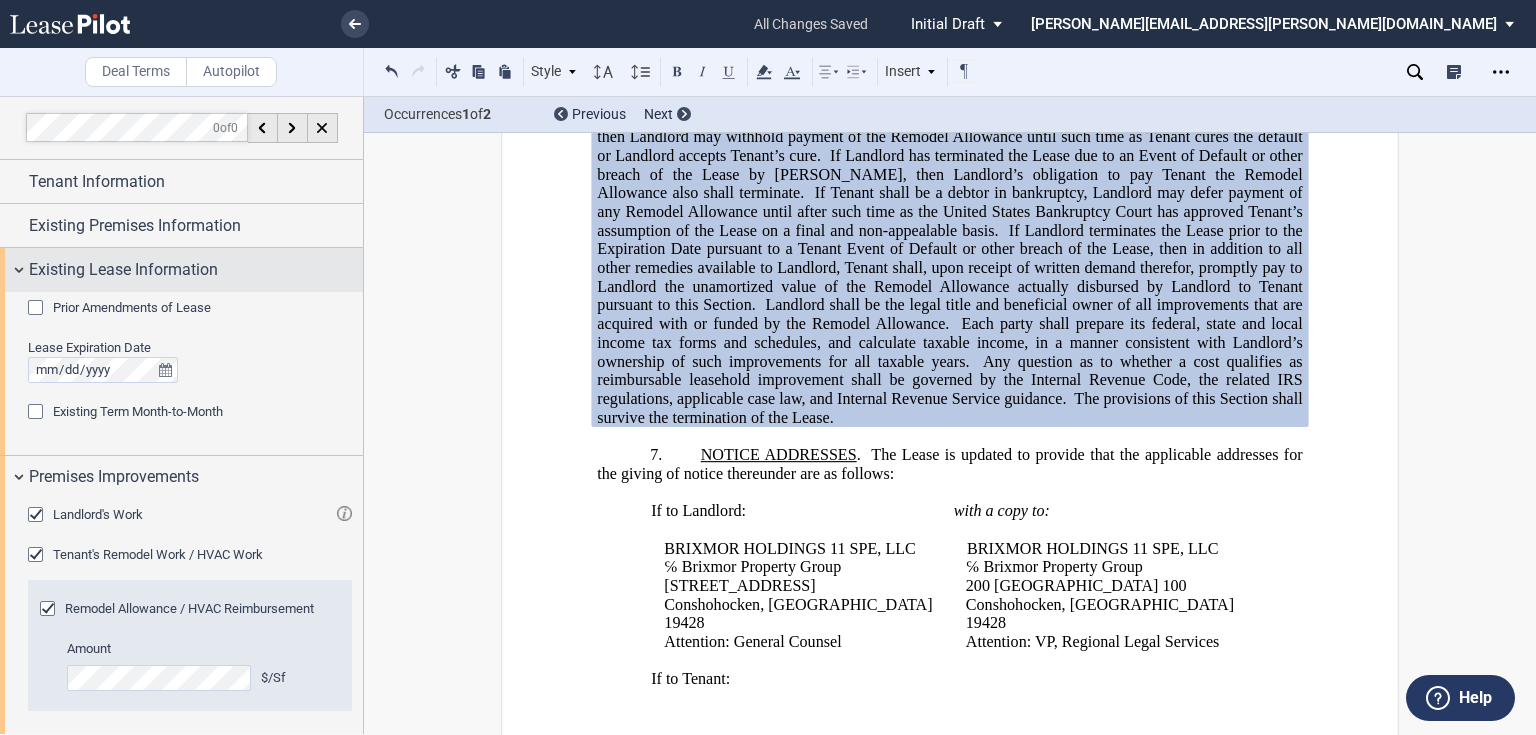 click on "Existing Lease Information" at bounding box center [181, 269] 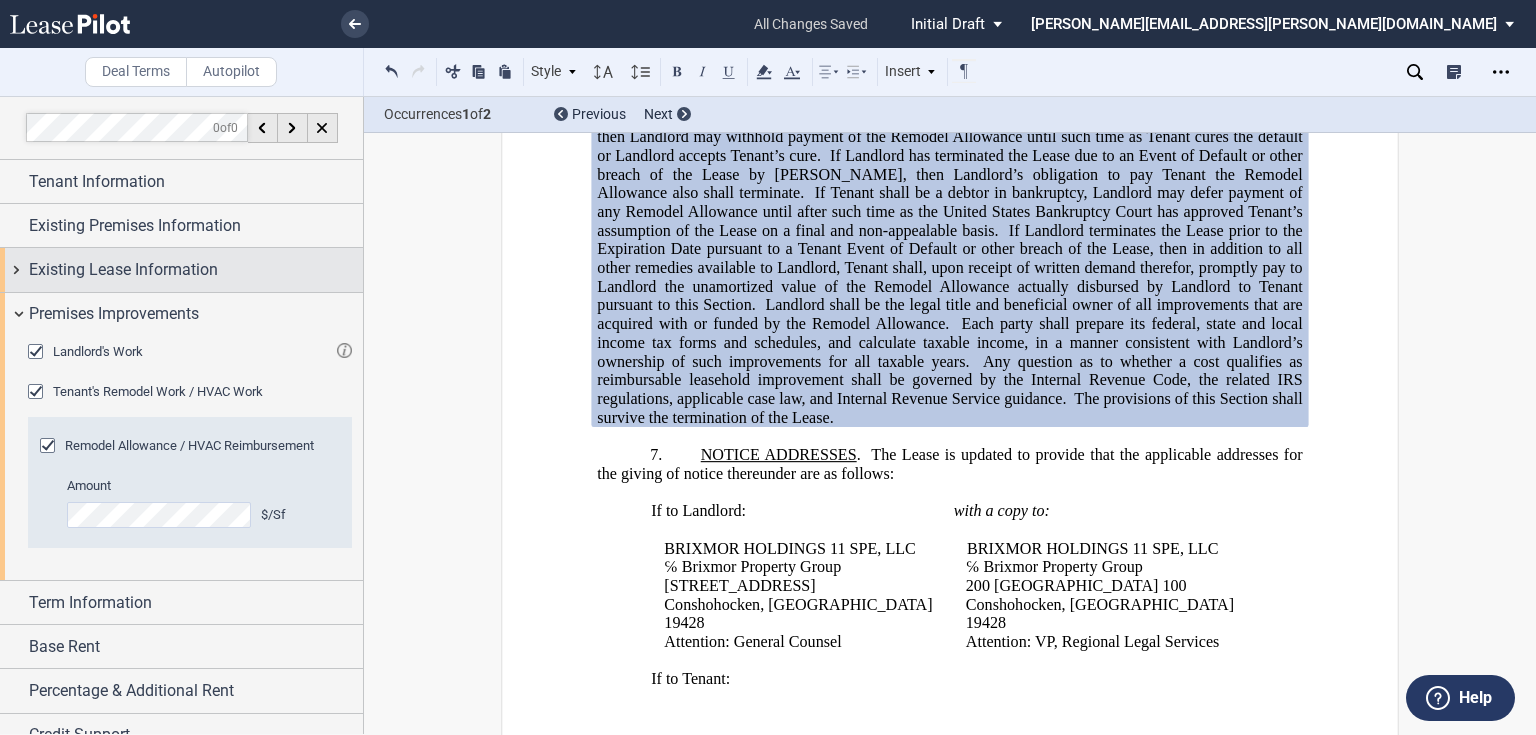 click on "Existing Lease Information" at bounding box center (123, 270) 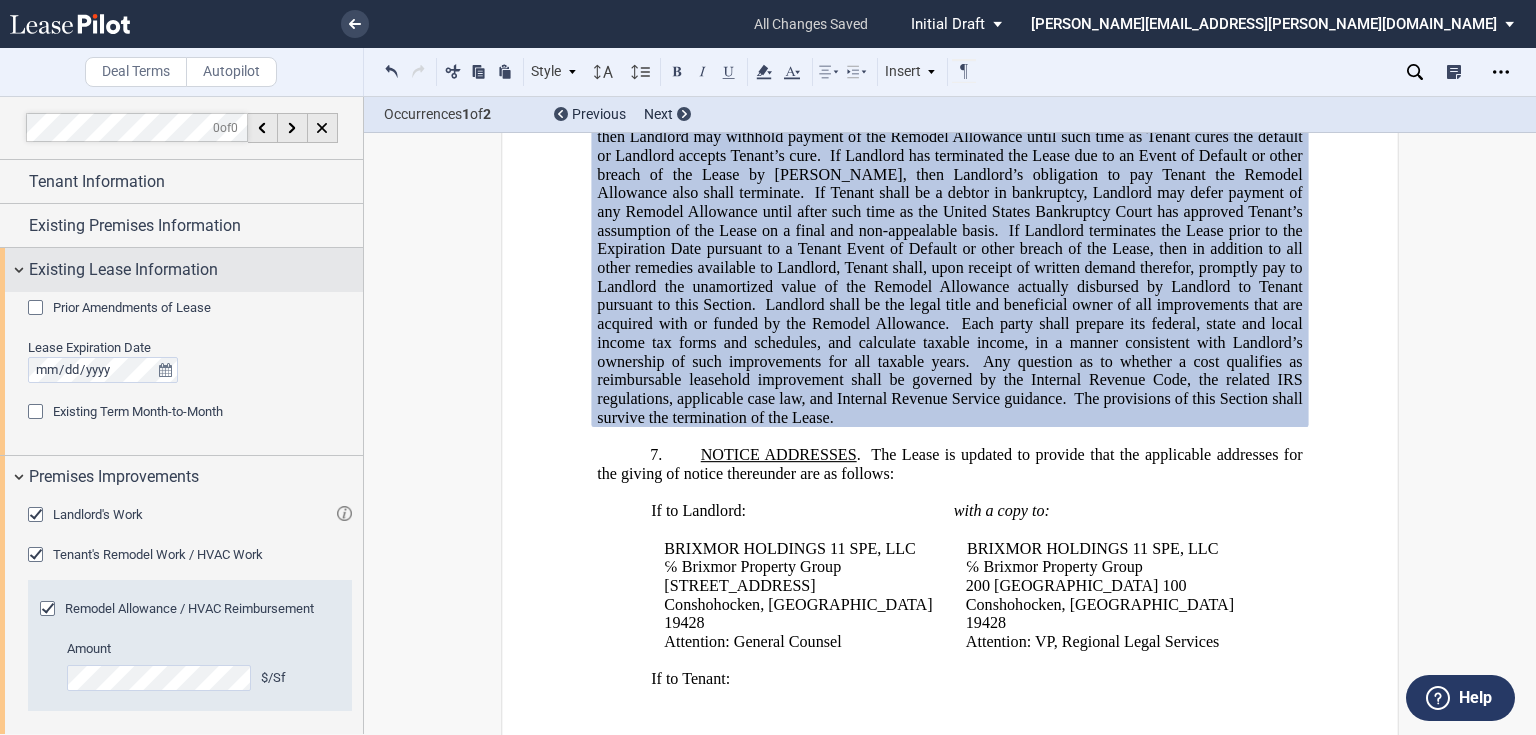 click on "Existing Lease Information" at bounding box center [123, 270] 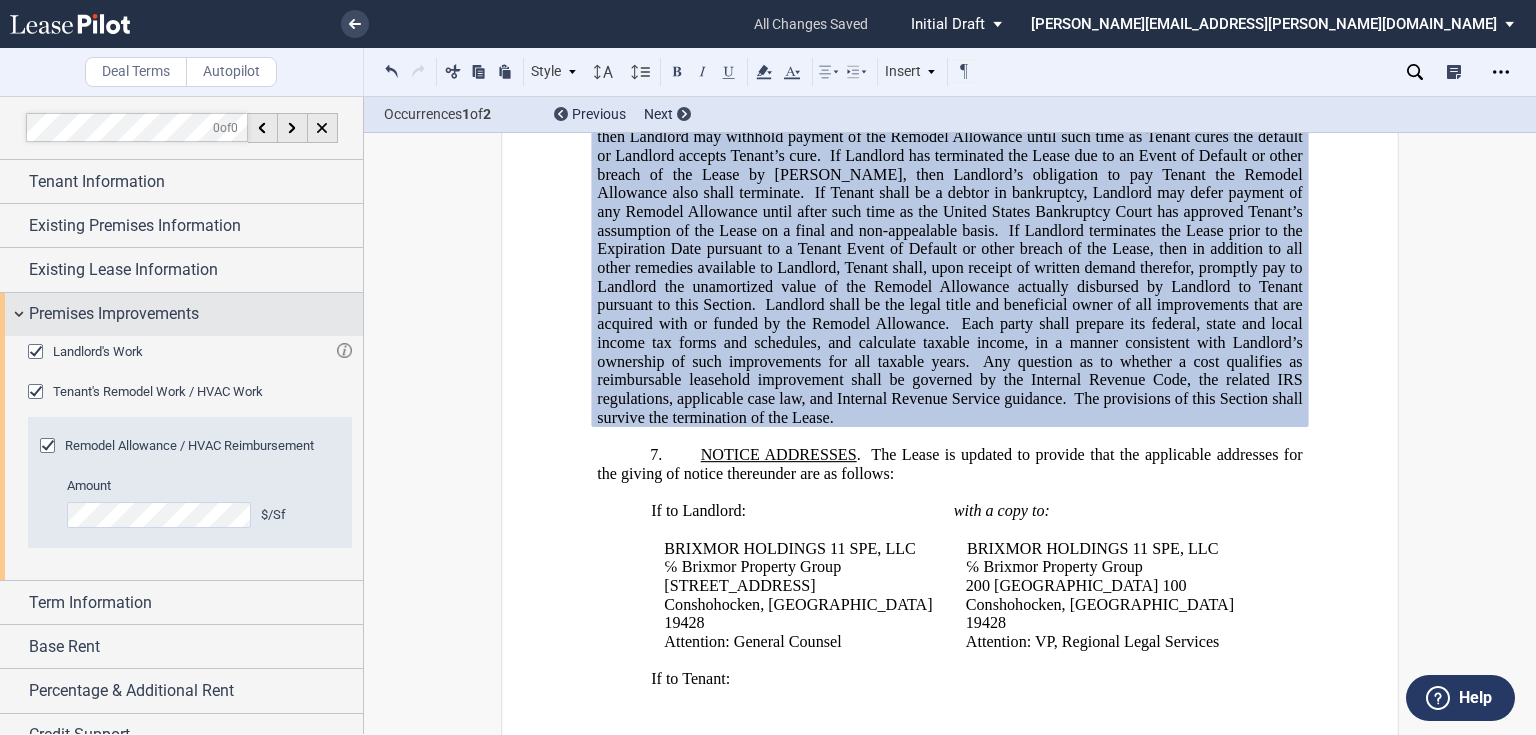 click on "Premises Improvements" at bounding box center (114, 314) 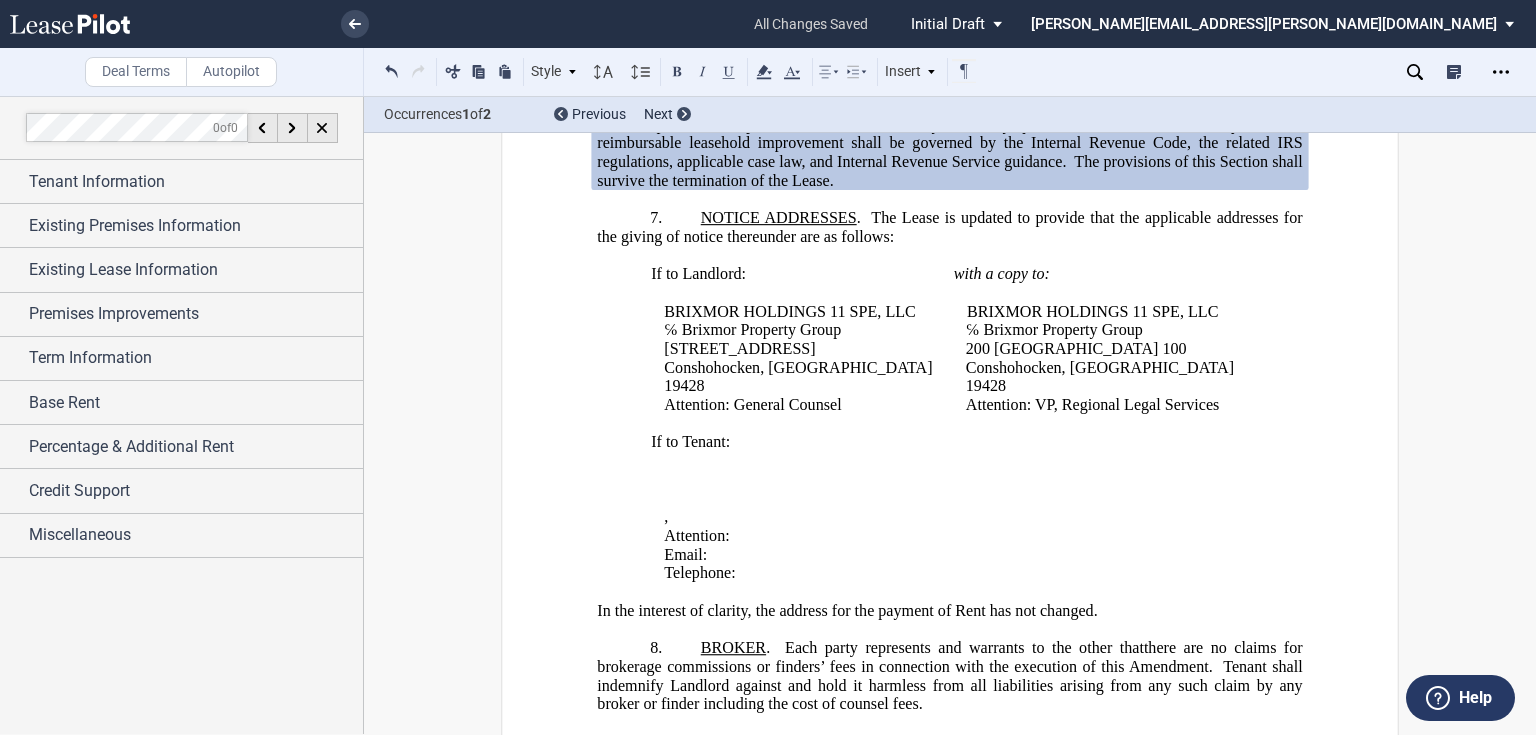 scroll, scrollTop: 1920, scrollLeft: 0, axis: vertical 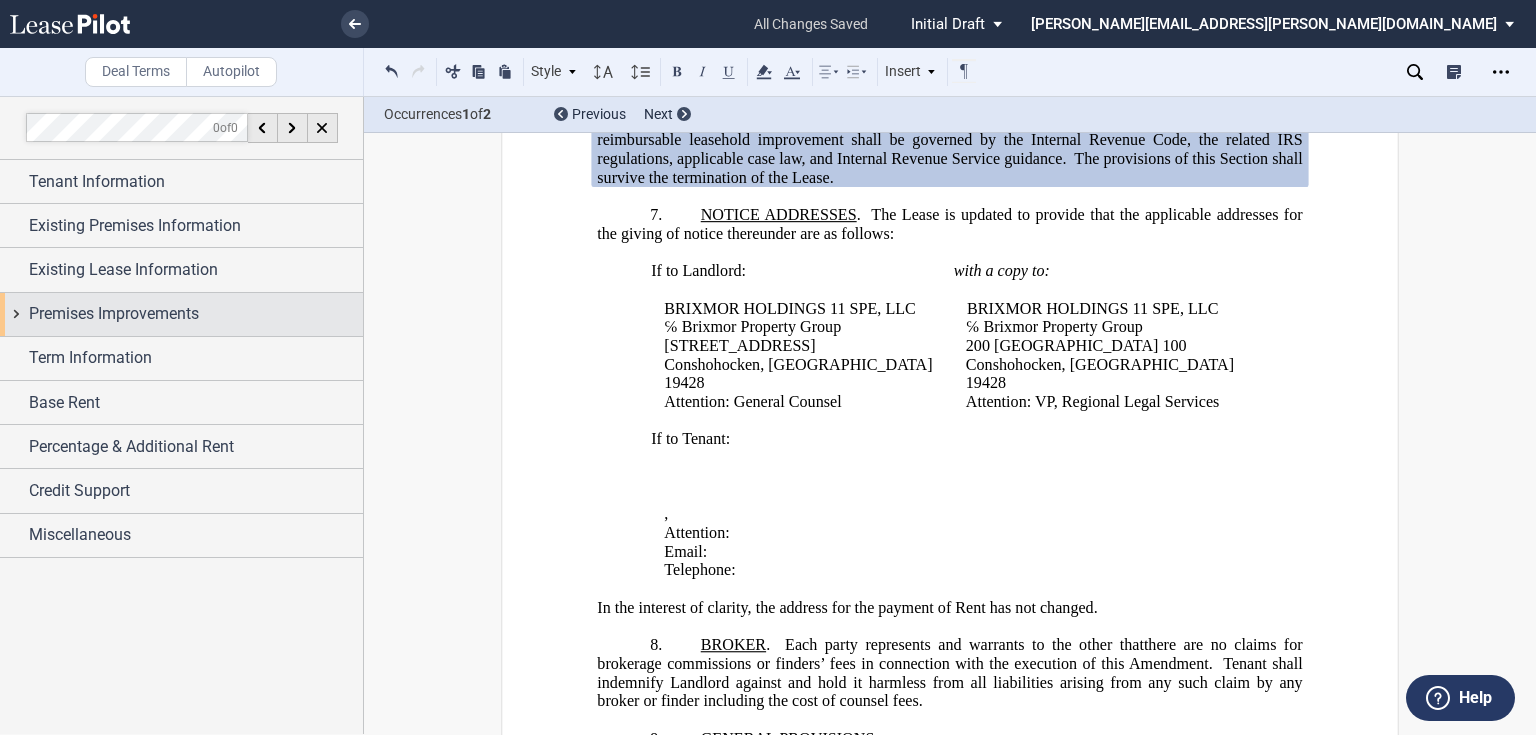 click on "Premises Improvements" at bounding box center (114, 314) 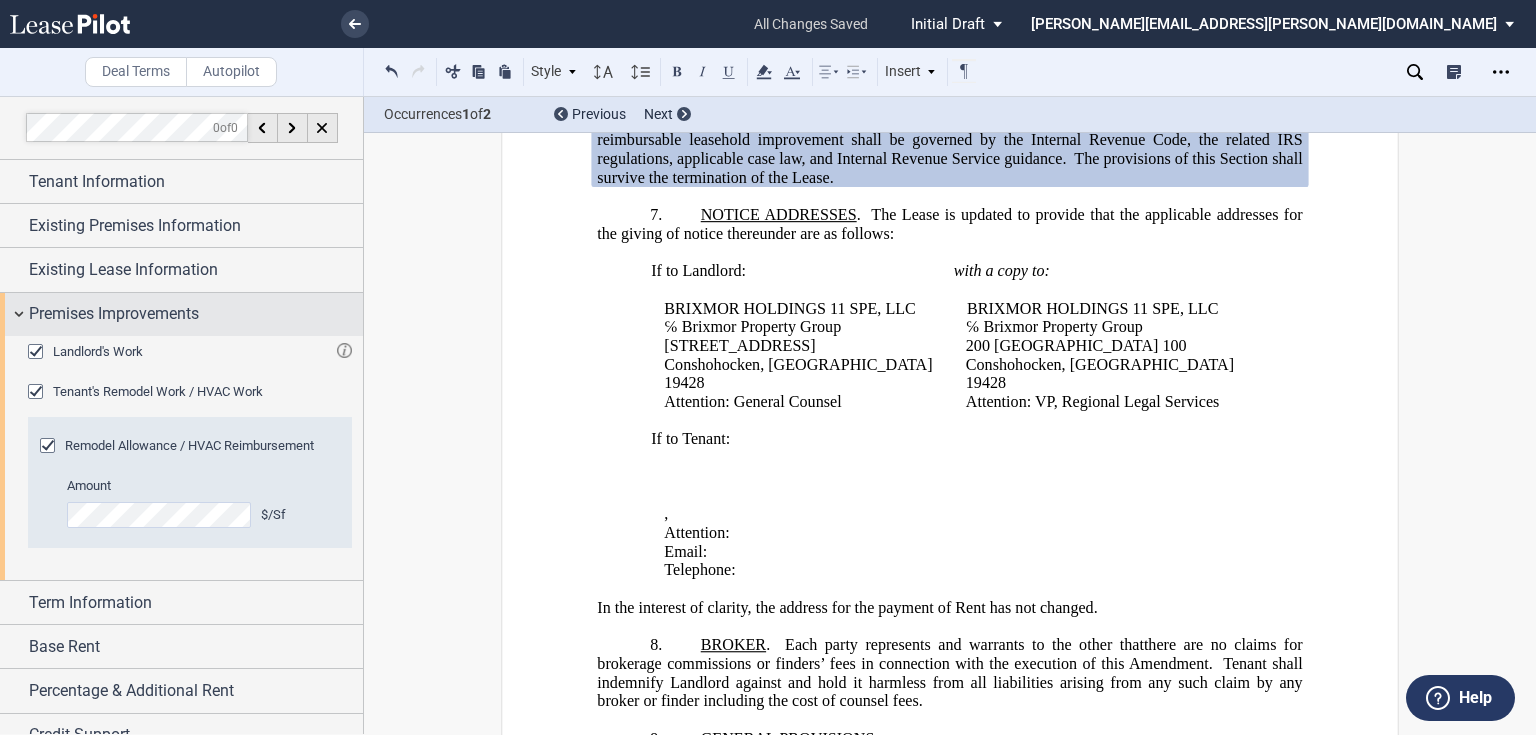 click on "Premises Improvements" at bounding box center (114, 314) 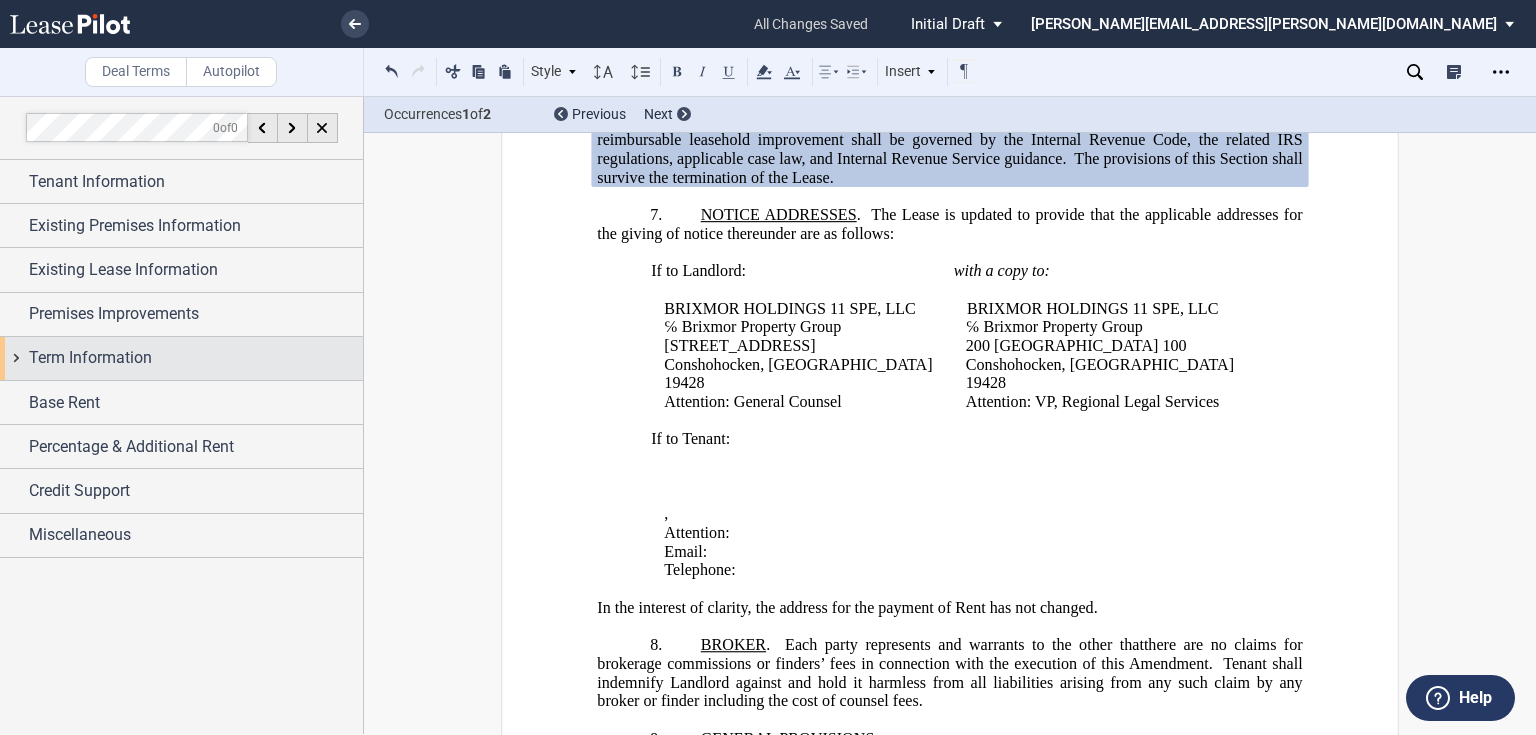 click on "Term Information" at bounding box center (90, 358) 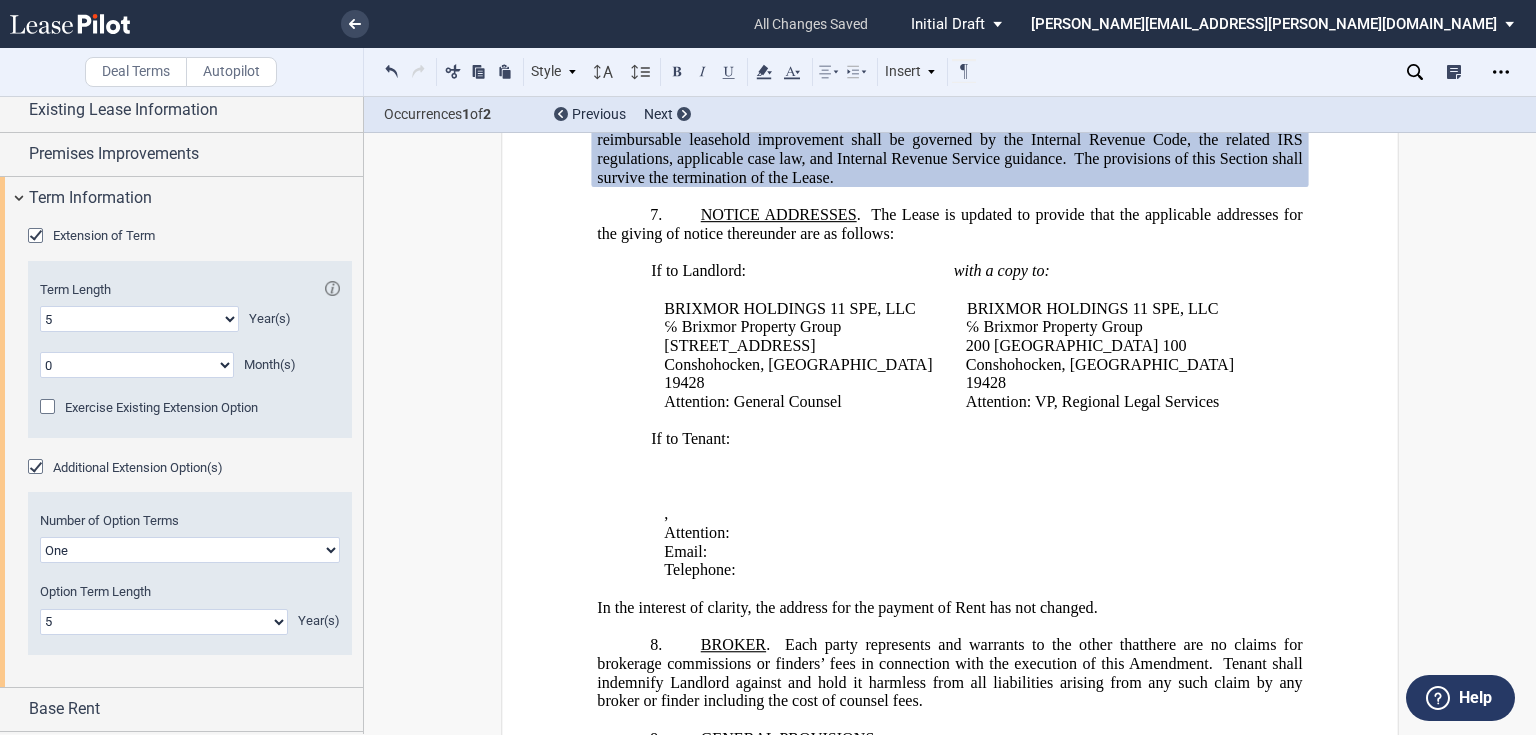 scroll, scrollTop: 240, scrollLeft: 0, axis: vertical 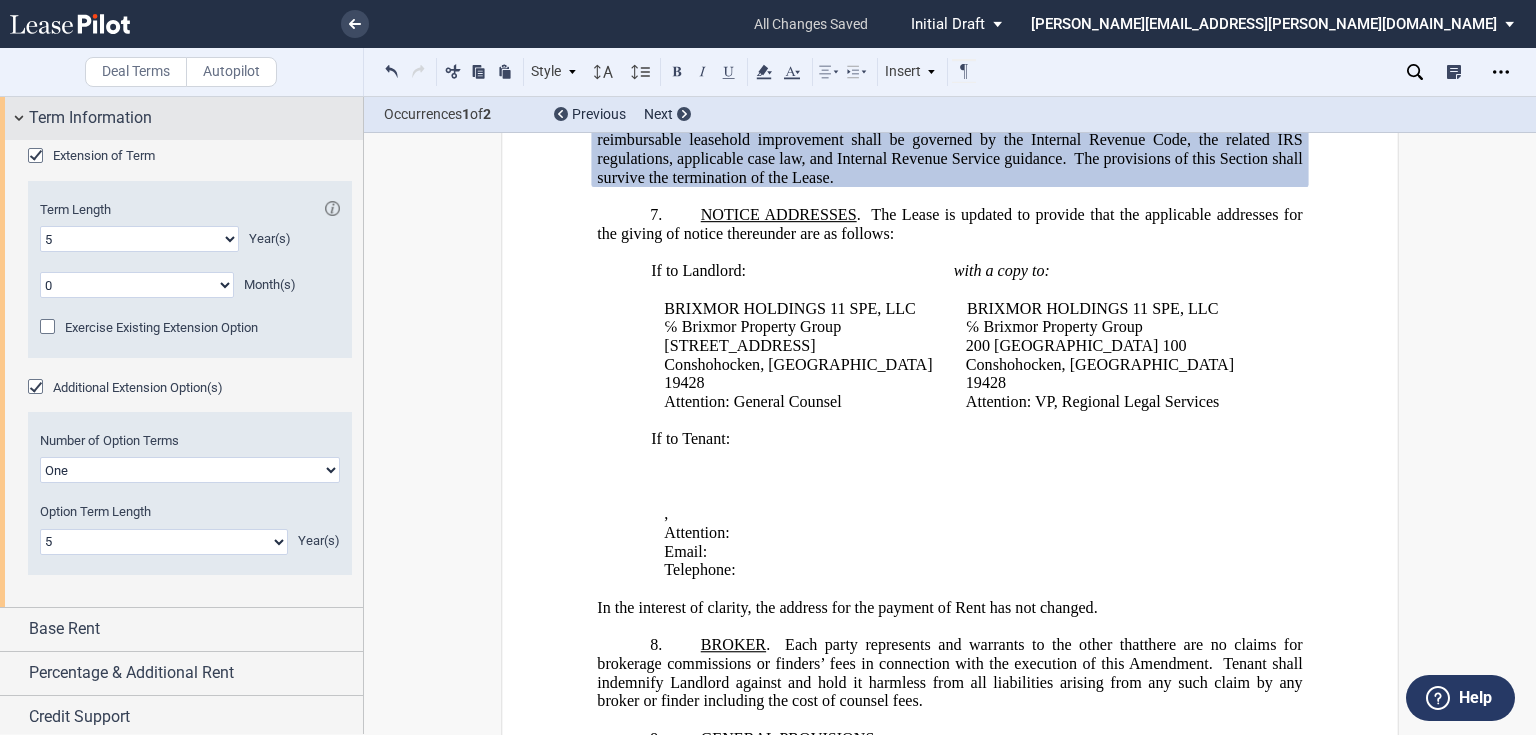 click on "Term Information" at bounding box center [90, 118] 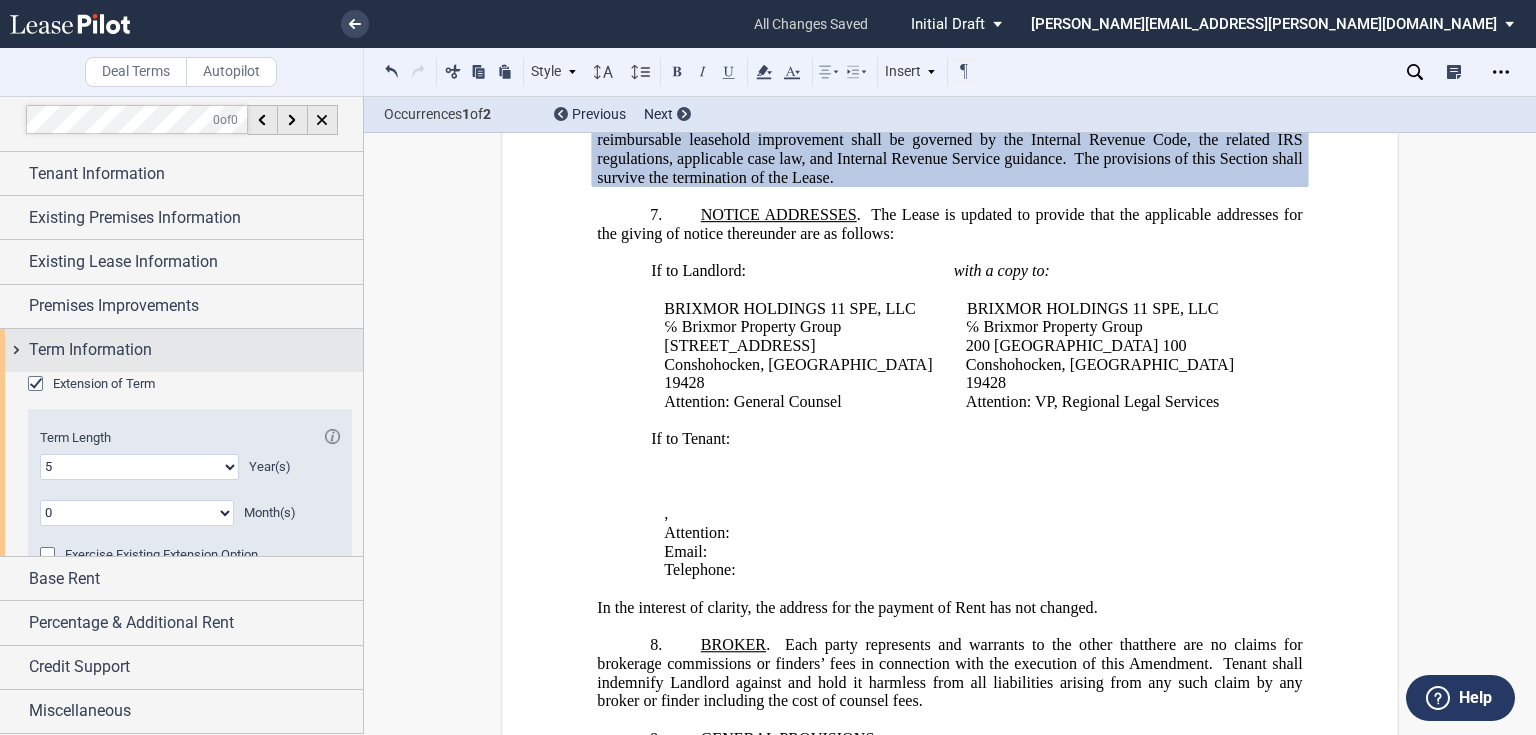 scroll, scrollTop: 0, scrollLeft: 0, axis: both 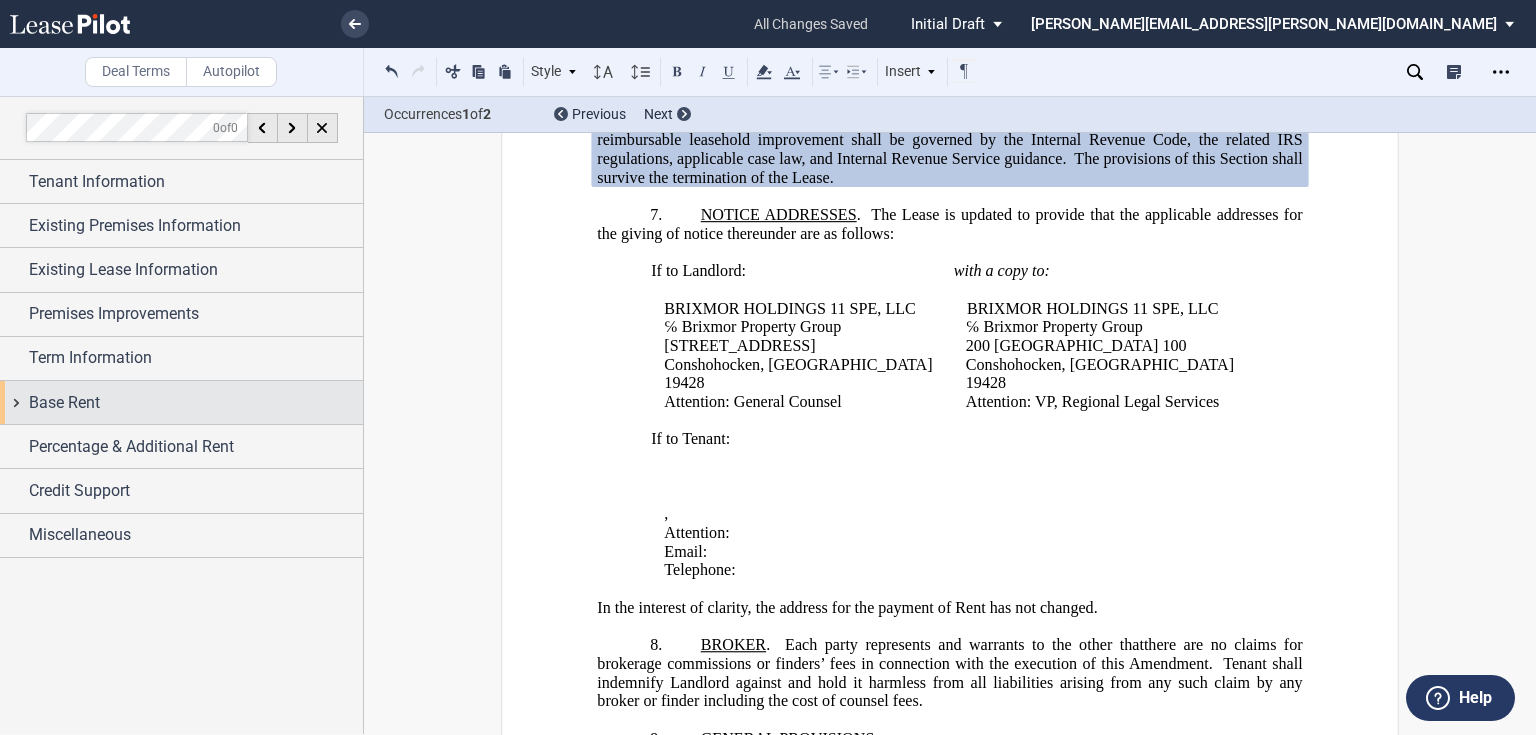 click on "Base Rent" at bounding box center [64, 403] 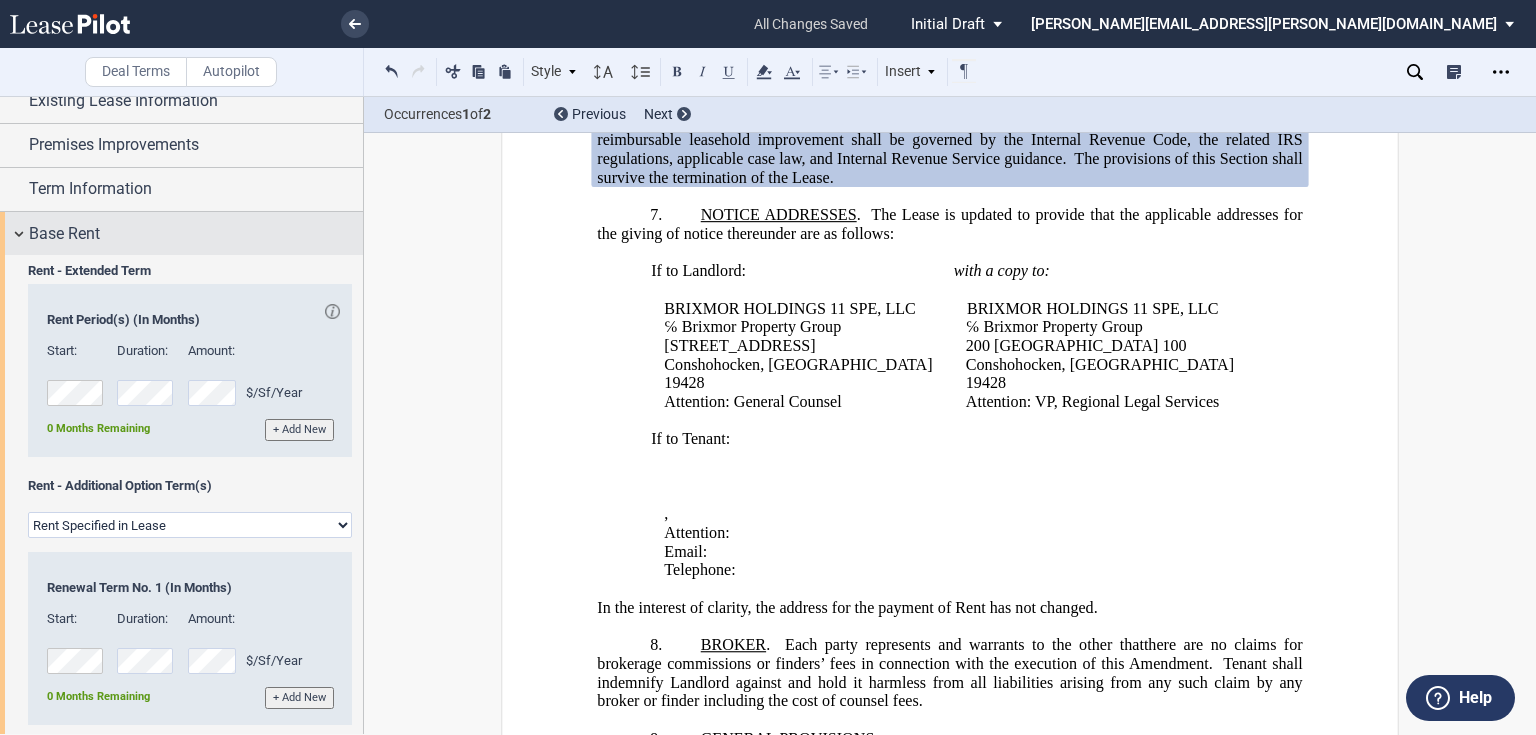 scroll, scrollTop: 160, scrollLeft: 0, axis: vertical 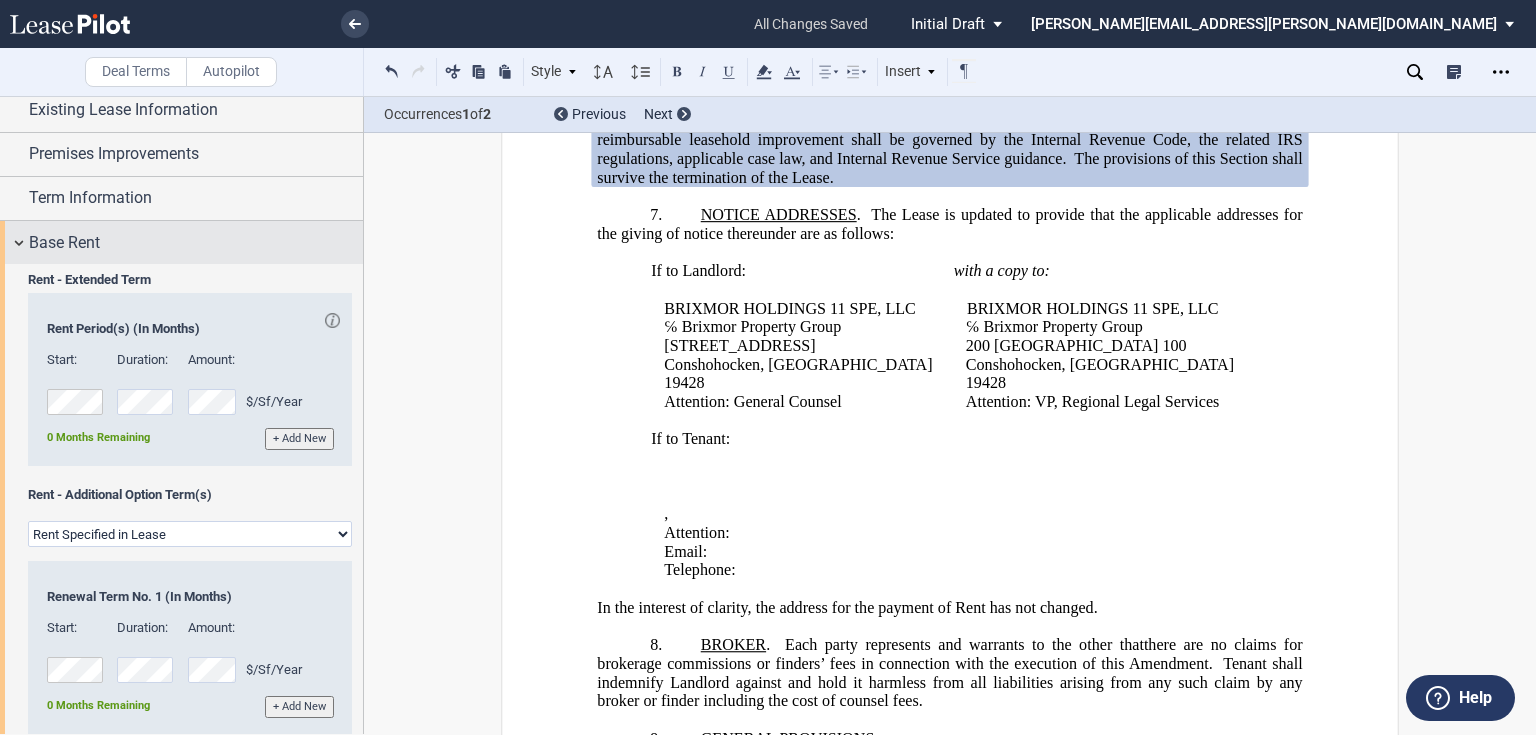 click on "Base Rent" at bounding box center [64, 243] 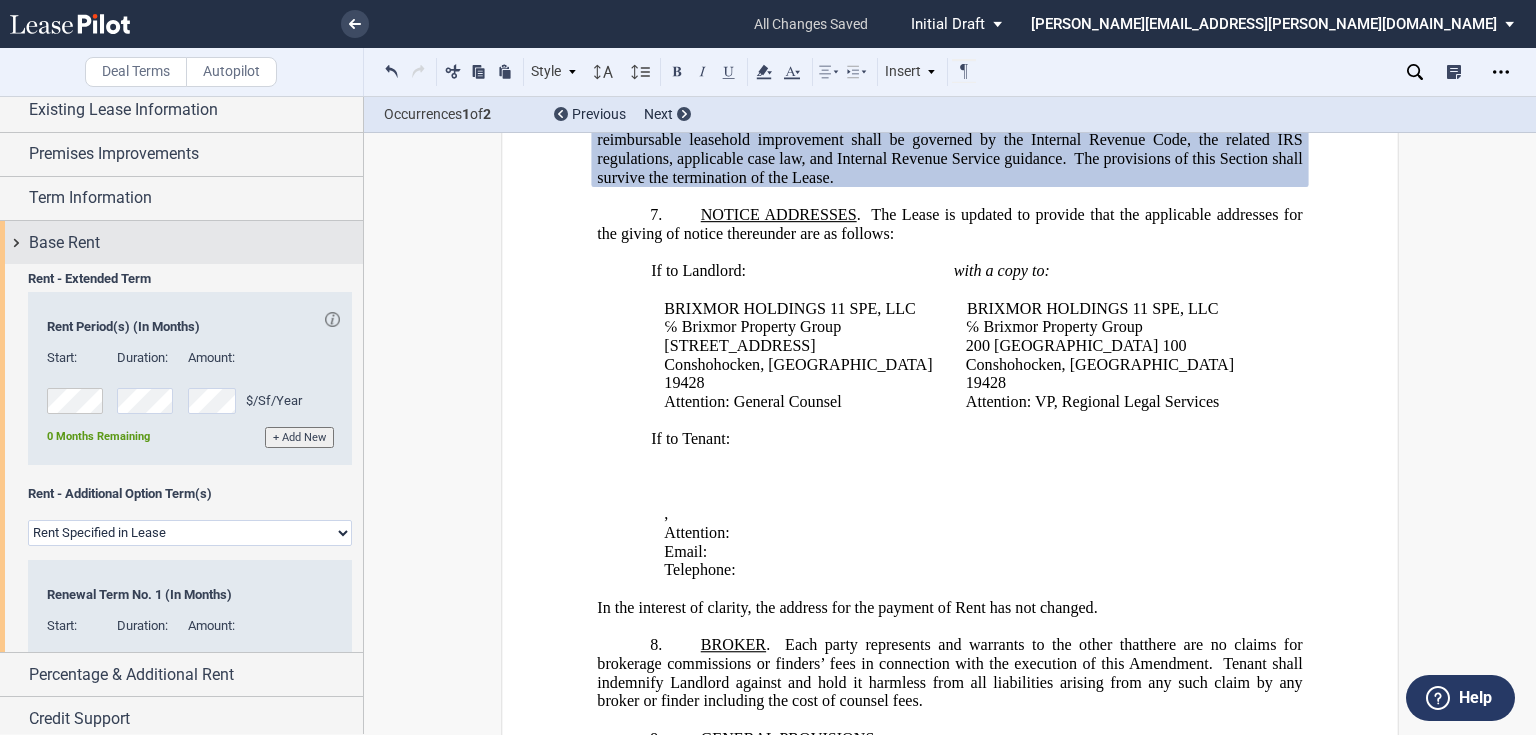 scroll, scrollTop: 0, scrollLeft: 0, axis: both 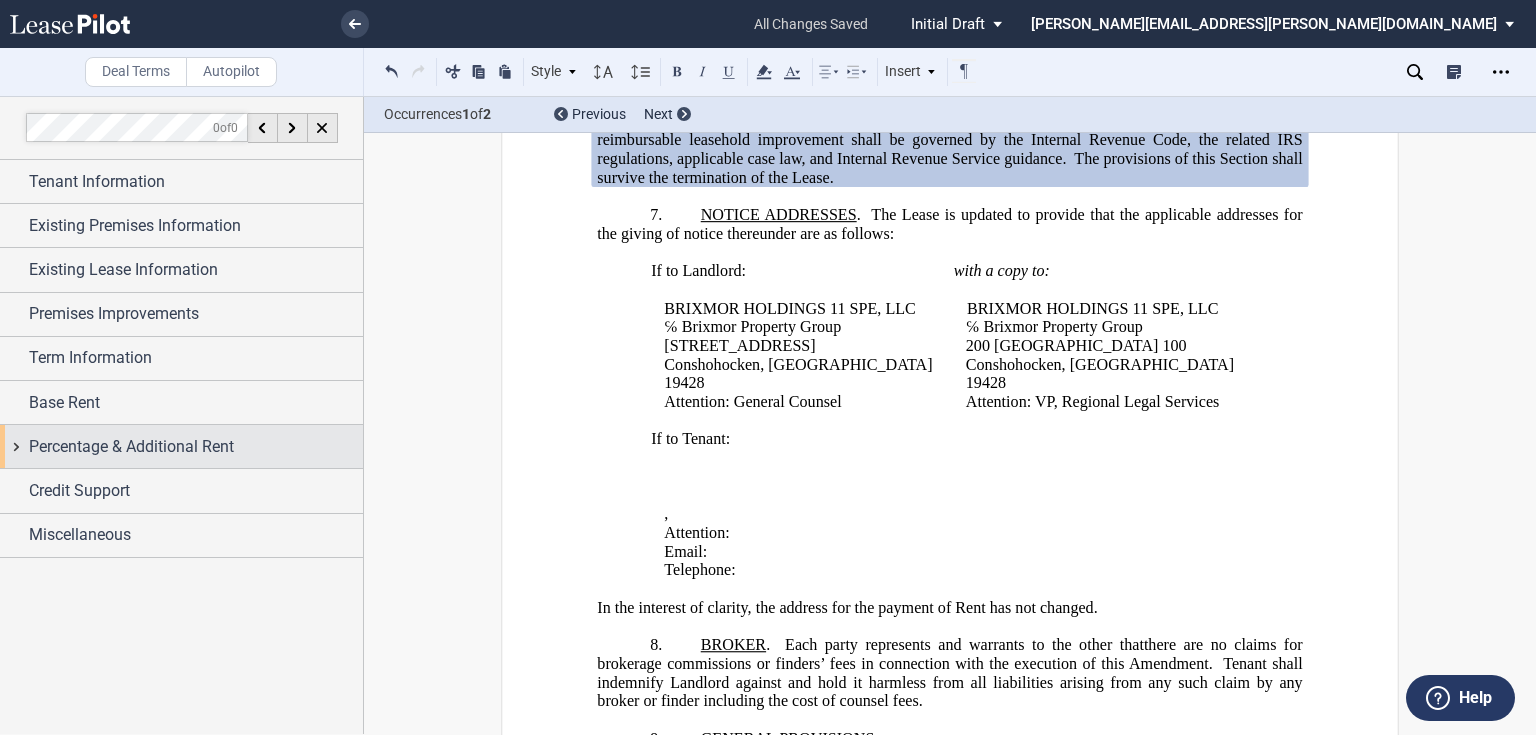 click on "Percentage & Additional Rent" at bounding box center [131, 447] 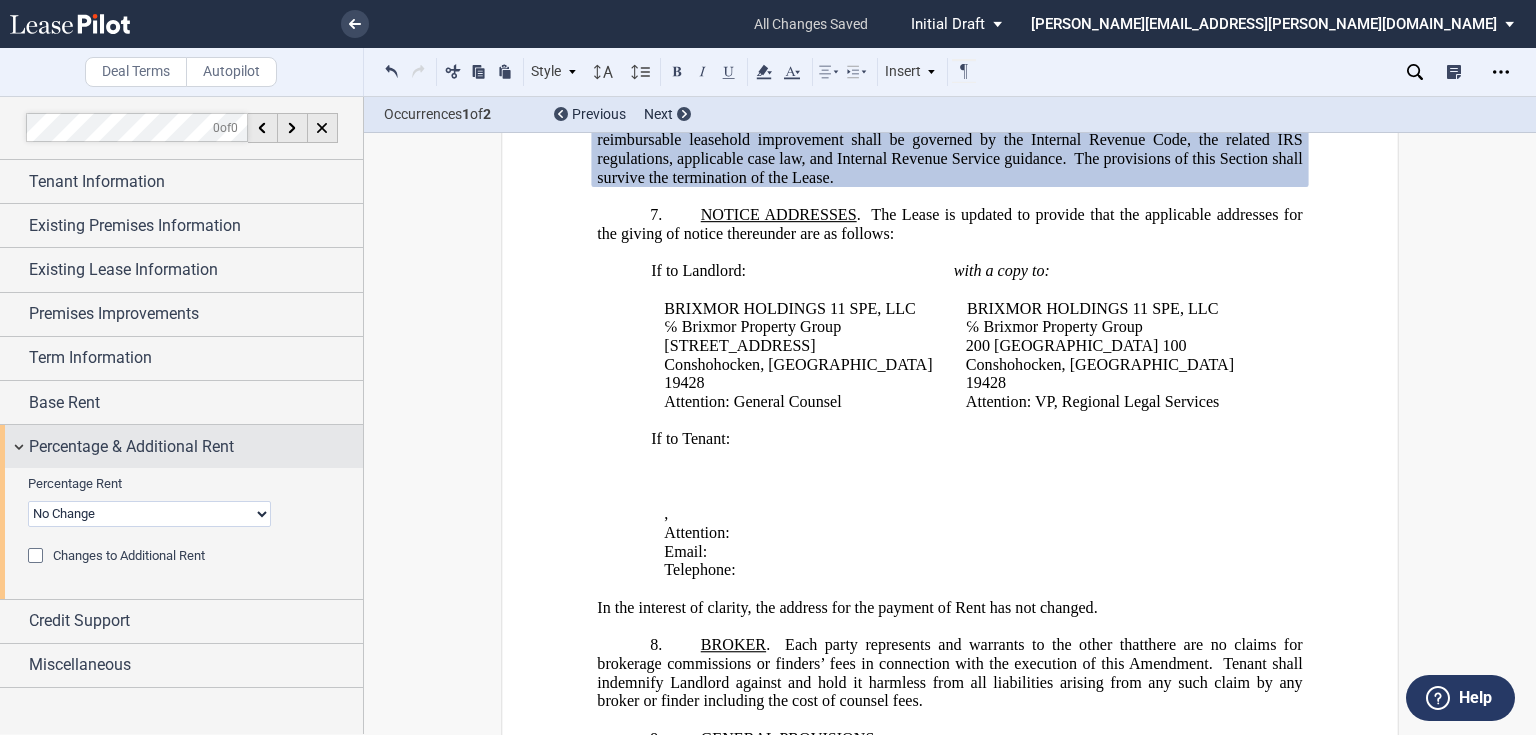 click on "Percentage & Additional Rent" at bounding box center [131, 447] 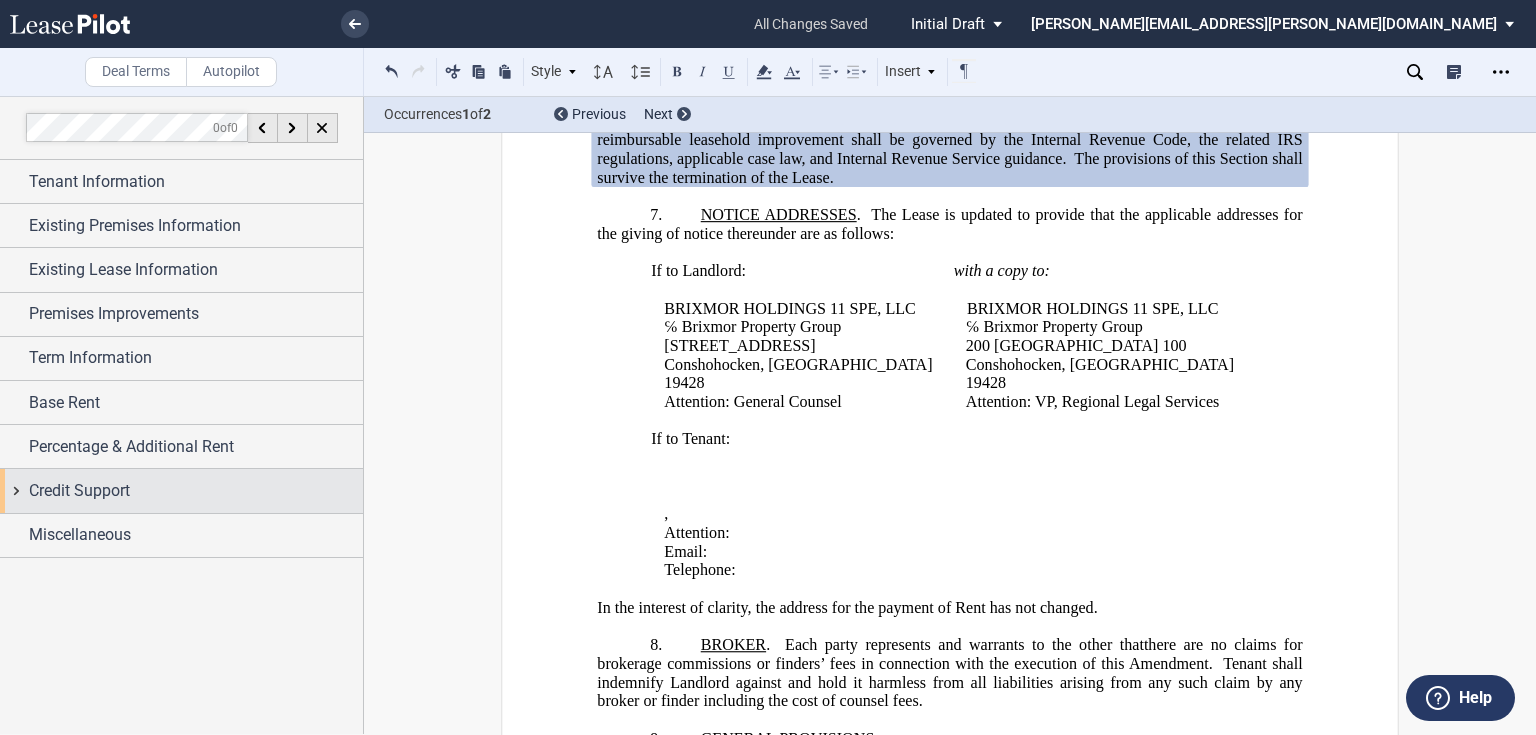 click on "Credit Support" at bounding box center (79, 491) 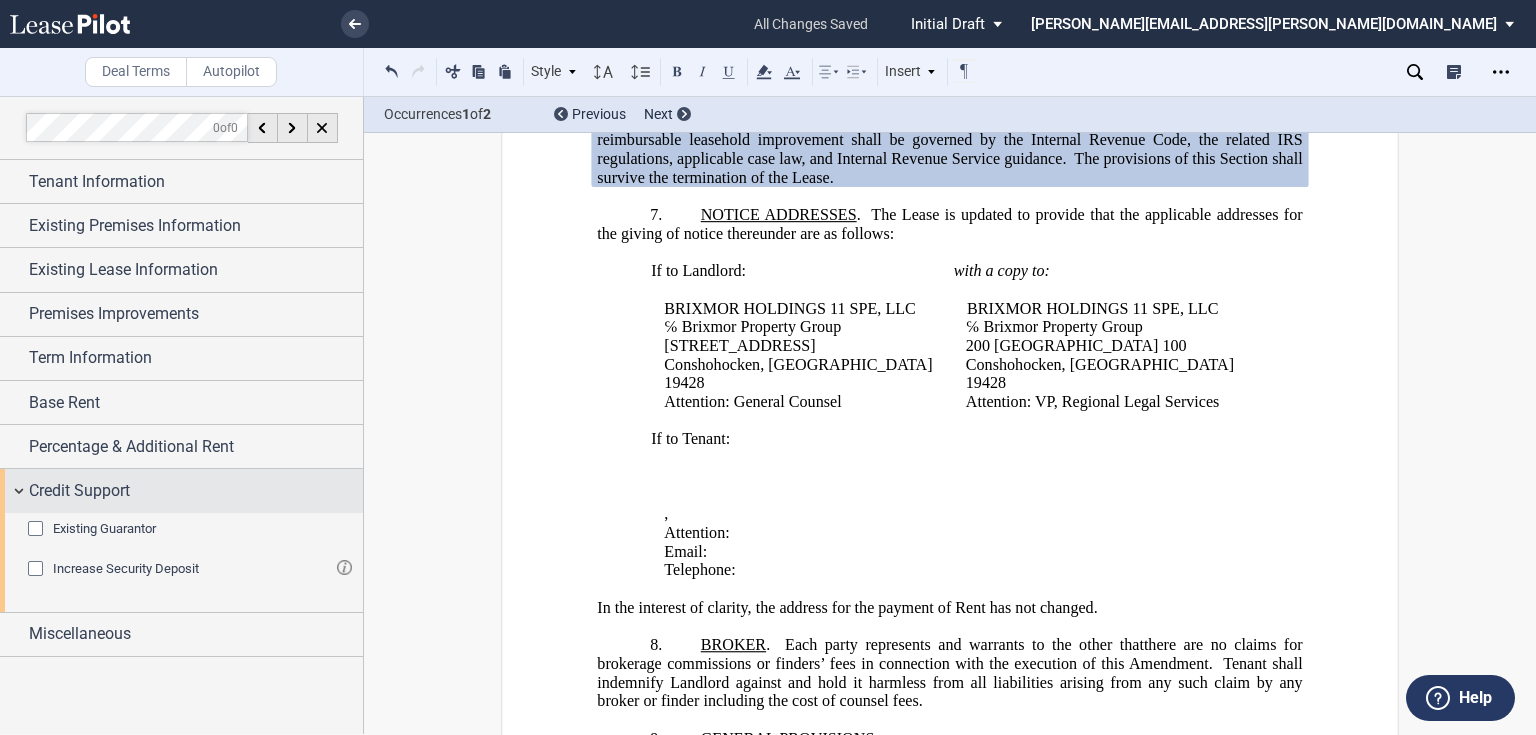 click on "Credit Support" at bounding box center [79, 491] 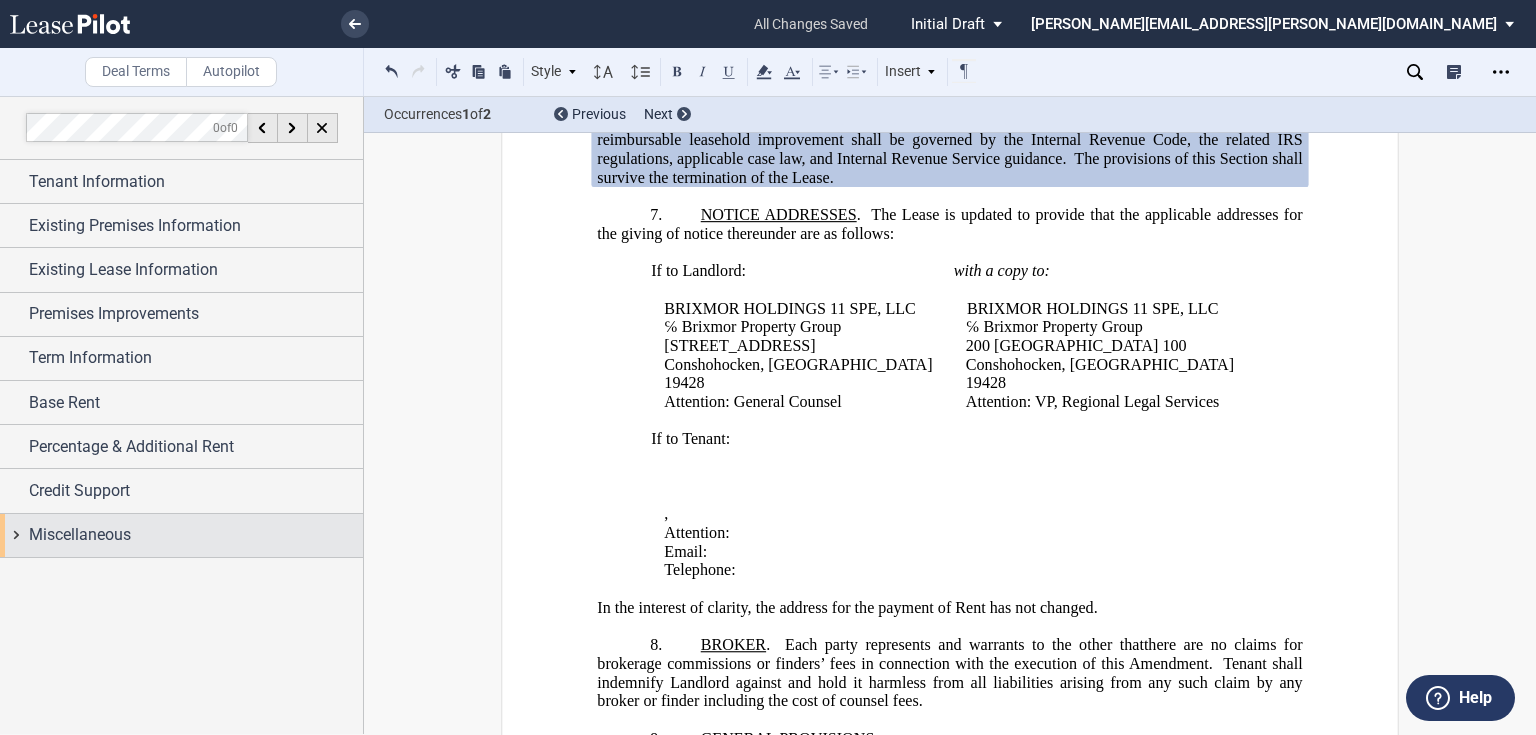 click on "Miscellaneous" at bounding box center [181, 535] 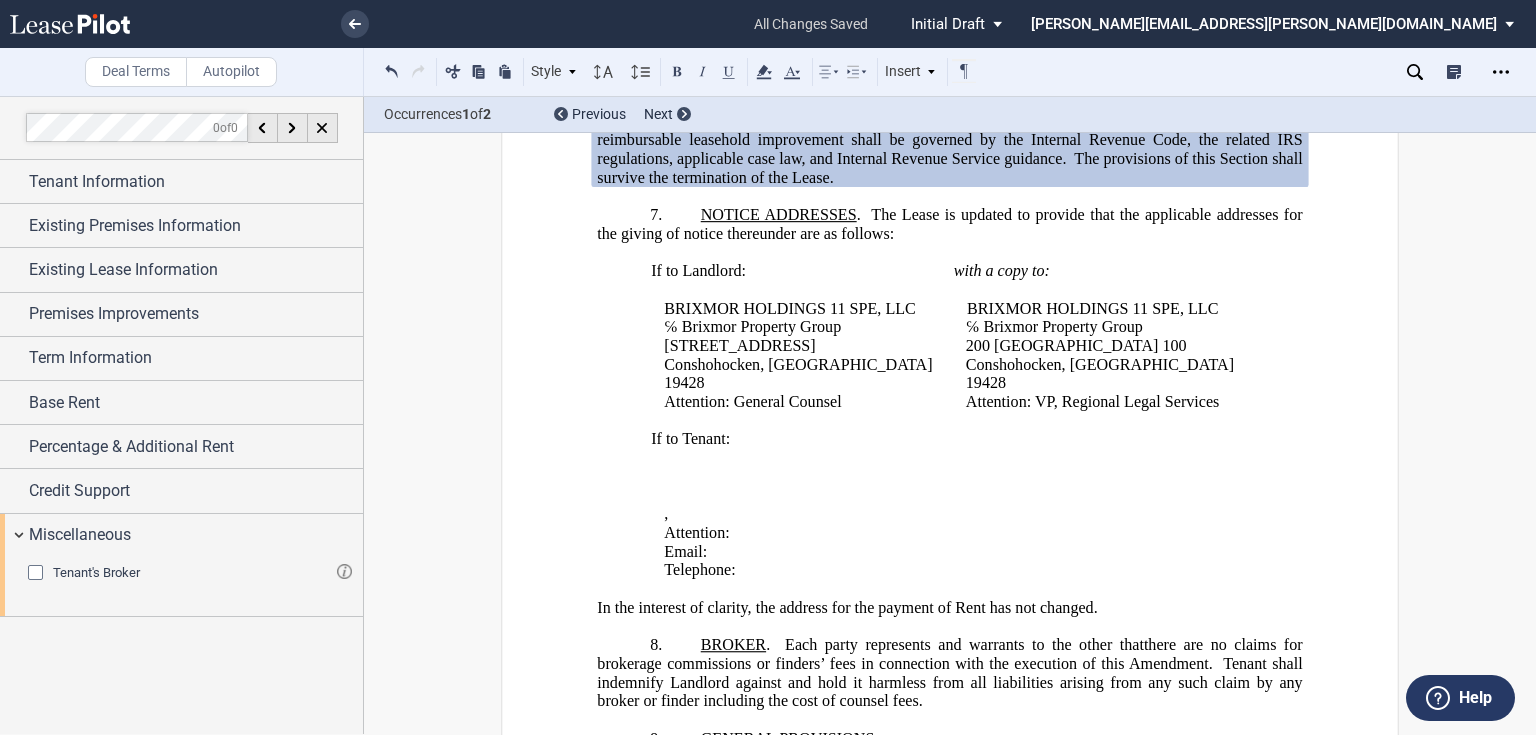click on "Tenant's Broker
Name" at bounding box center (190, 584) 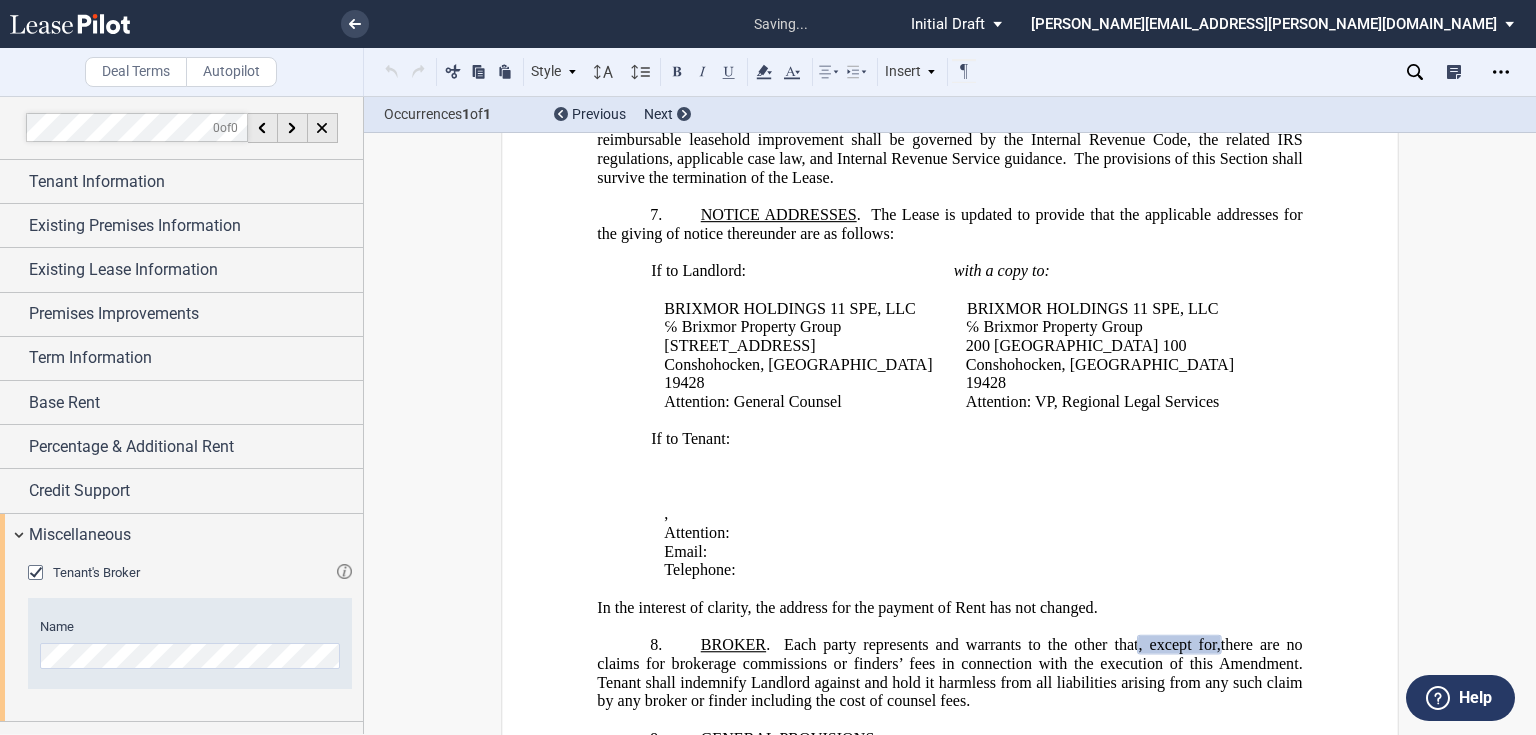 click on "Tenant's Broker" at bounding box center [96, 572] 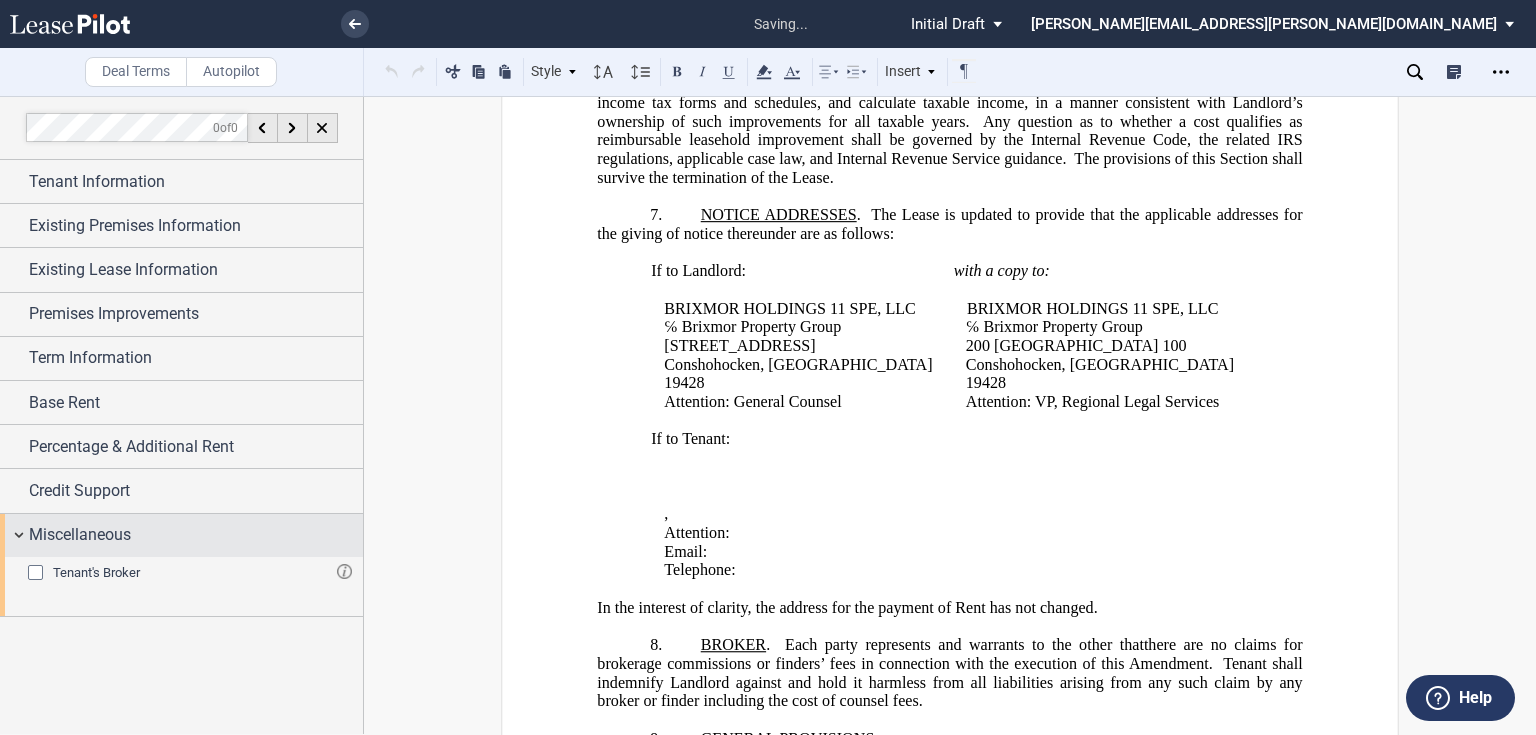 click on "Miscellaneous" at bounding box center (80, 535) 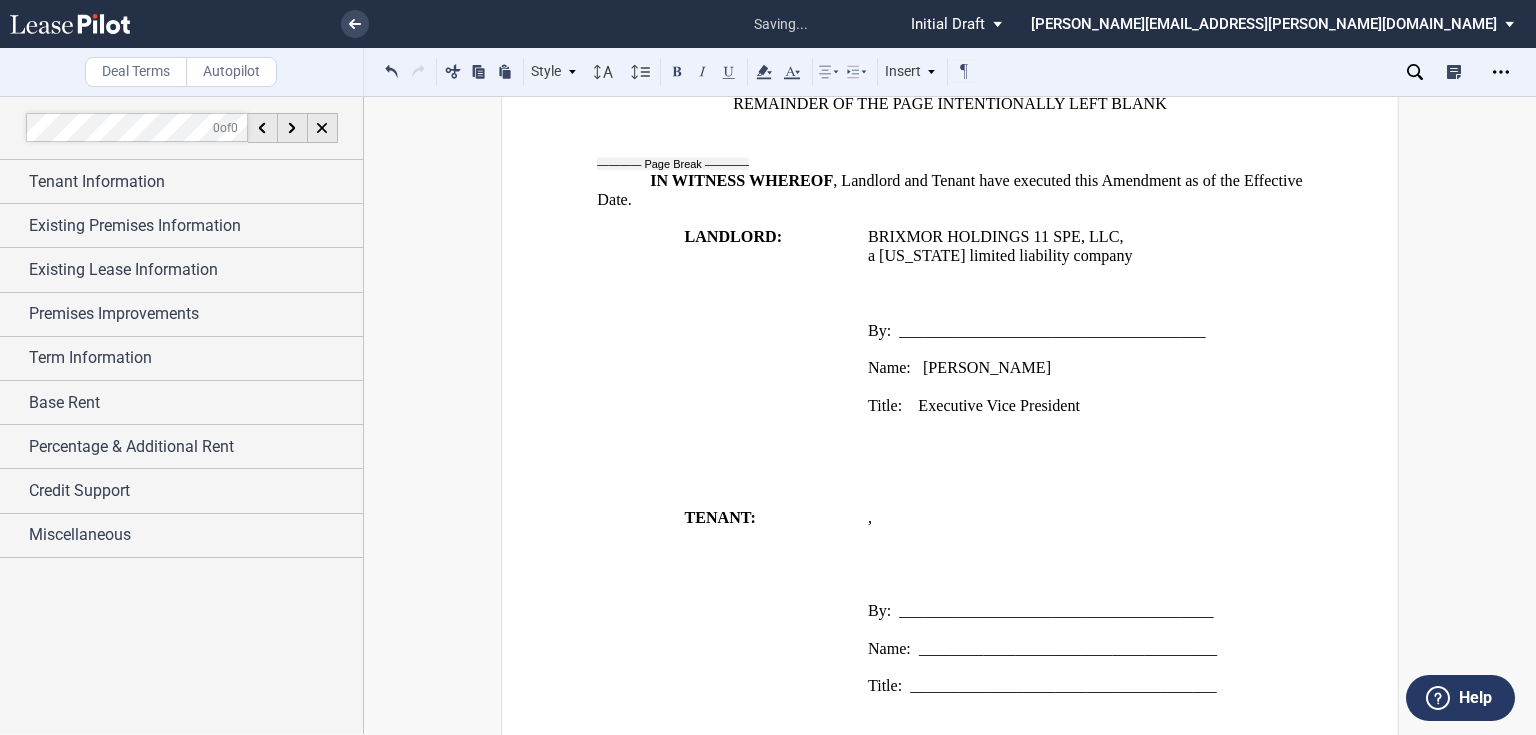 scroll, scrollTop: 3280, scrollLeft: 0, axis: vertical 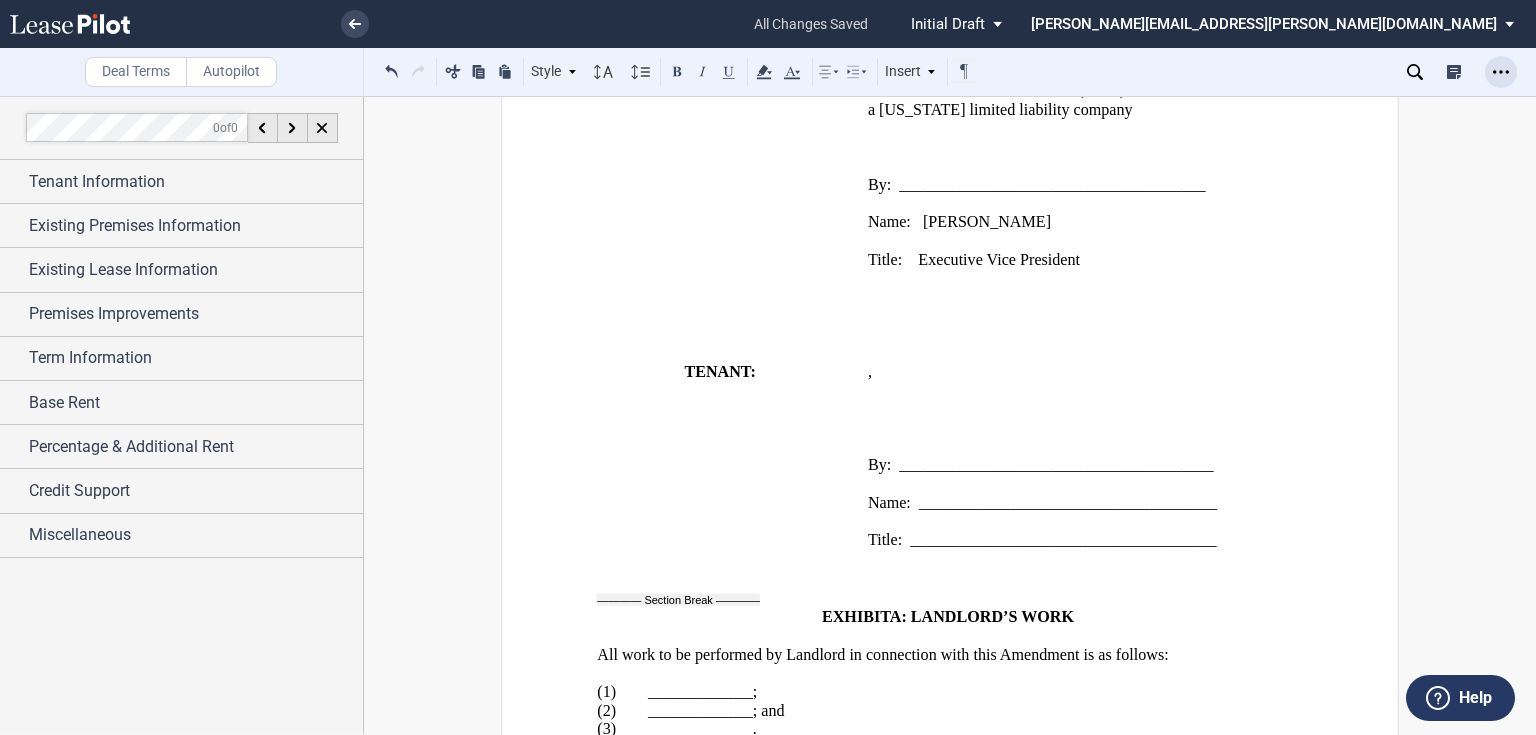 click at bounding box center (1501, 72) 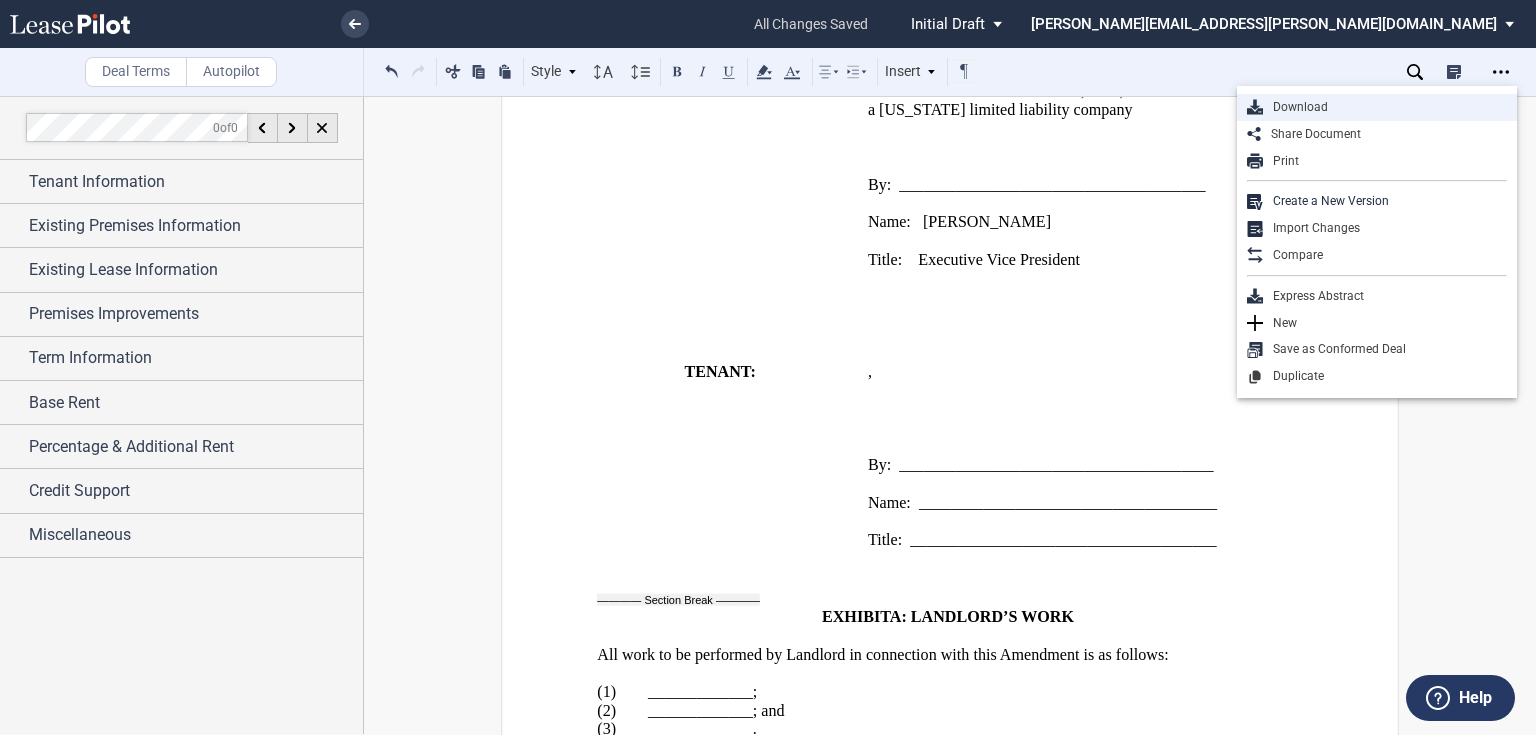 click on "Download" at bounding box center [1385, 107] 